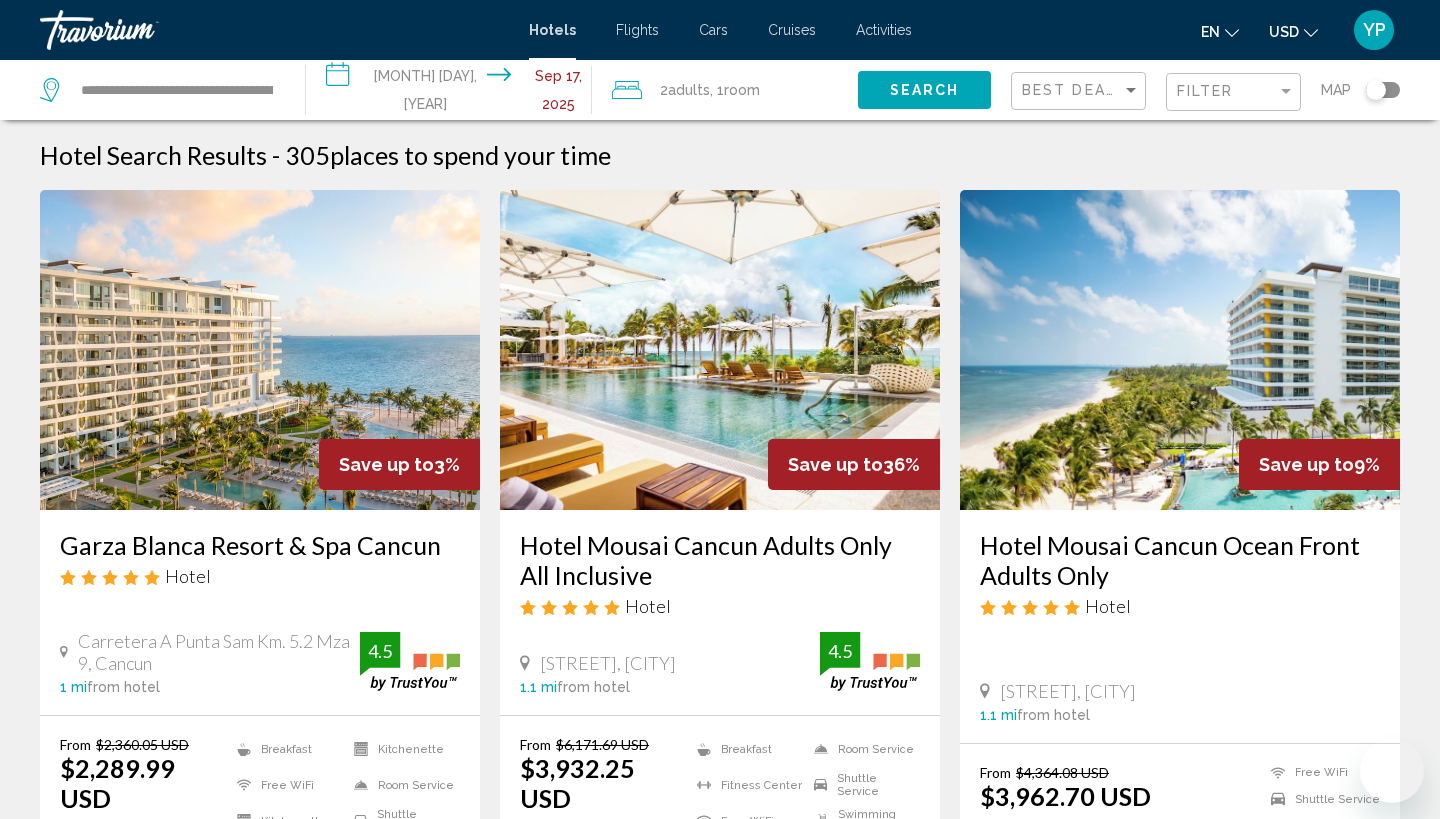 scroll, scrollTop: 1611, scrollLeft: 0, axis: vertical 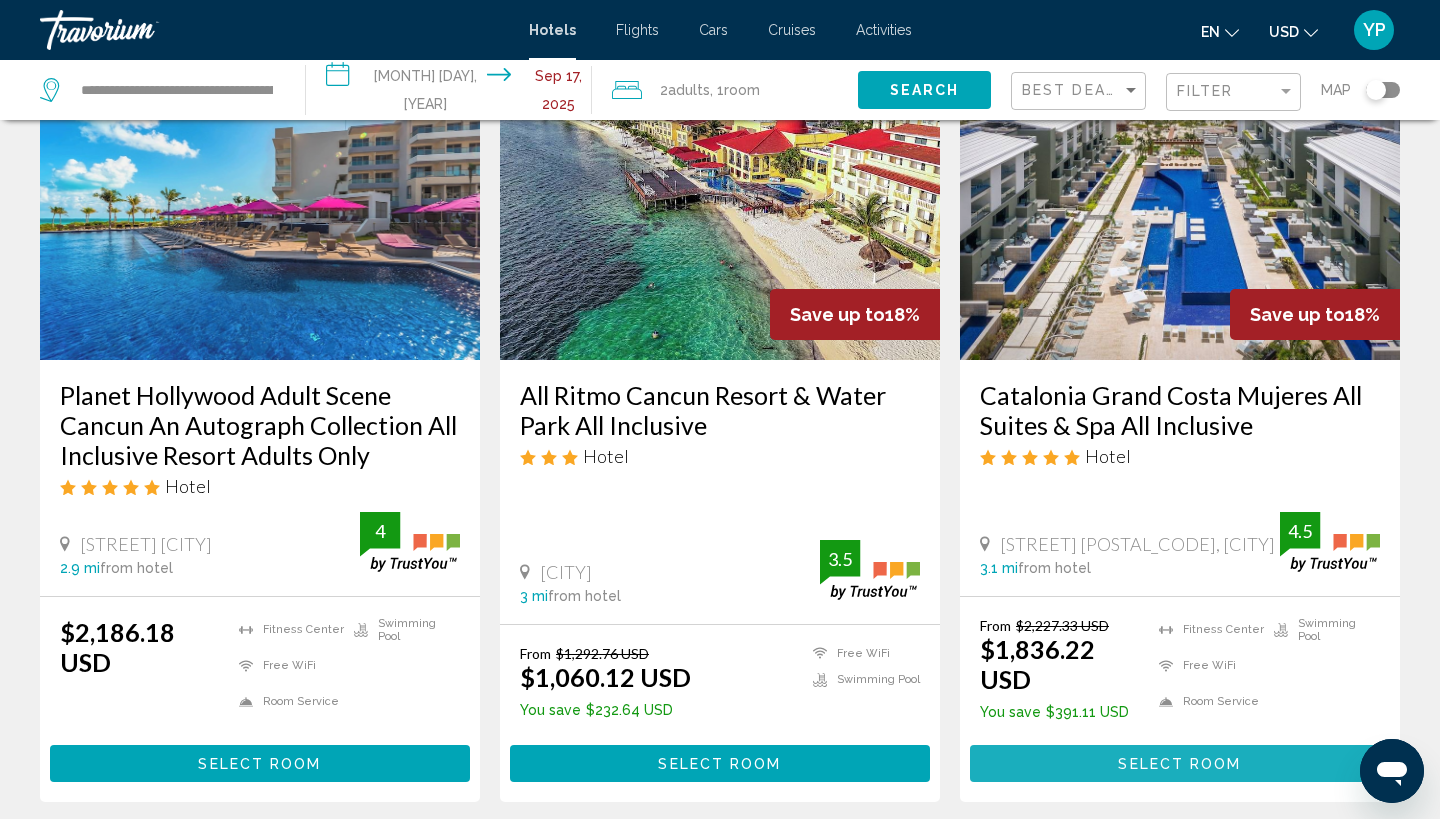 click on "Select Room" at bounding box center (1179, 764) 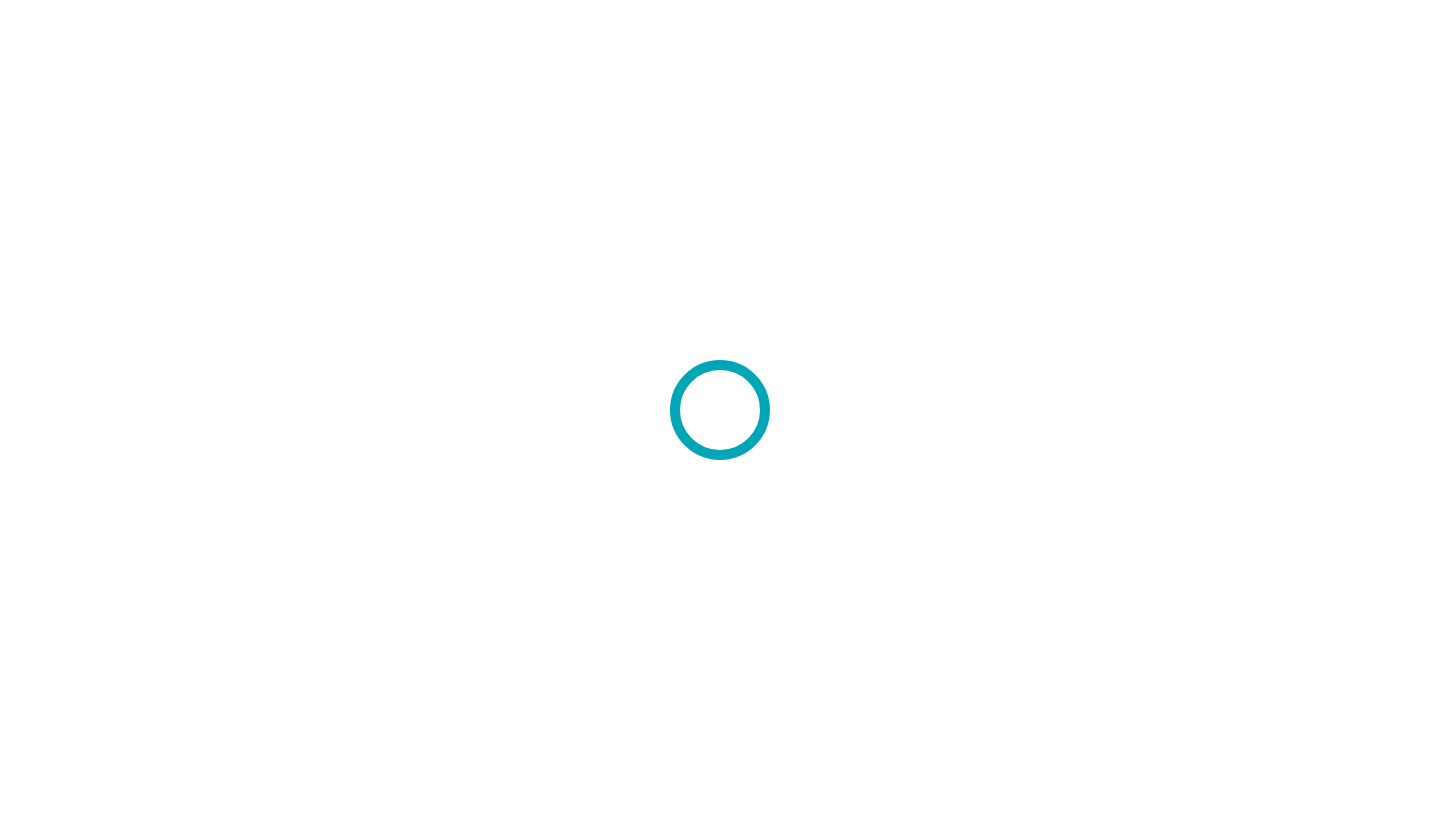 scroll, scrollTop: 0, scrollLeft: 0, axis: both 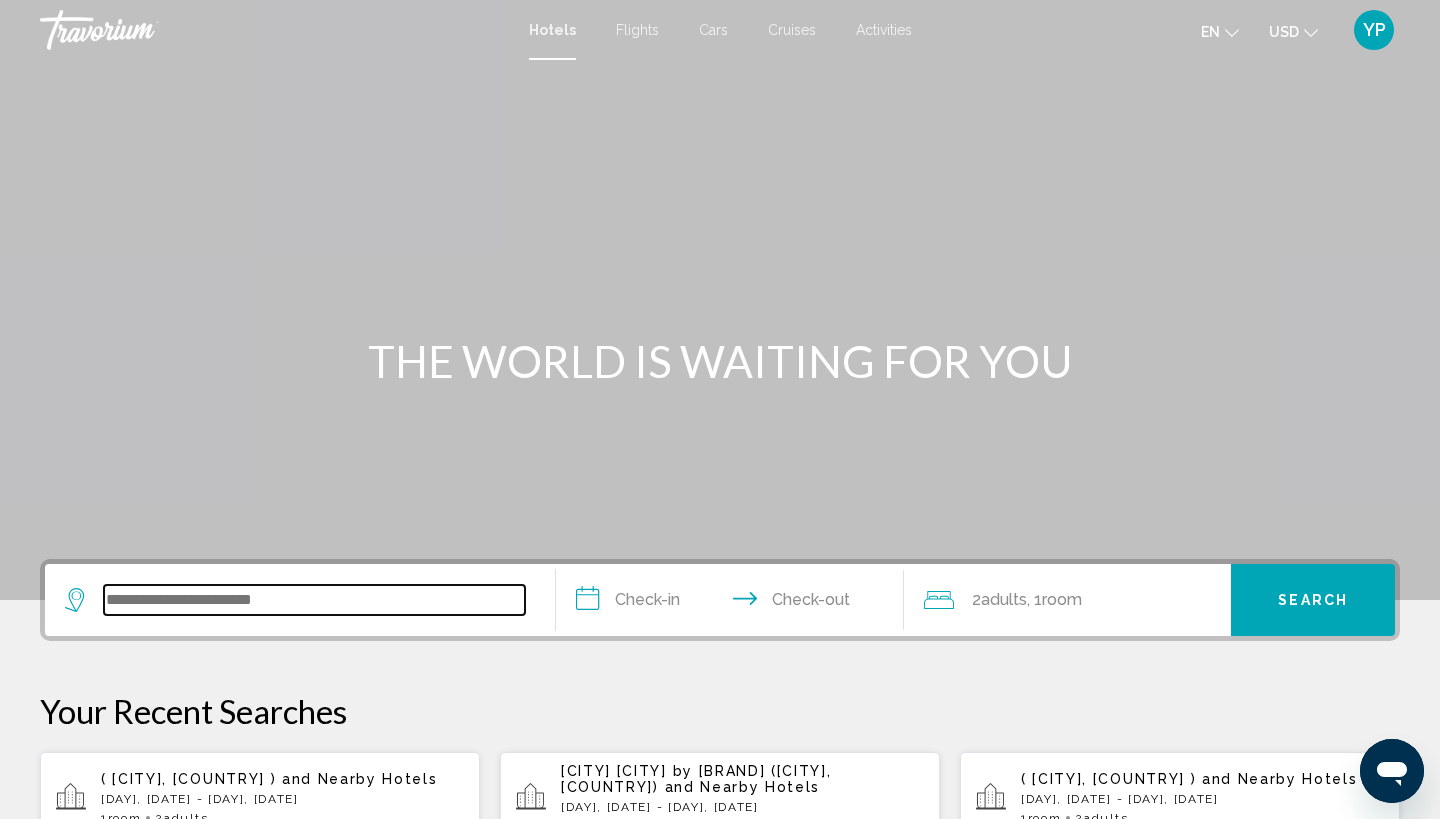 click at bounding box center (314, 600) 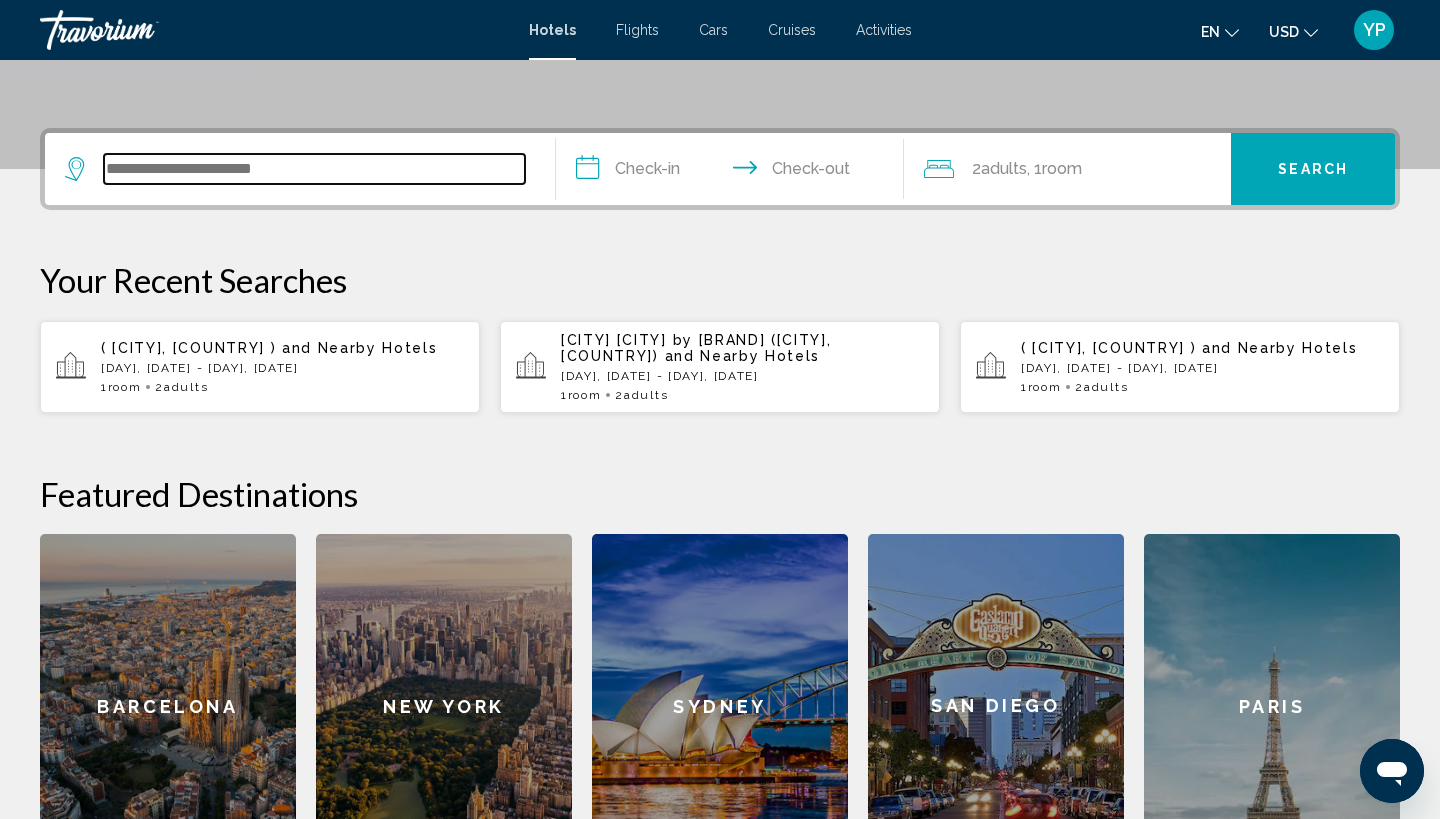 scroll, scrollTop: 494, scrollLeft: 0, axis: vertical 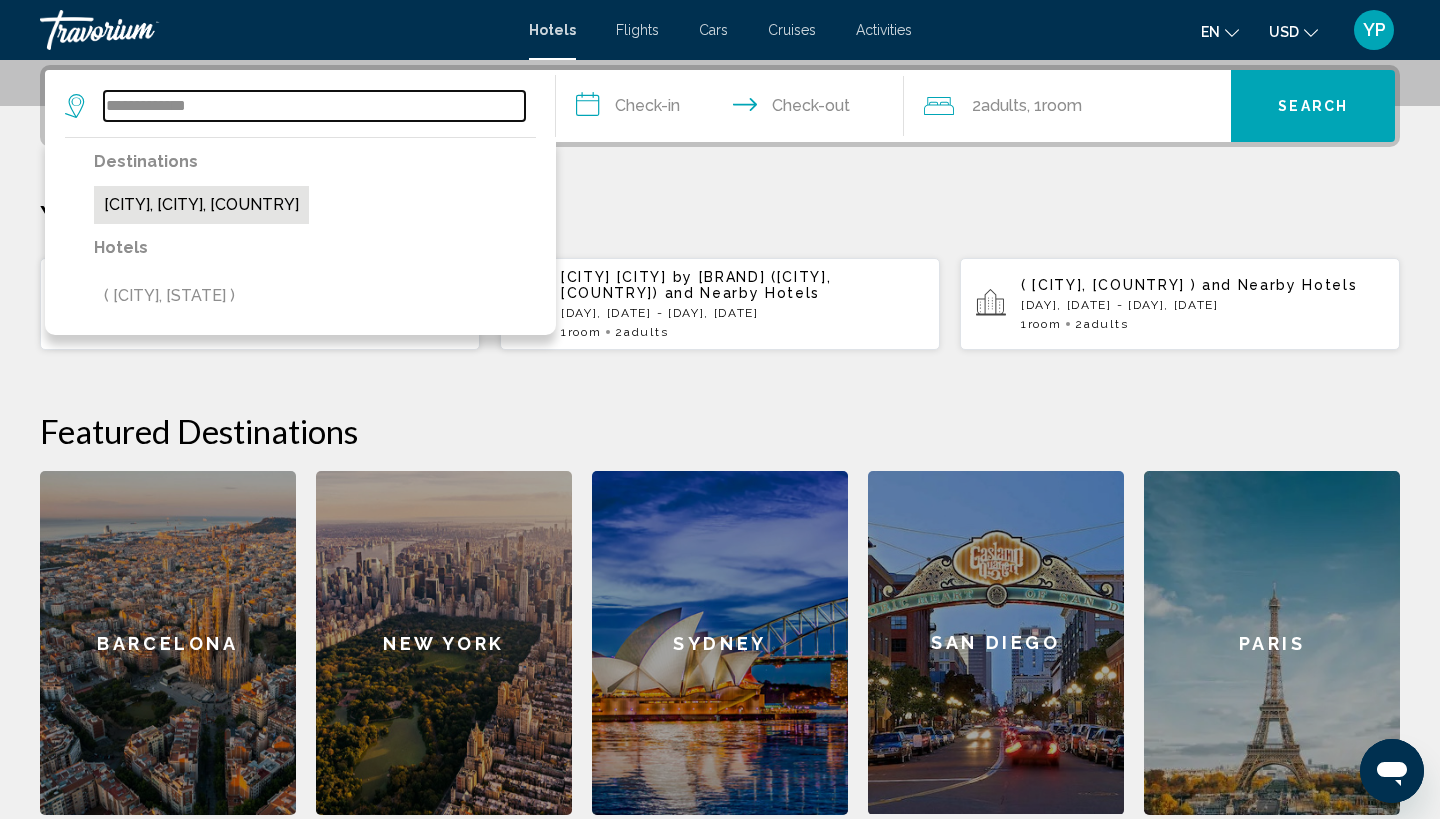 type on "**********" 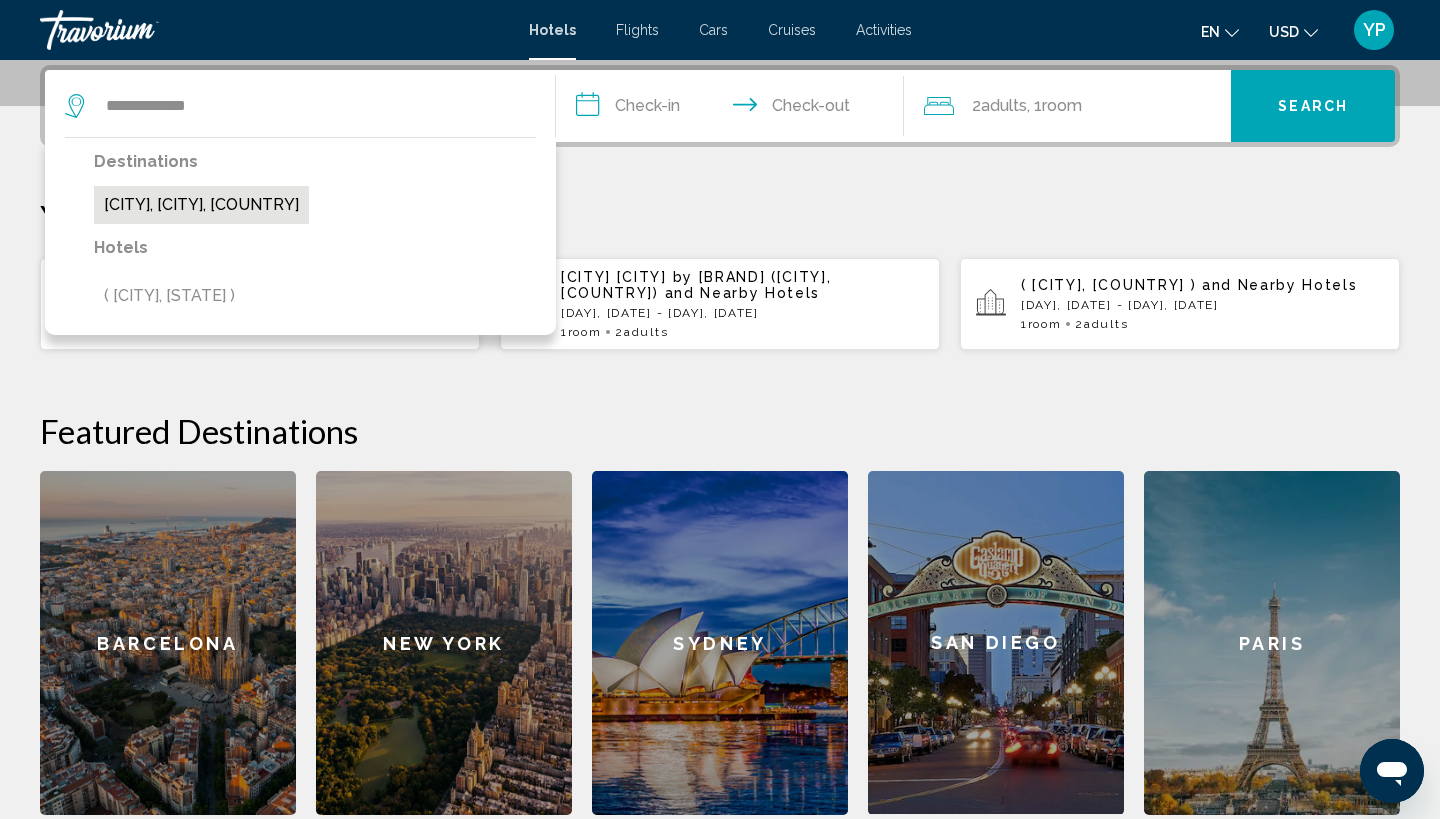 click on "[CITY], [CITY], [COUNTRY]" at bounding box center (201, 205) 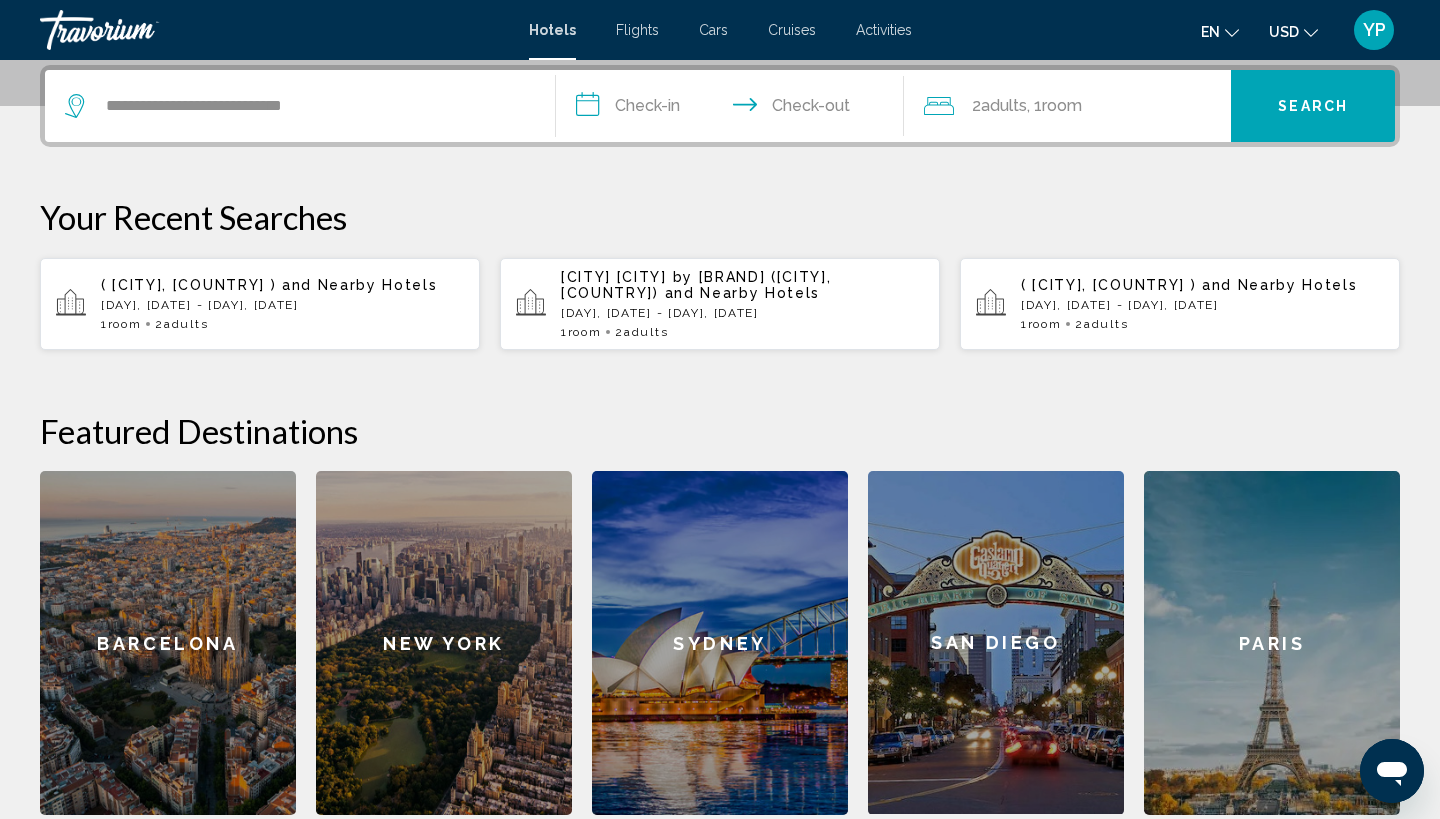 click on "**********" at bounding box center [734, 109] 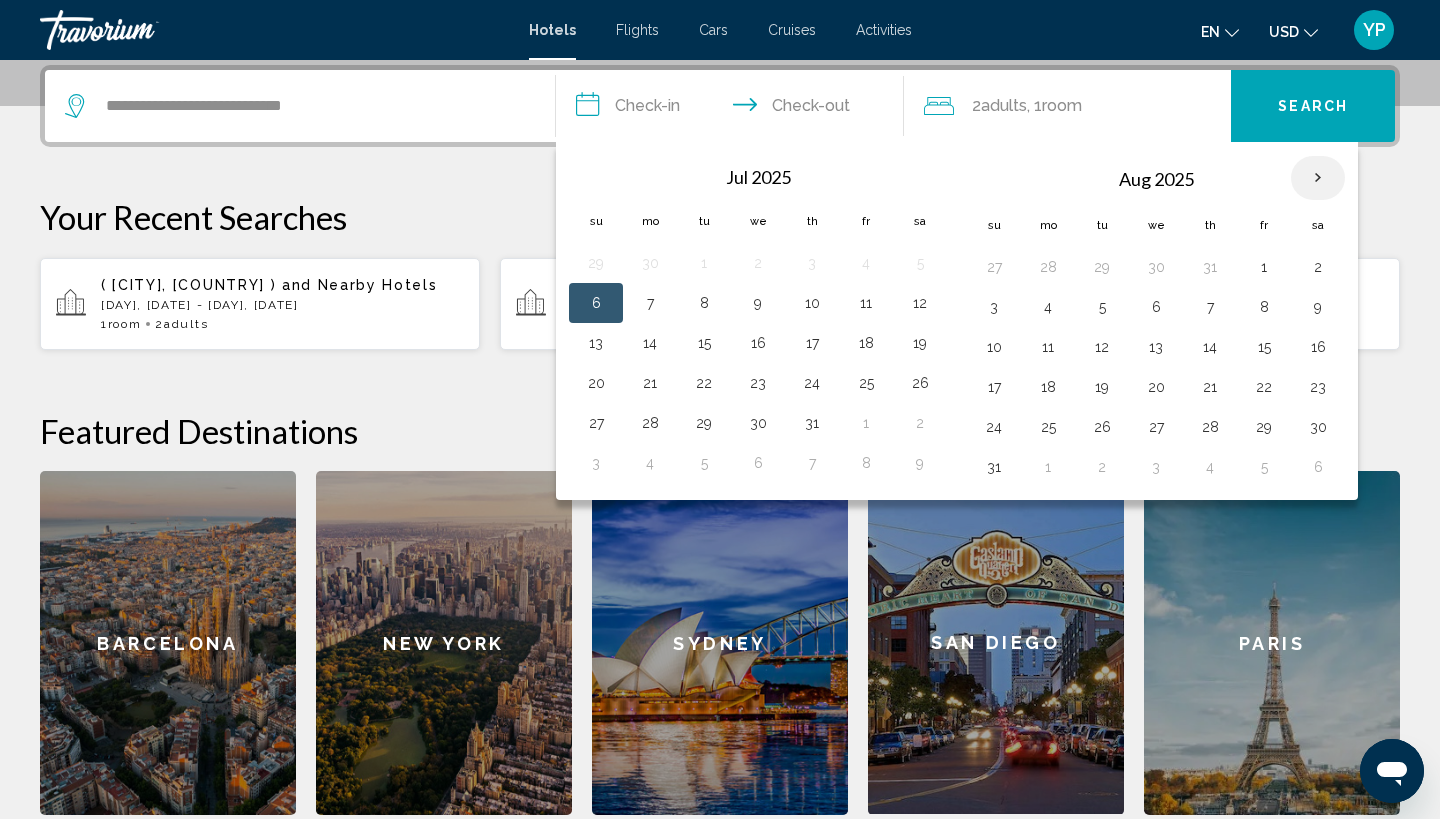 click at bounding box center [1318, 178] 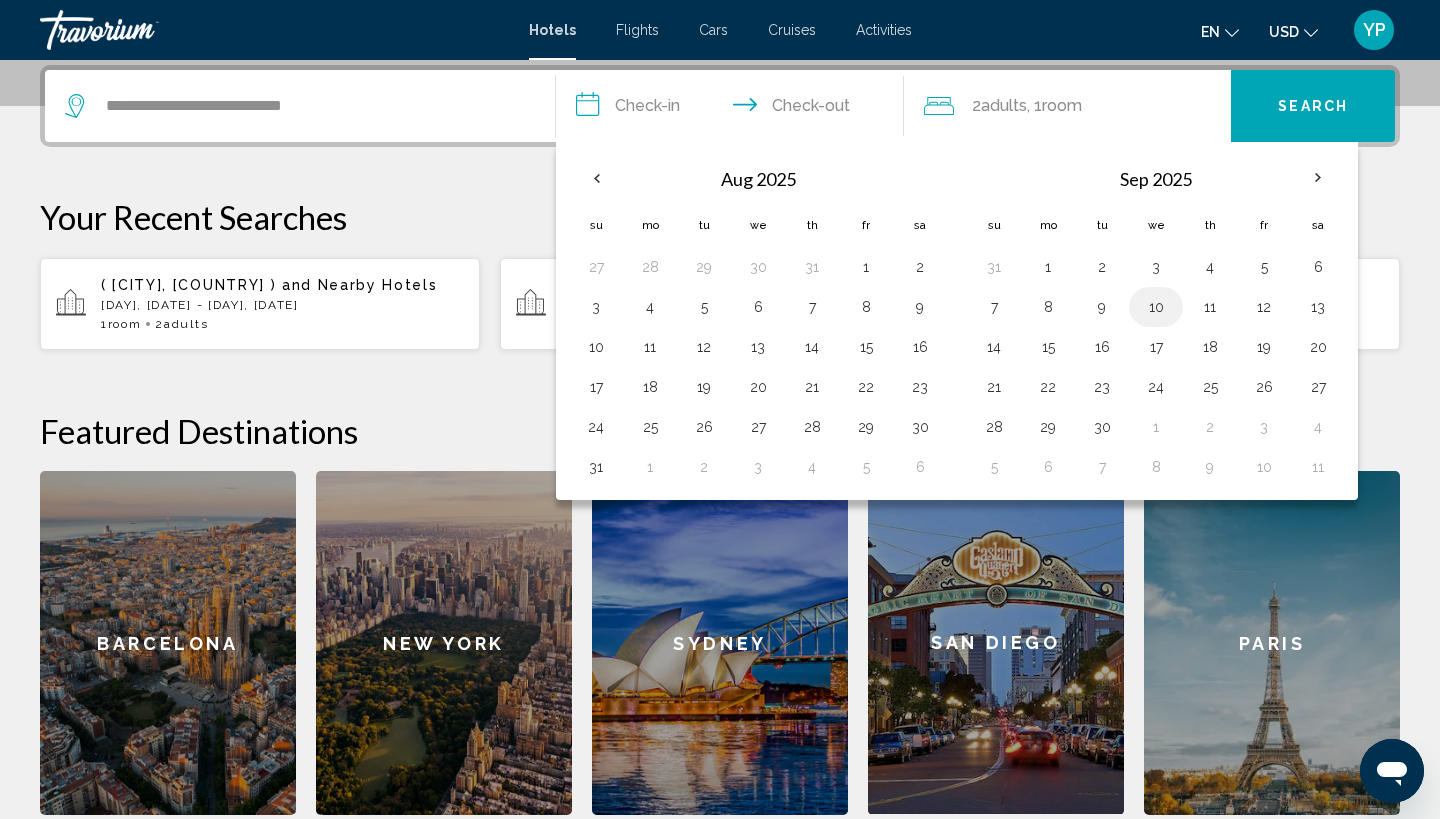 click on "10" at bounding box center (1156, 307) 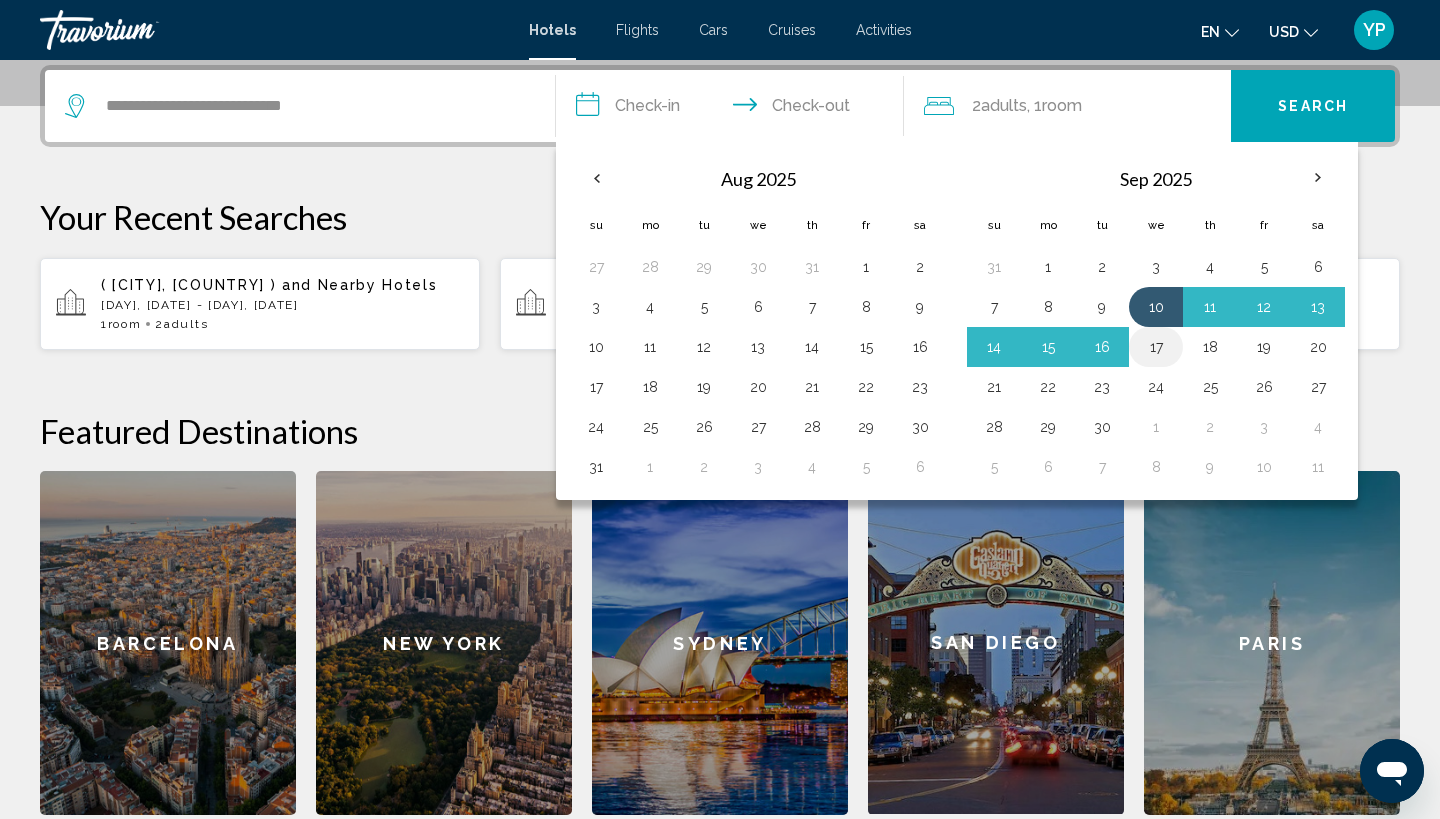 click on "17" at bounding box center (1156, 347) 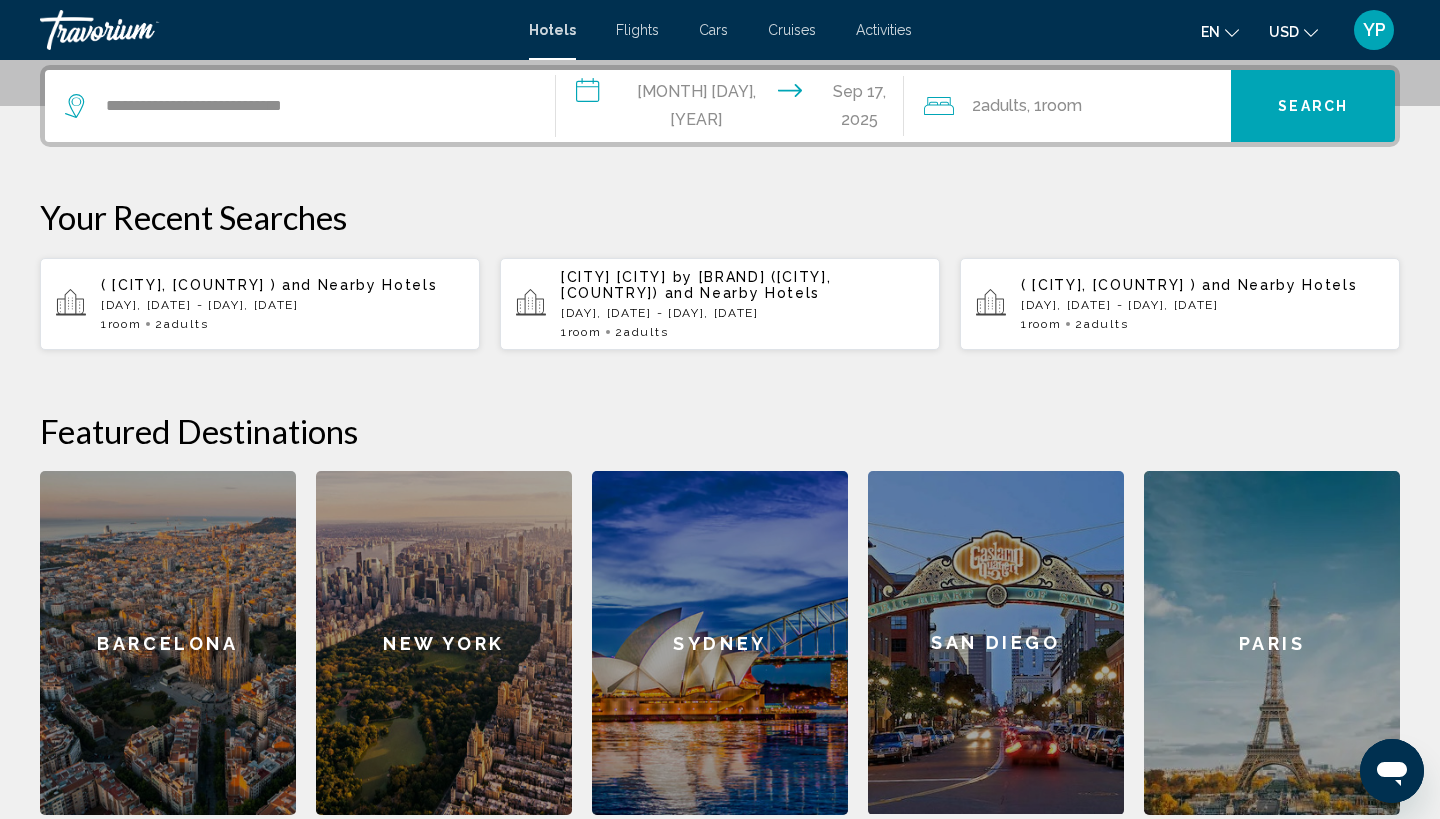 click on "Search" at bounding box center (1313, 106) 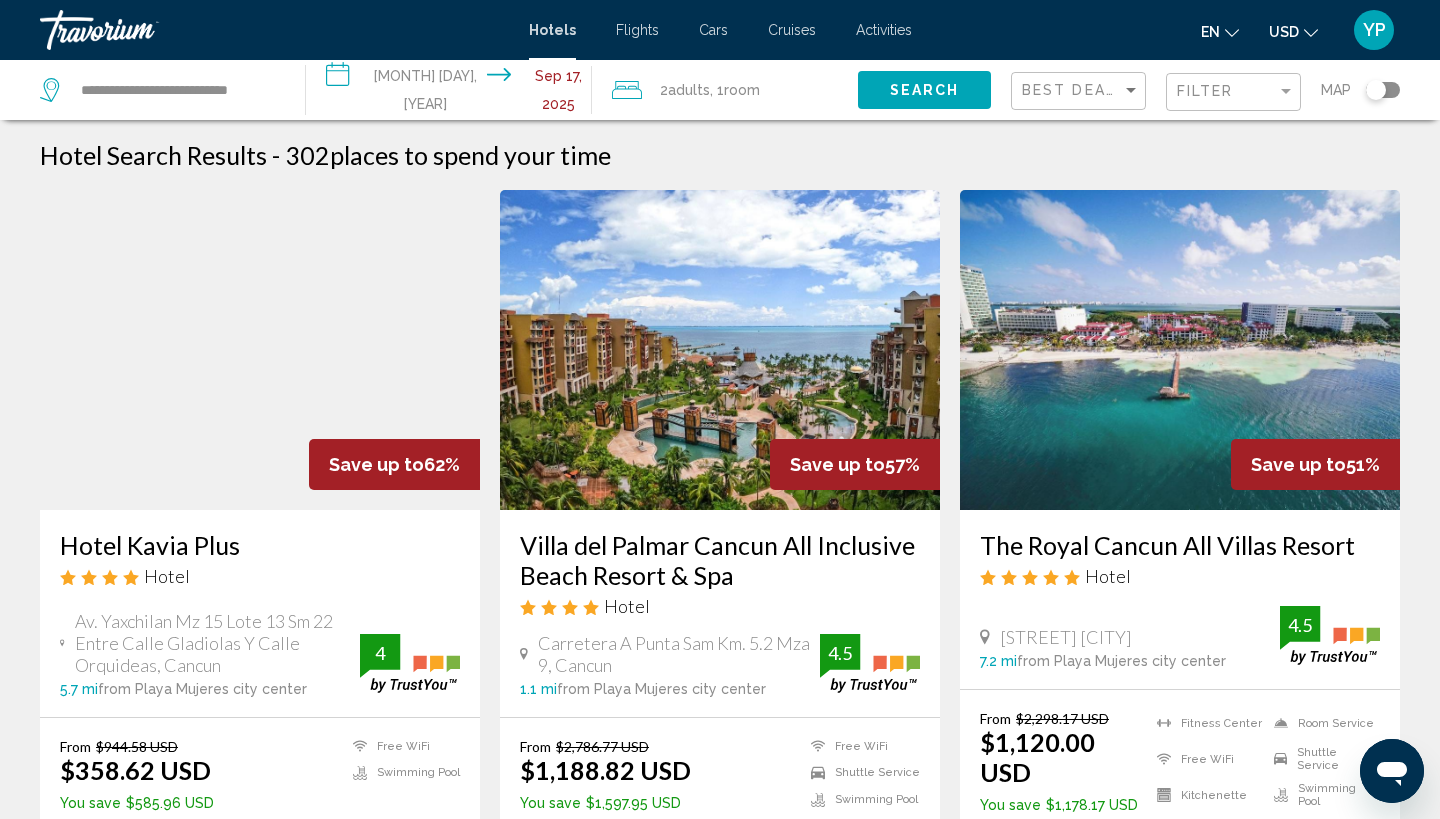 scroll, scrollTop: 0, scrollLeft: 0, axis: both 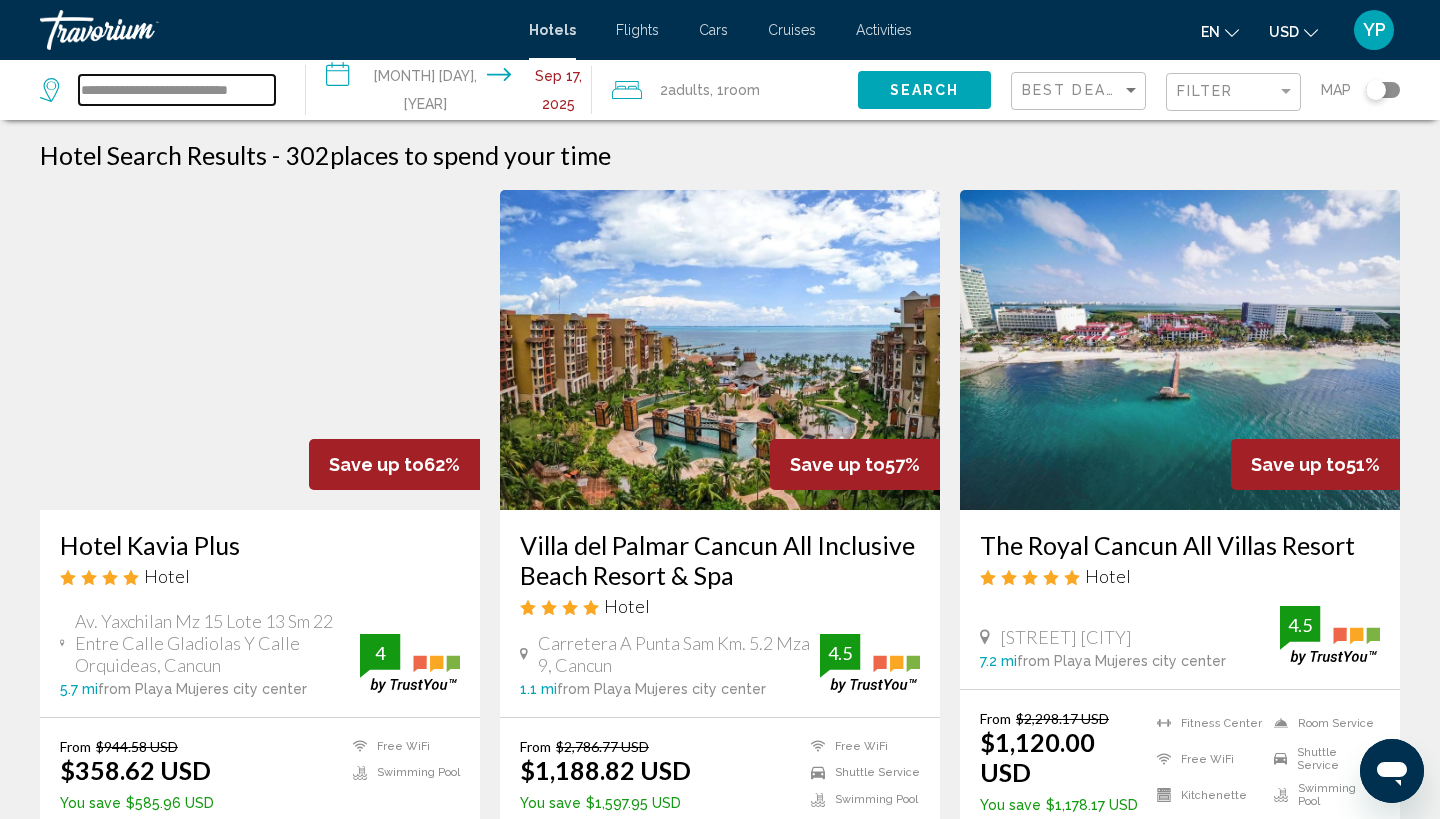 click on "**********" at bounding box center [177, 90] 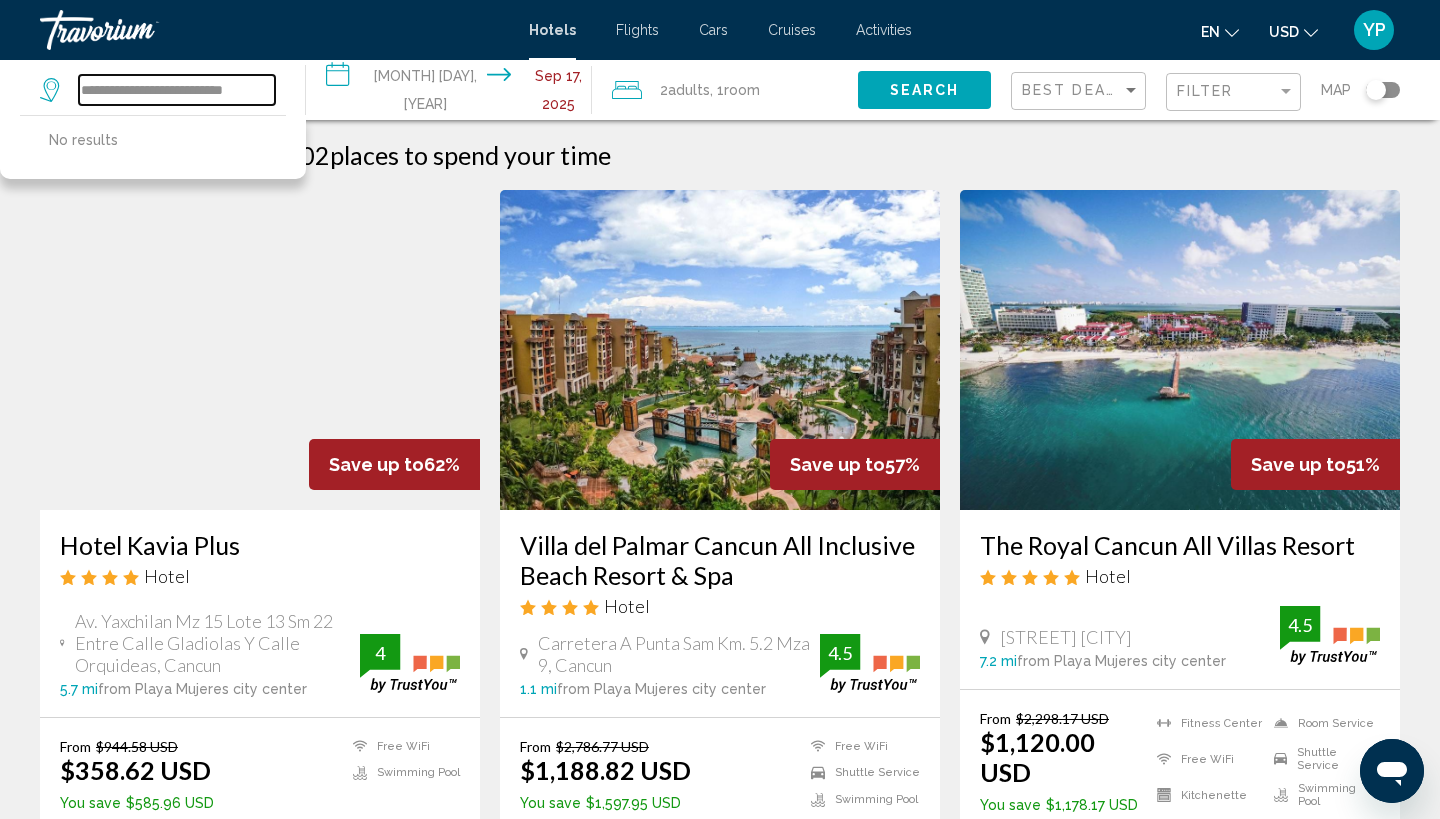 type on "**********" 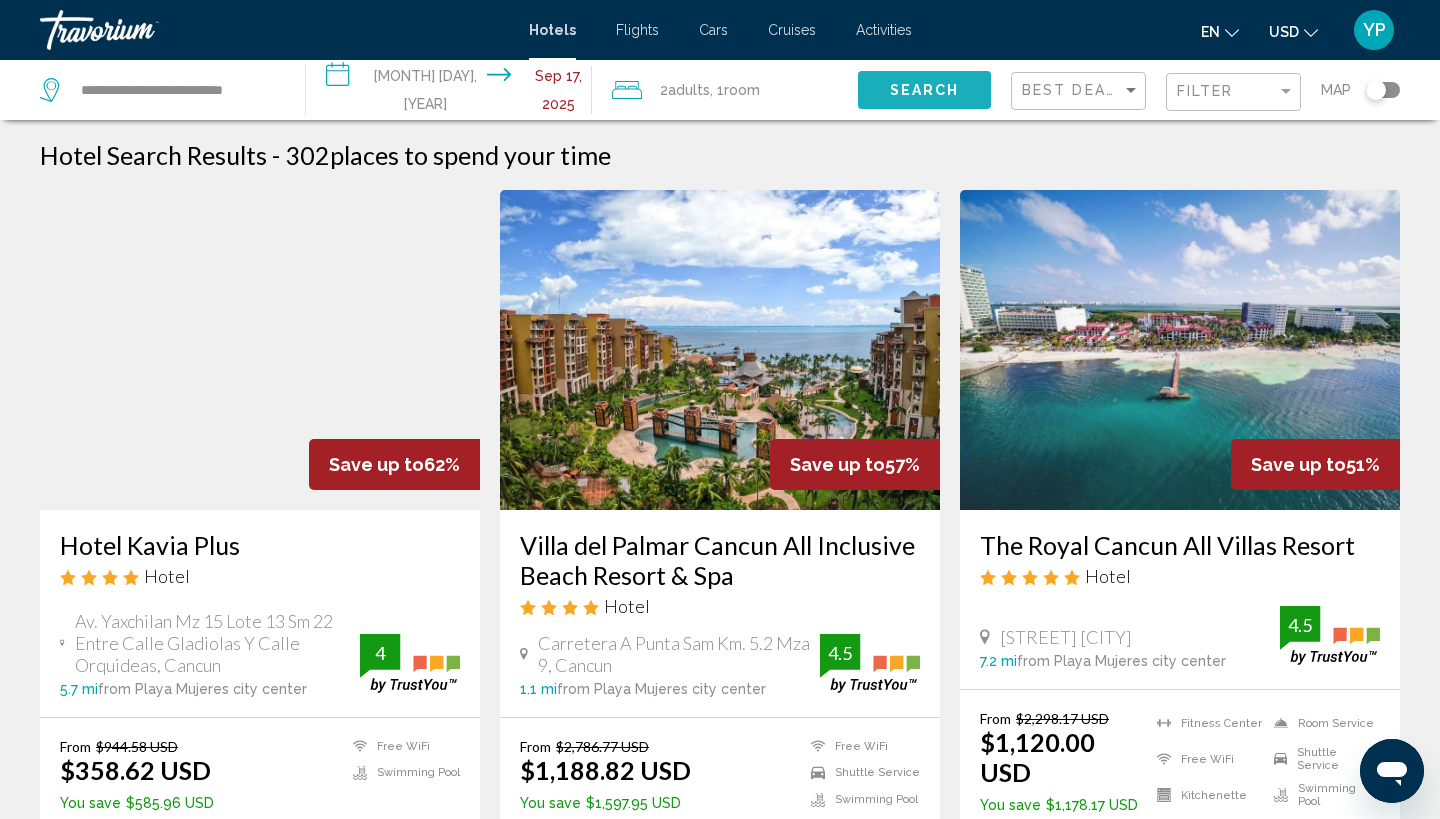 click on "Search" at bounding box center [925, 91] 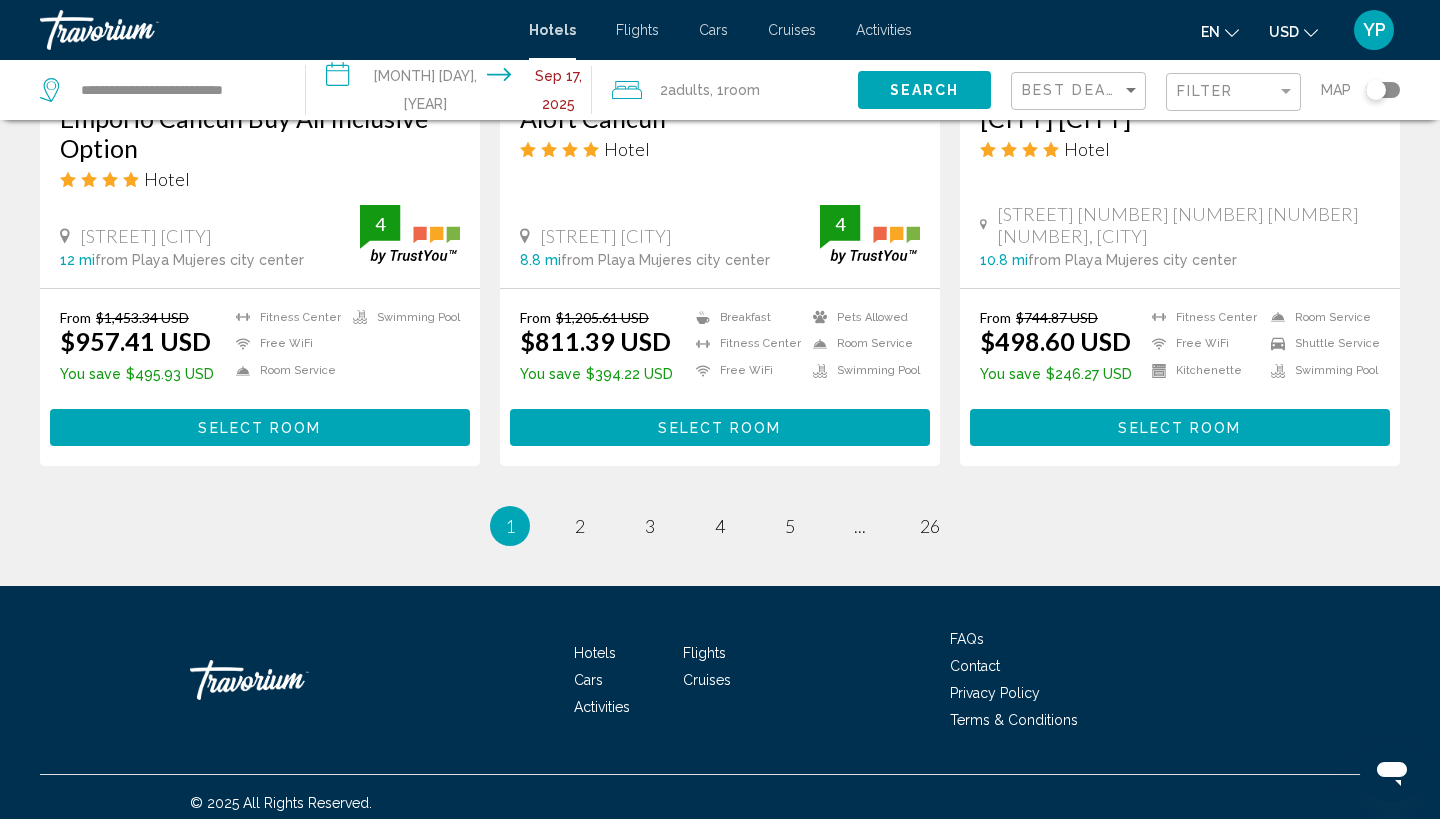 scroll, scrollTop: 2698, scrollLeft: 0, axis: vertical 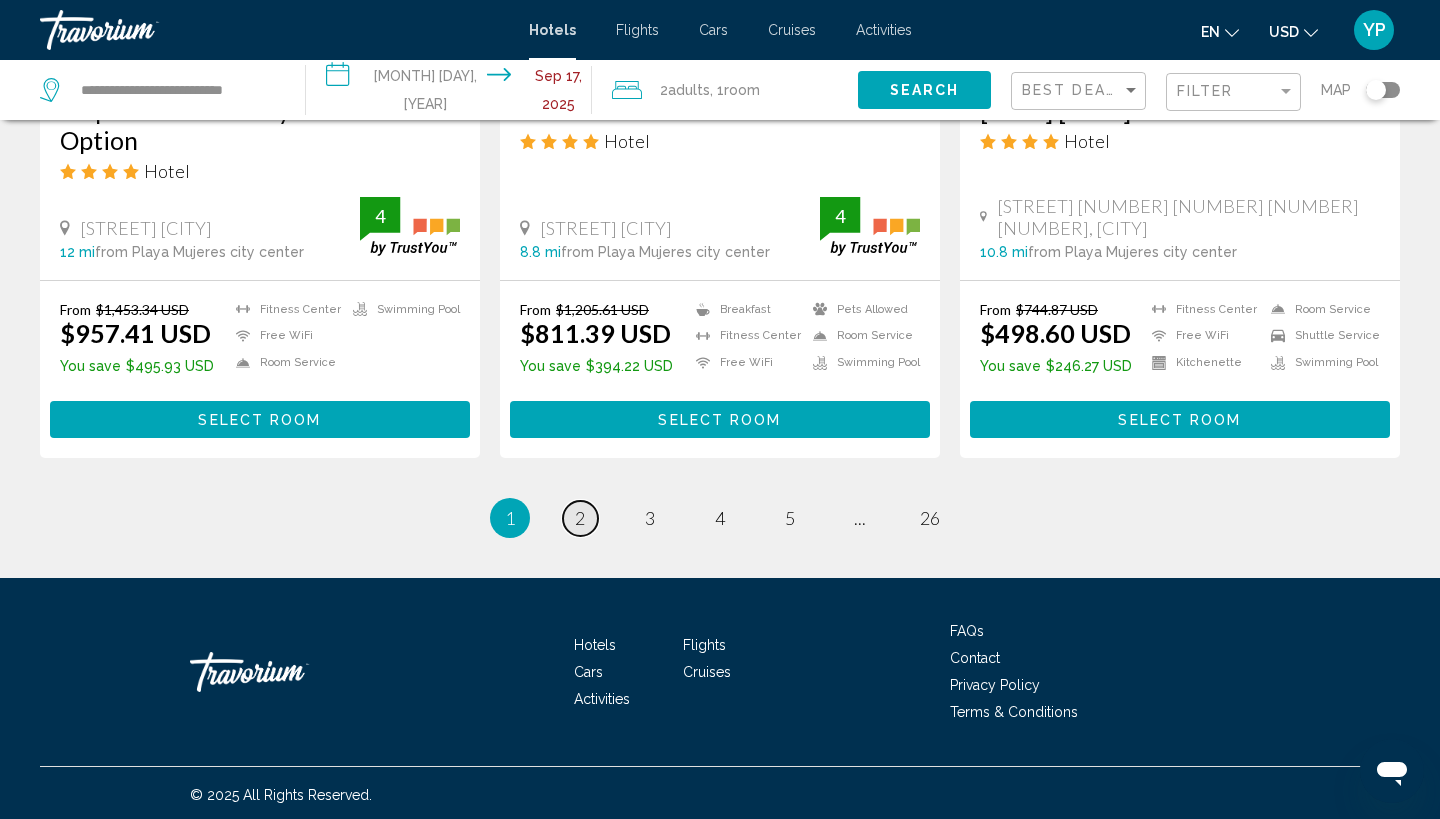 click on "2" at bounding box center (580, 518) 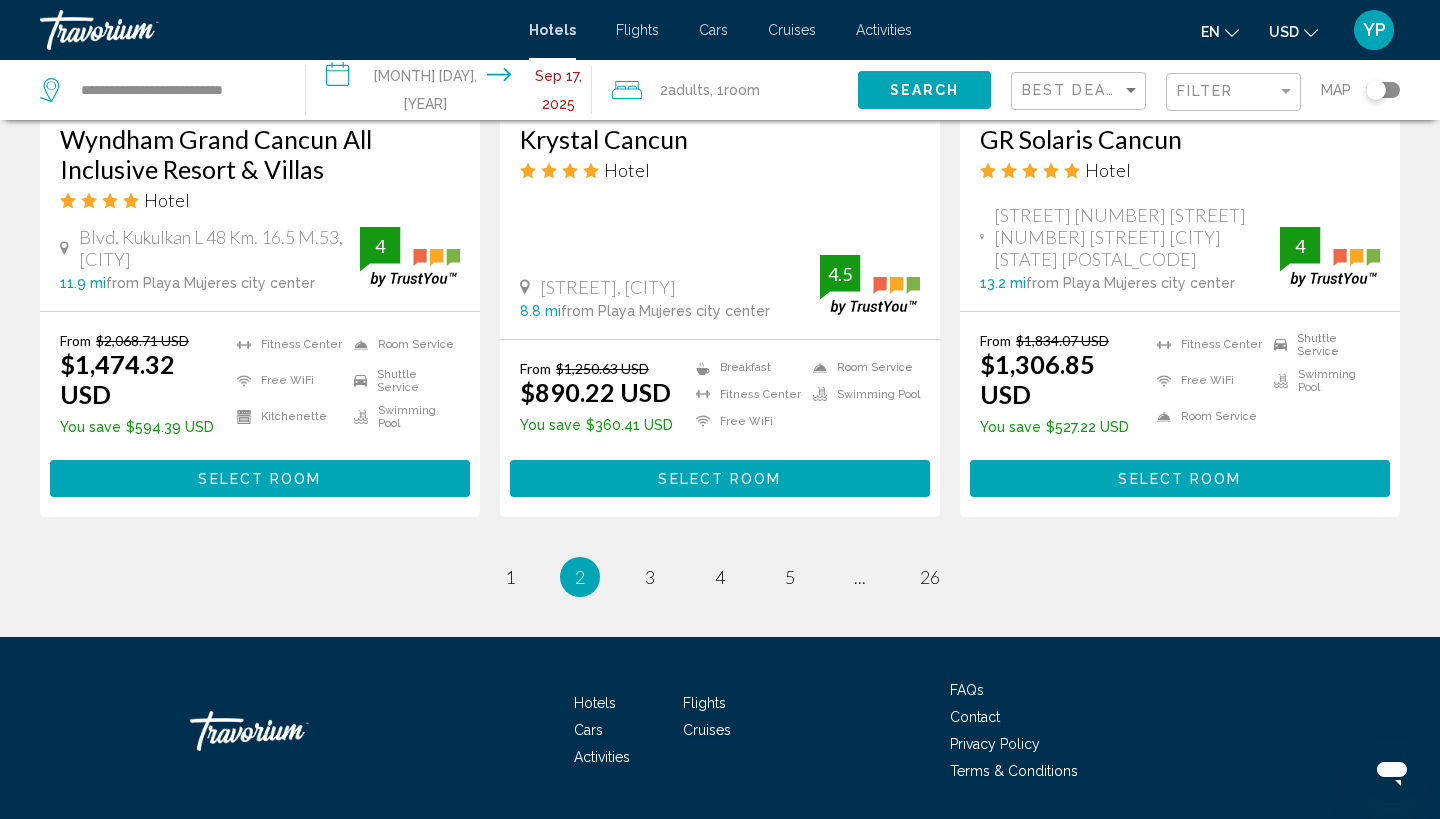 scroll, scrollTop: 2678, scrollLeft: 0, axis: vertical 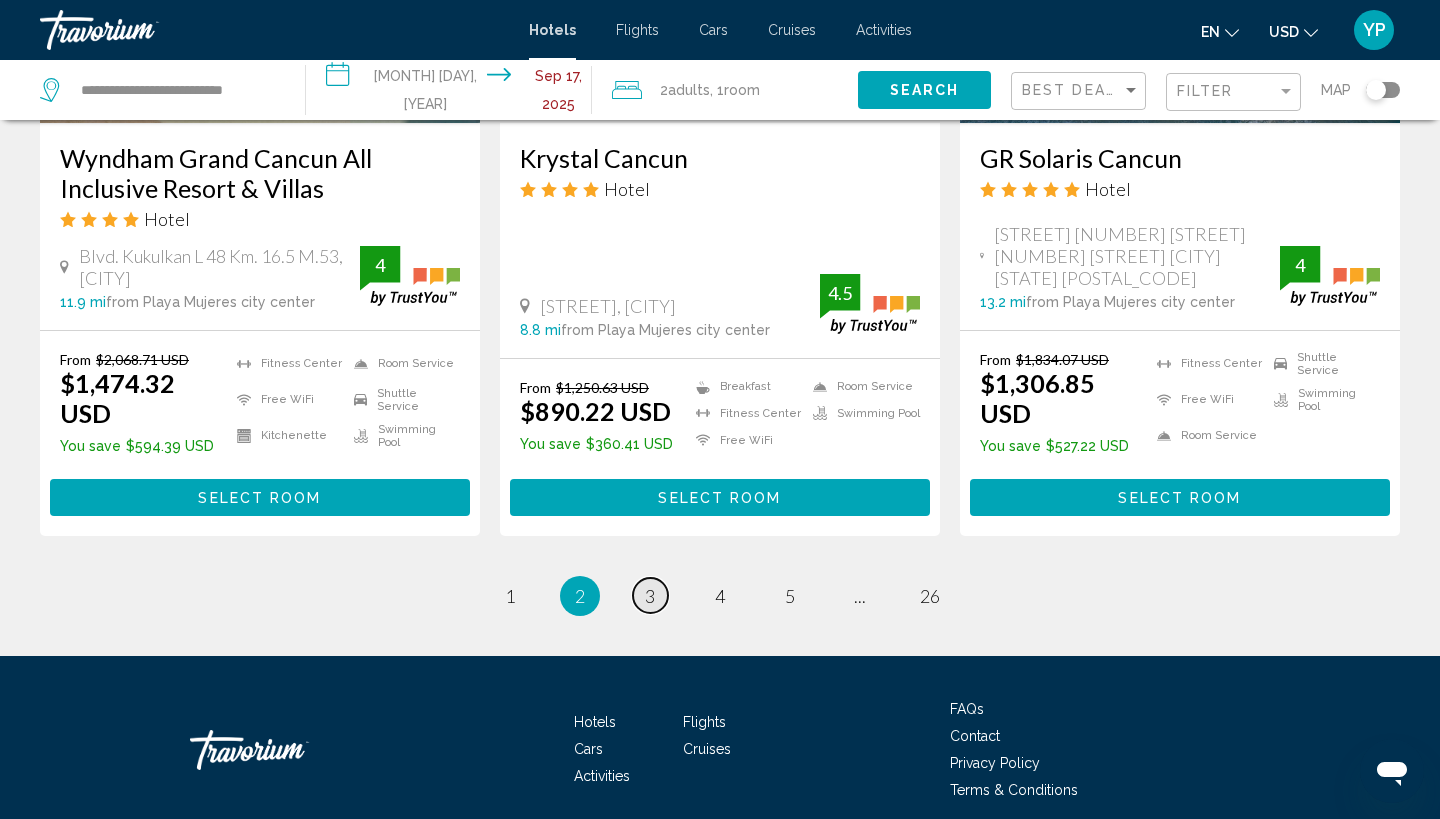 click on "page  3" at bounding box center (510, 595) 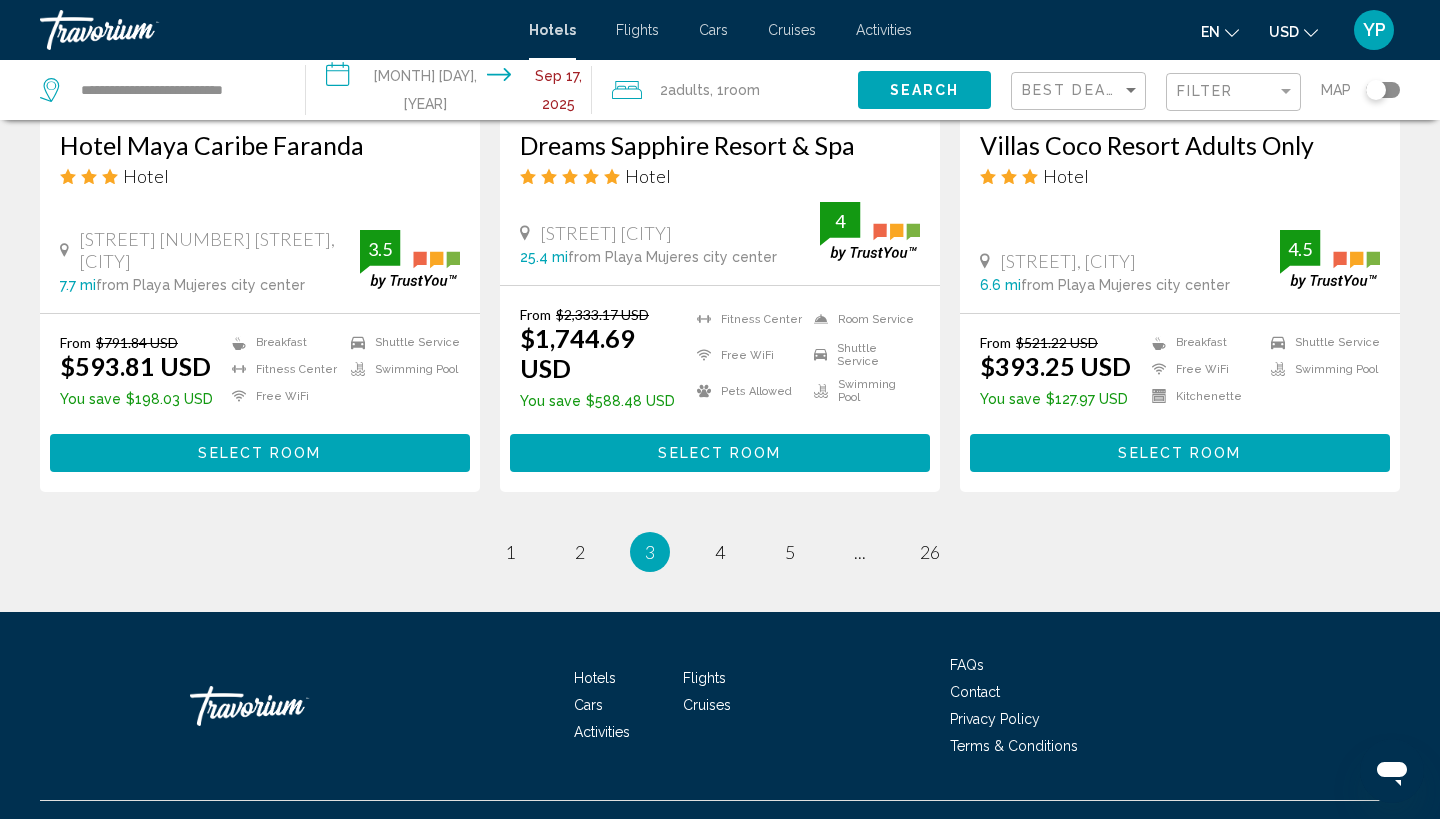 scroll, scrollTop: 2682, scrollLeft: 0, axis: vertical 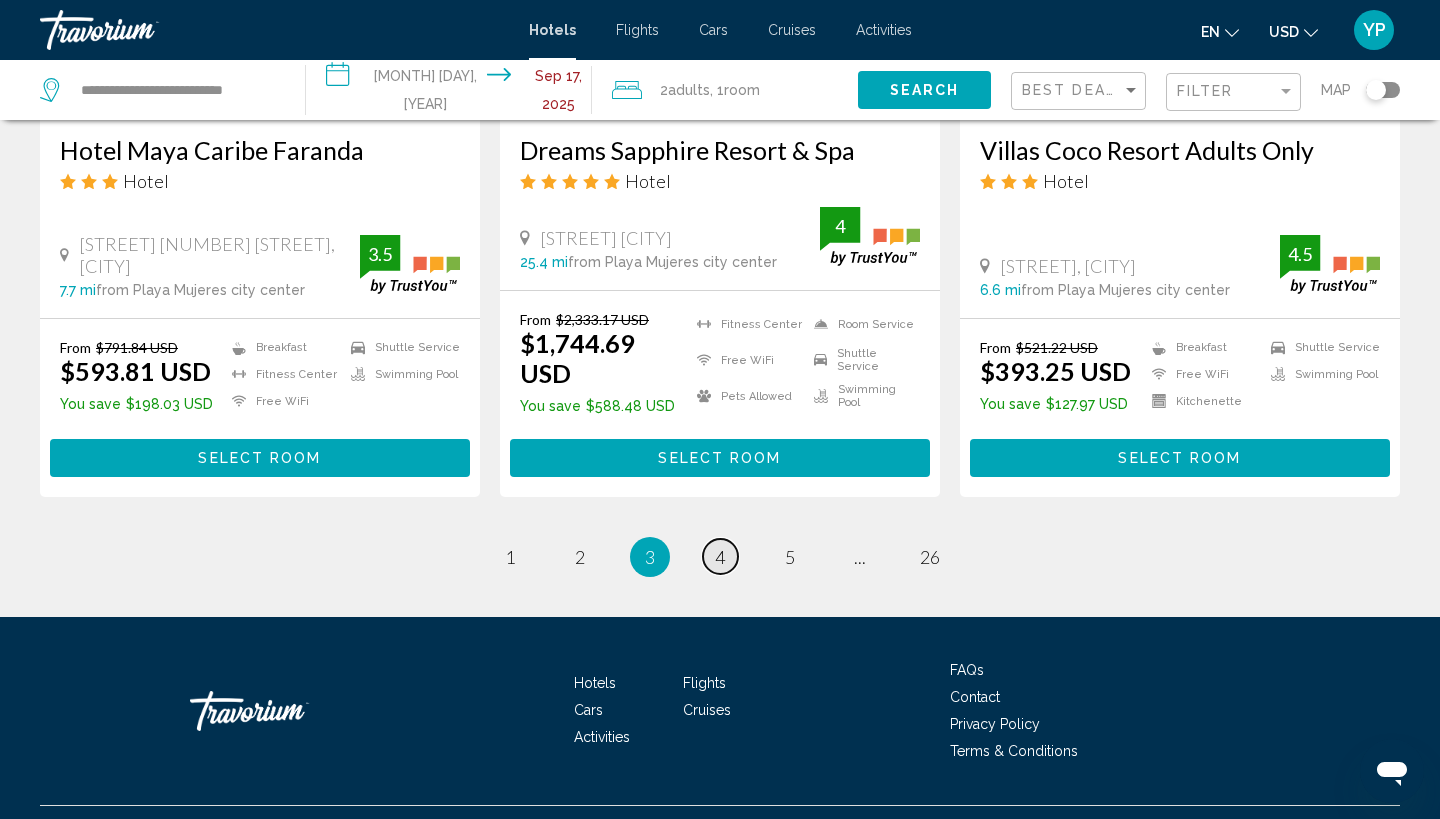 click on "4" at bounding box center [510, 557] 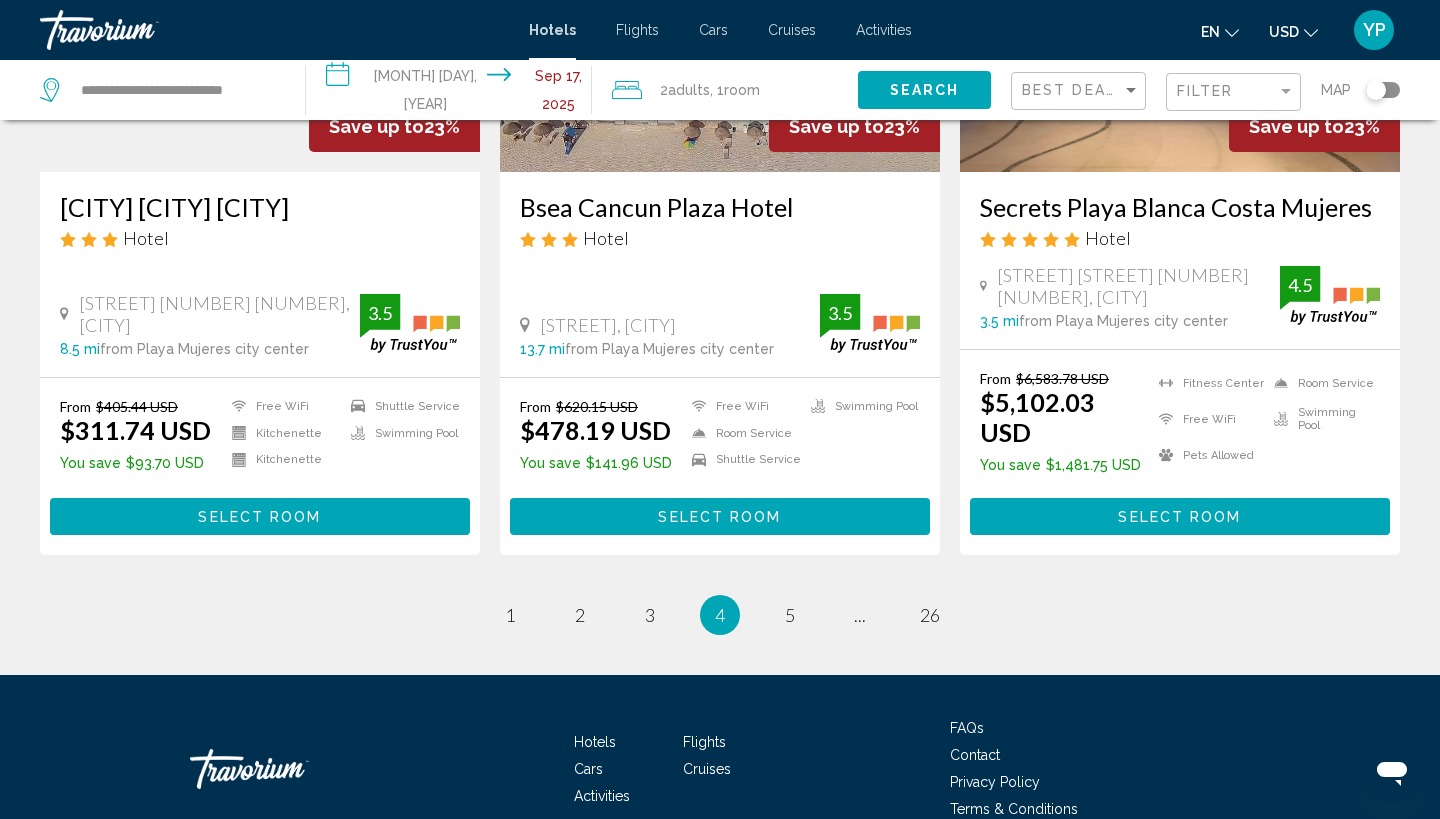 scroll, scrollTop: 2678, scrollLeft: 0, axis: vertical 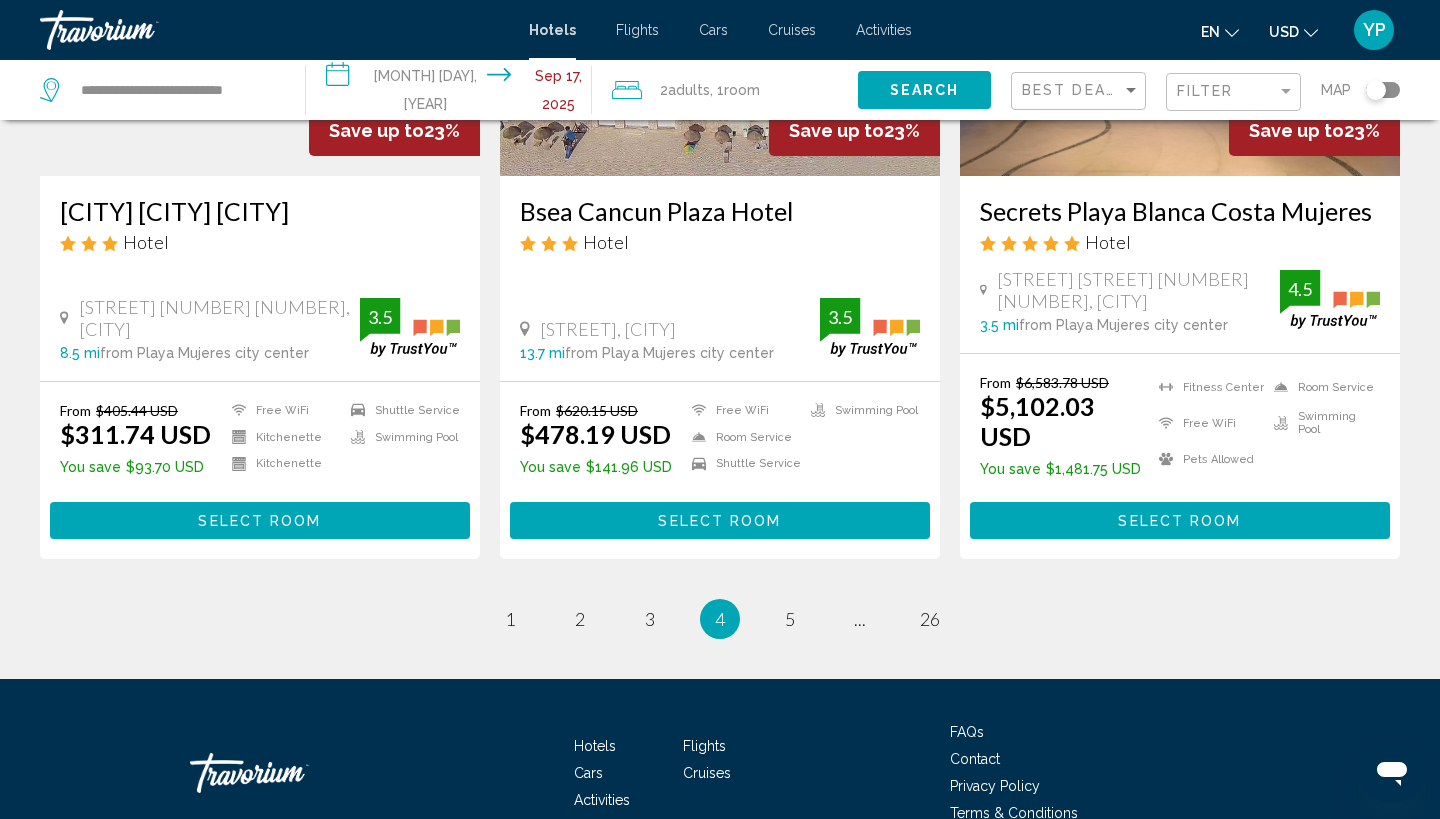 click on "4" at bounding box center (720, 619) 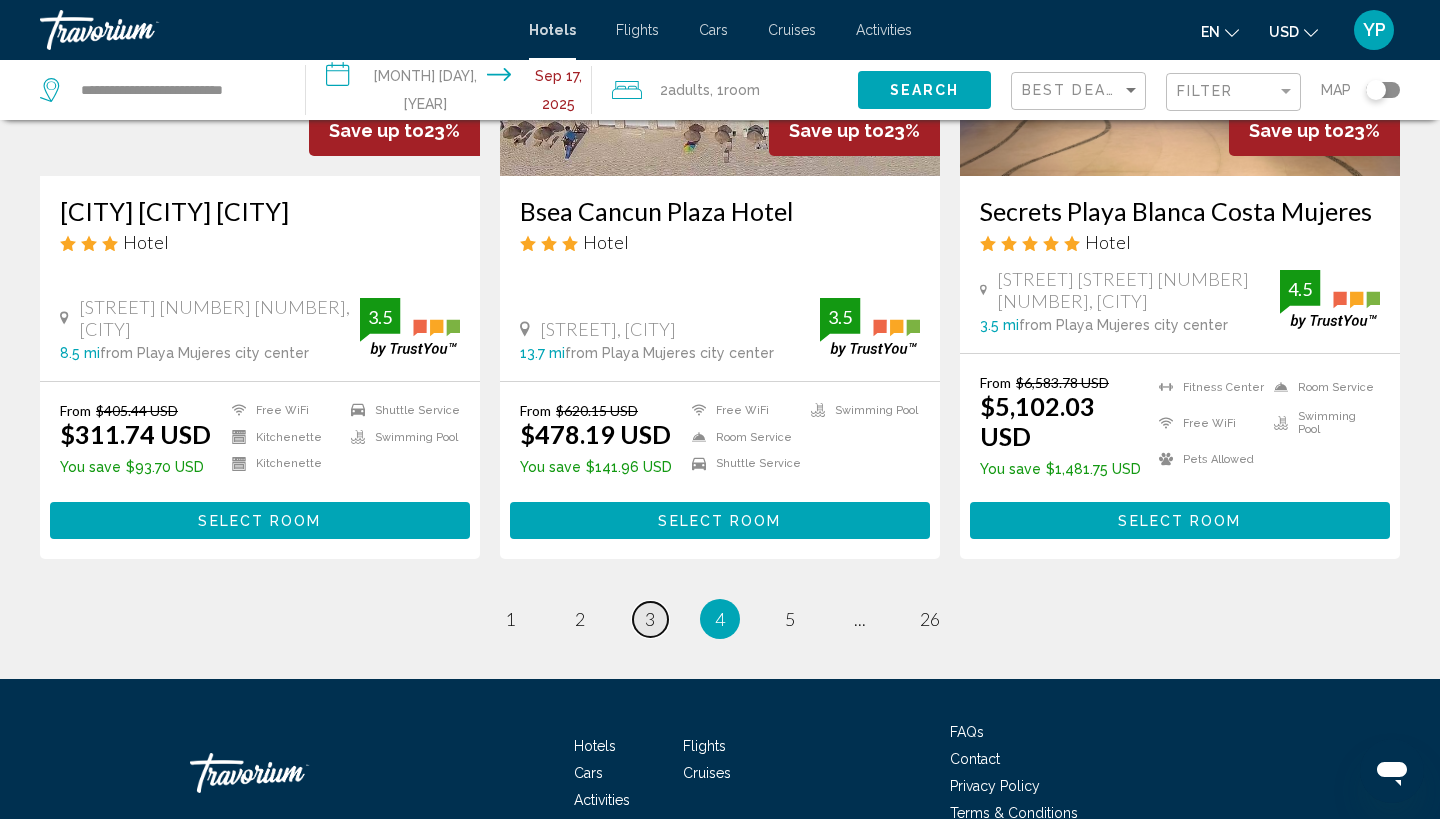 click on "3" at bounding box center [510, 619] 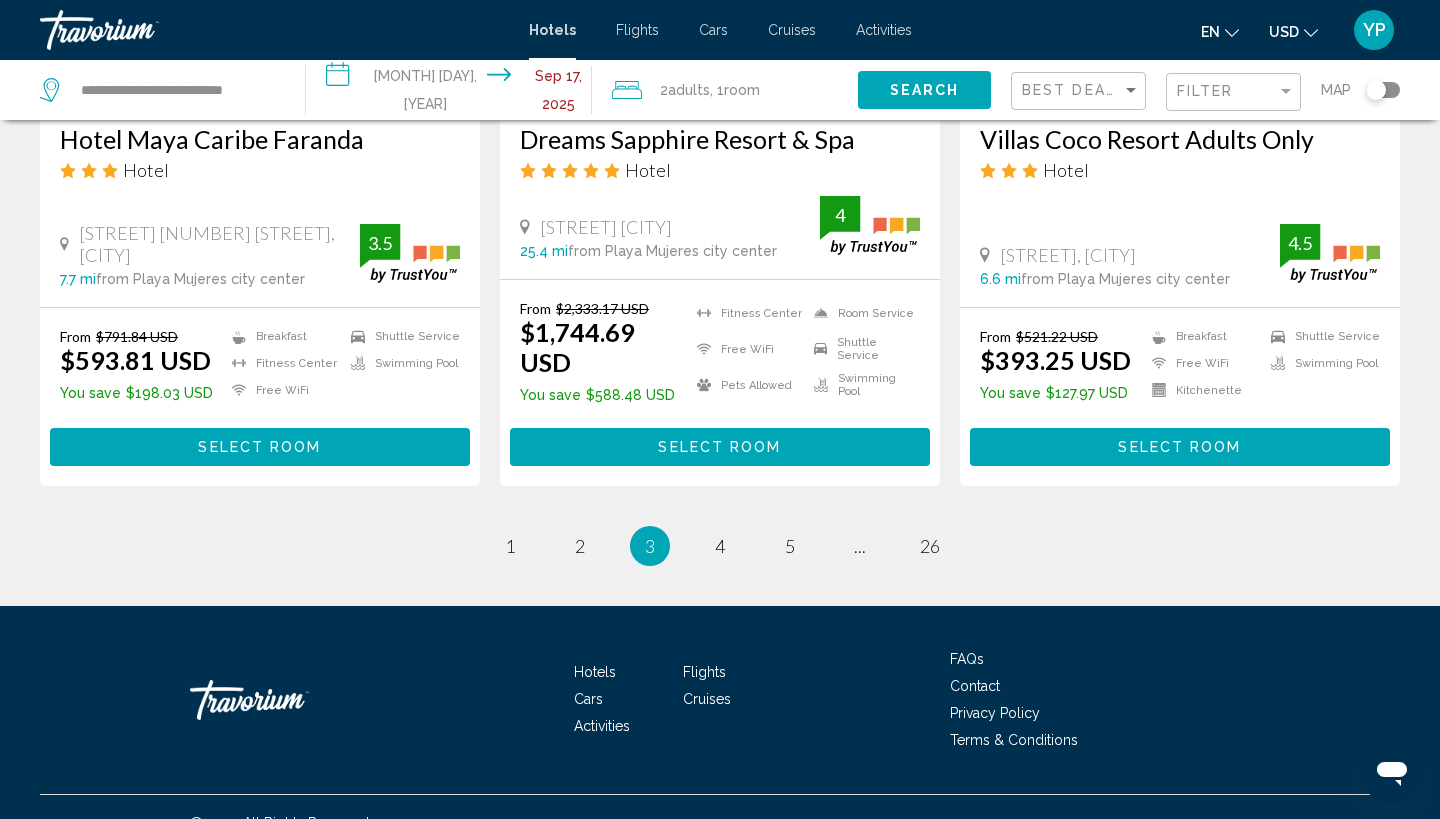 scroll, scrollTop: 2682, scrollLeft: 0, axis: vertical 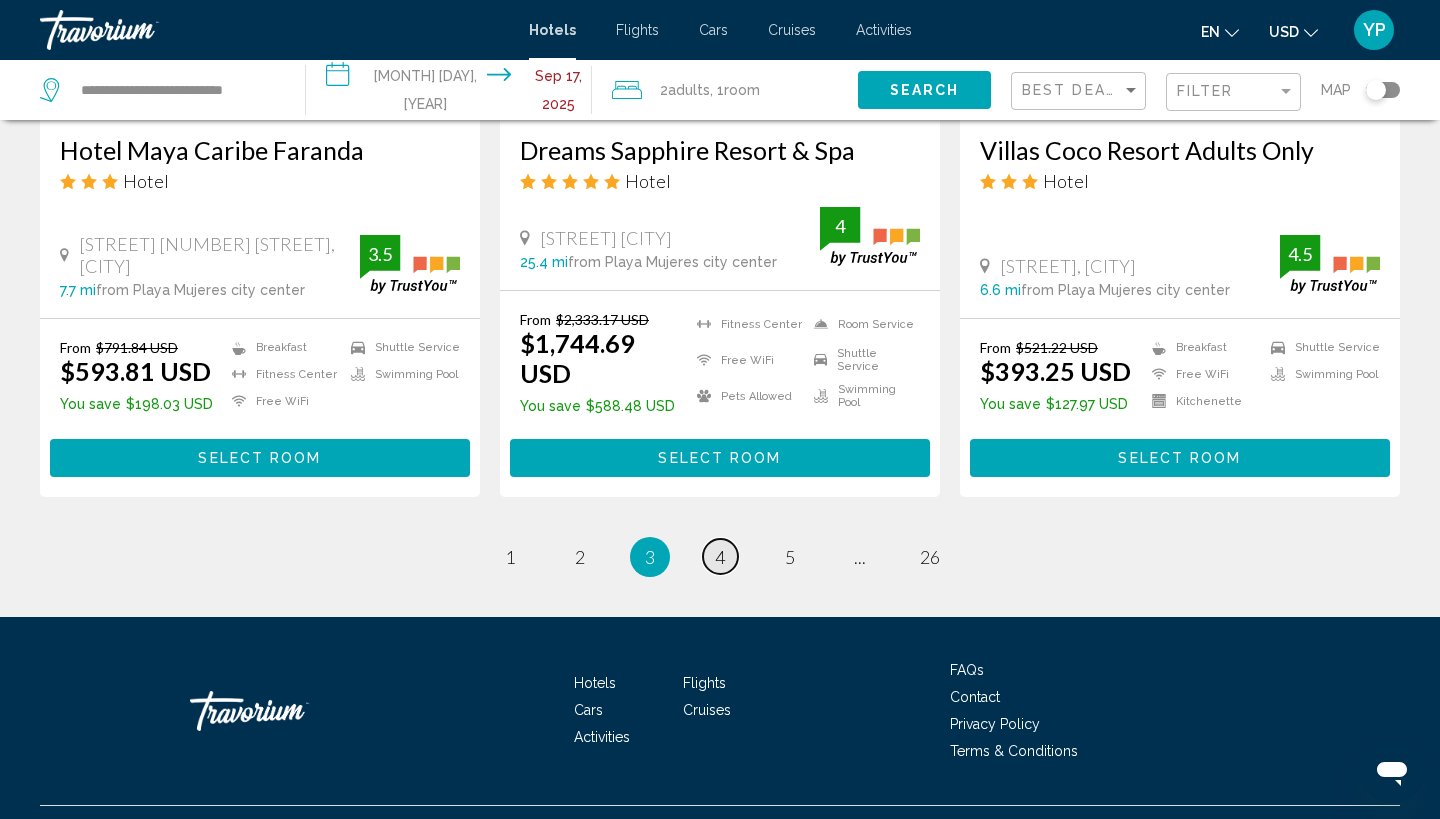 click on "4" at bounding box center [510, 557] 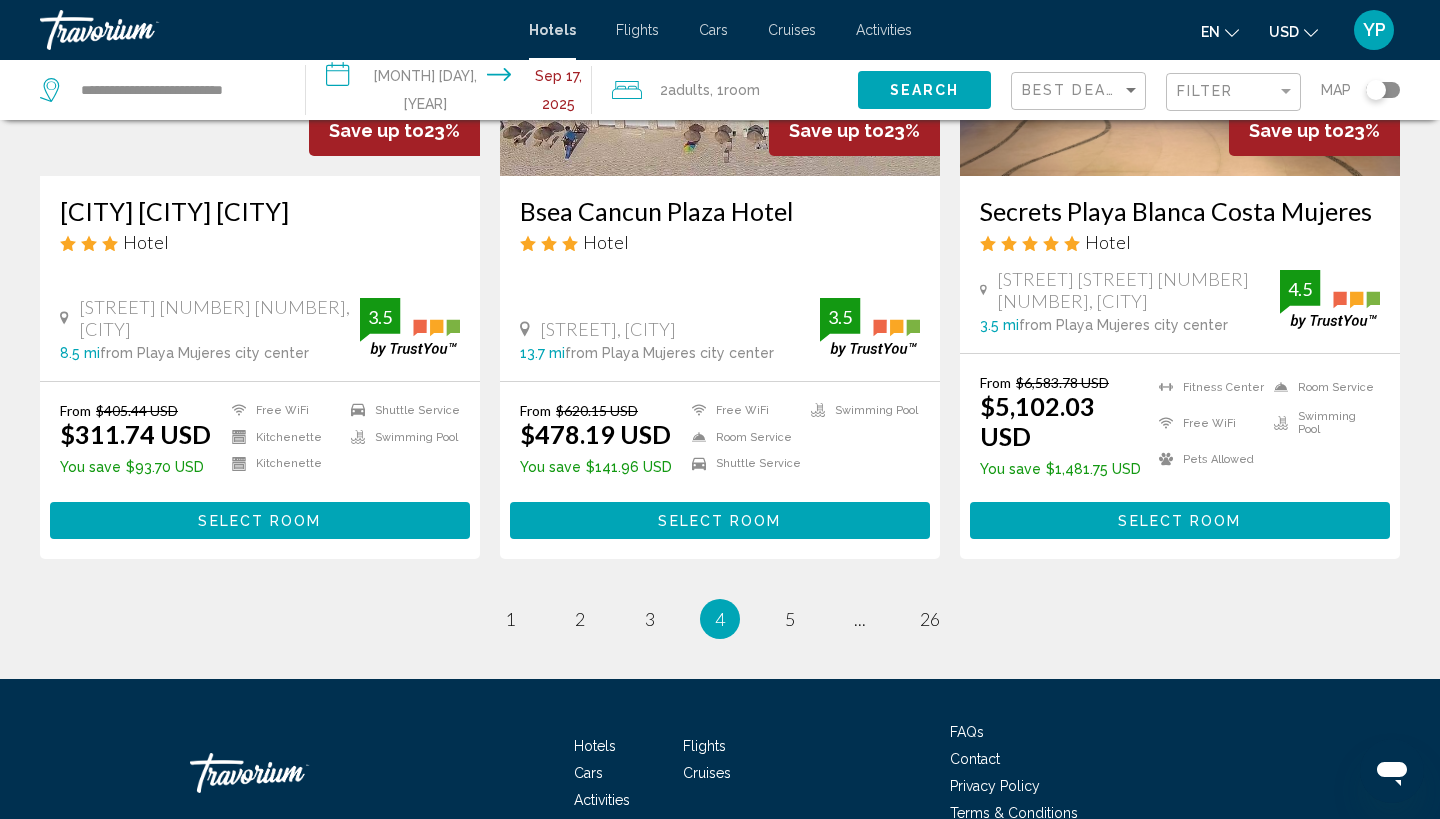 click on "4" at bounding box center [720, 619] 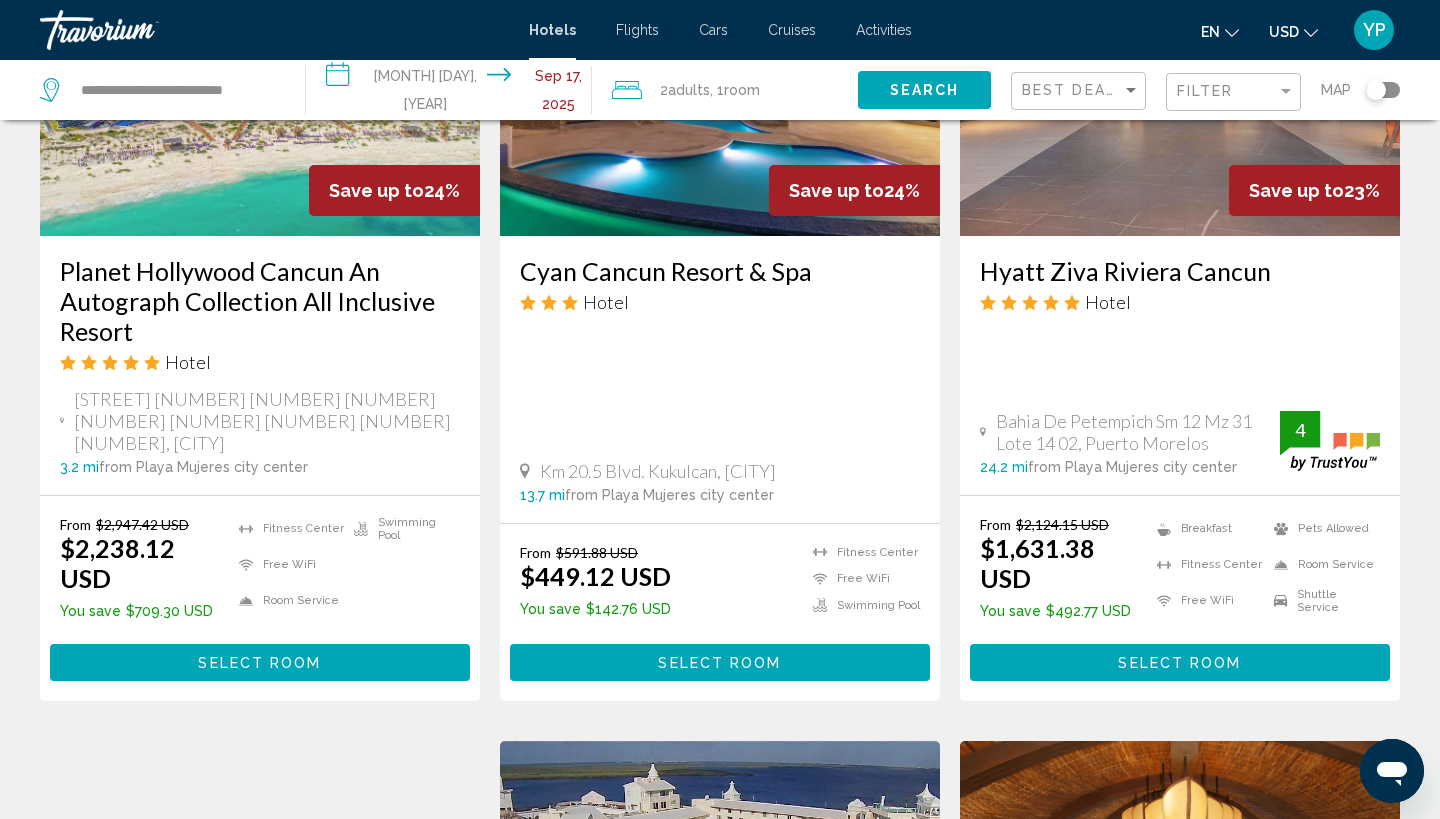 scroll, scrollTop: 1798, scrollLeft: 0, axis: vertical 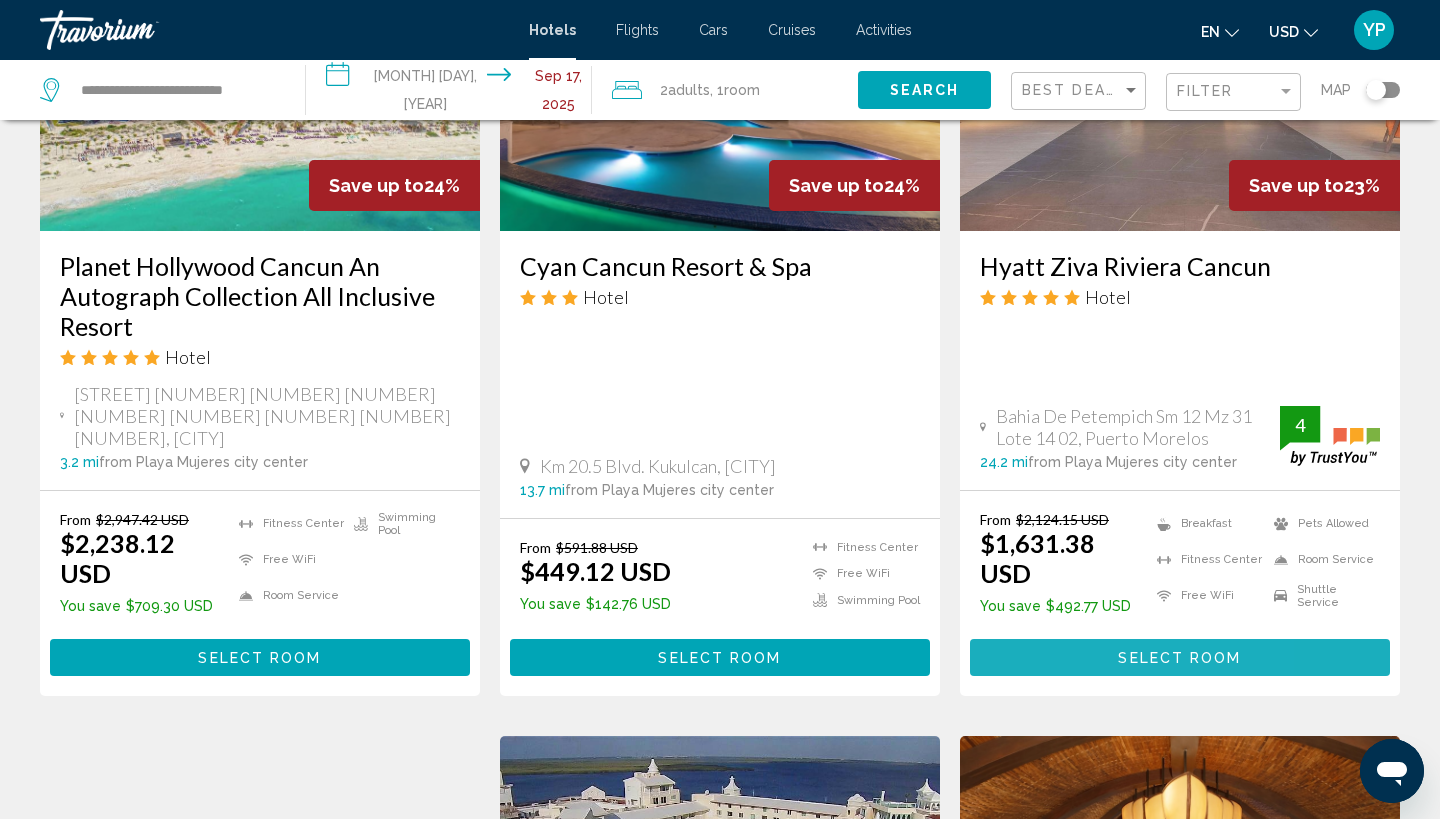 click on "Select Room" at bounding box center [1180, 657] 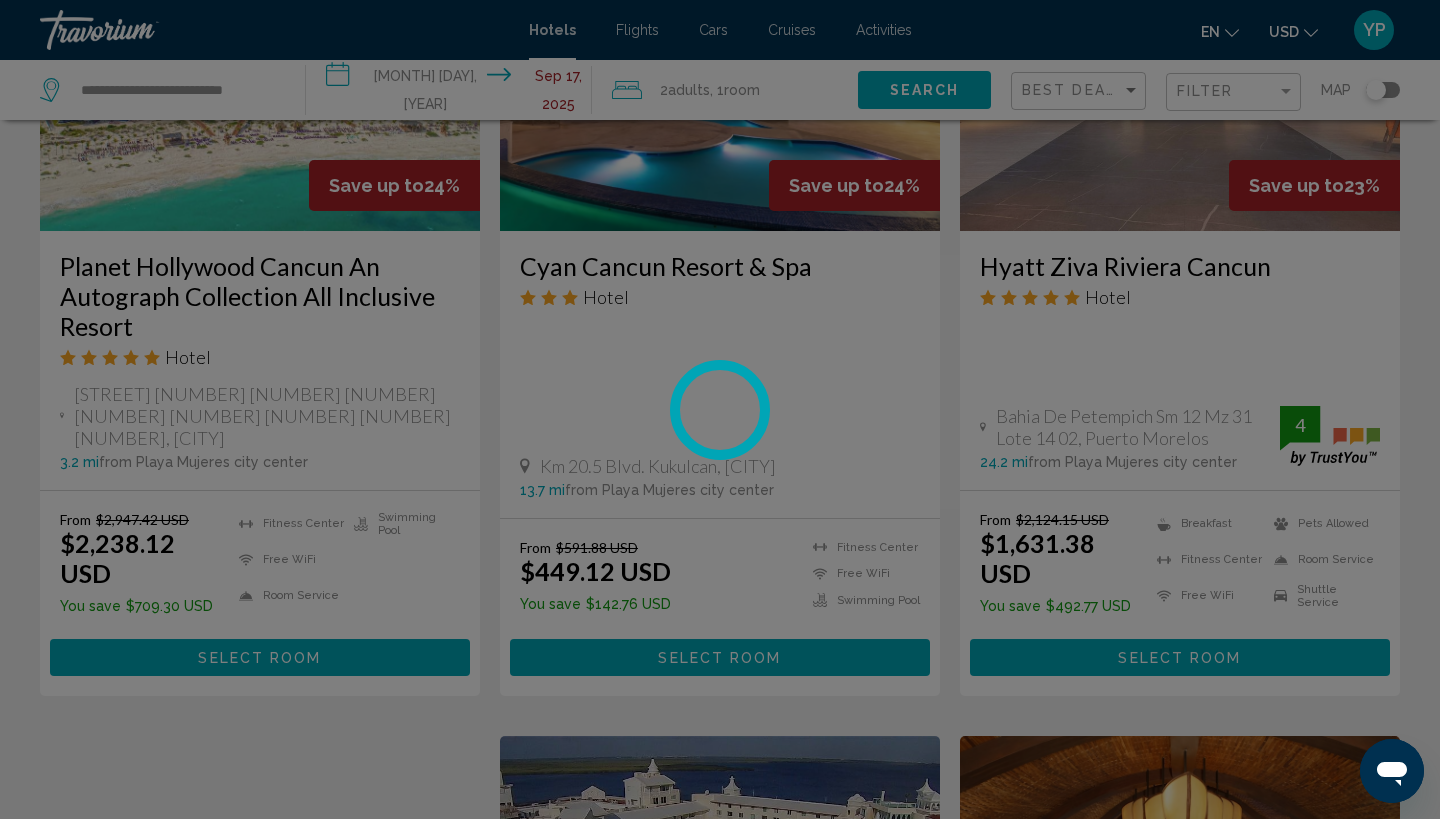 scroll, scrollTop: 0, scrollLeft: 0, axis: both 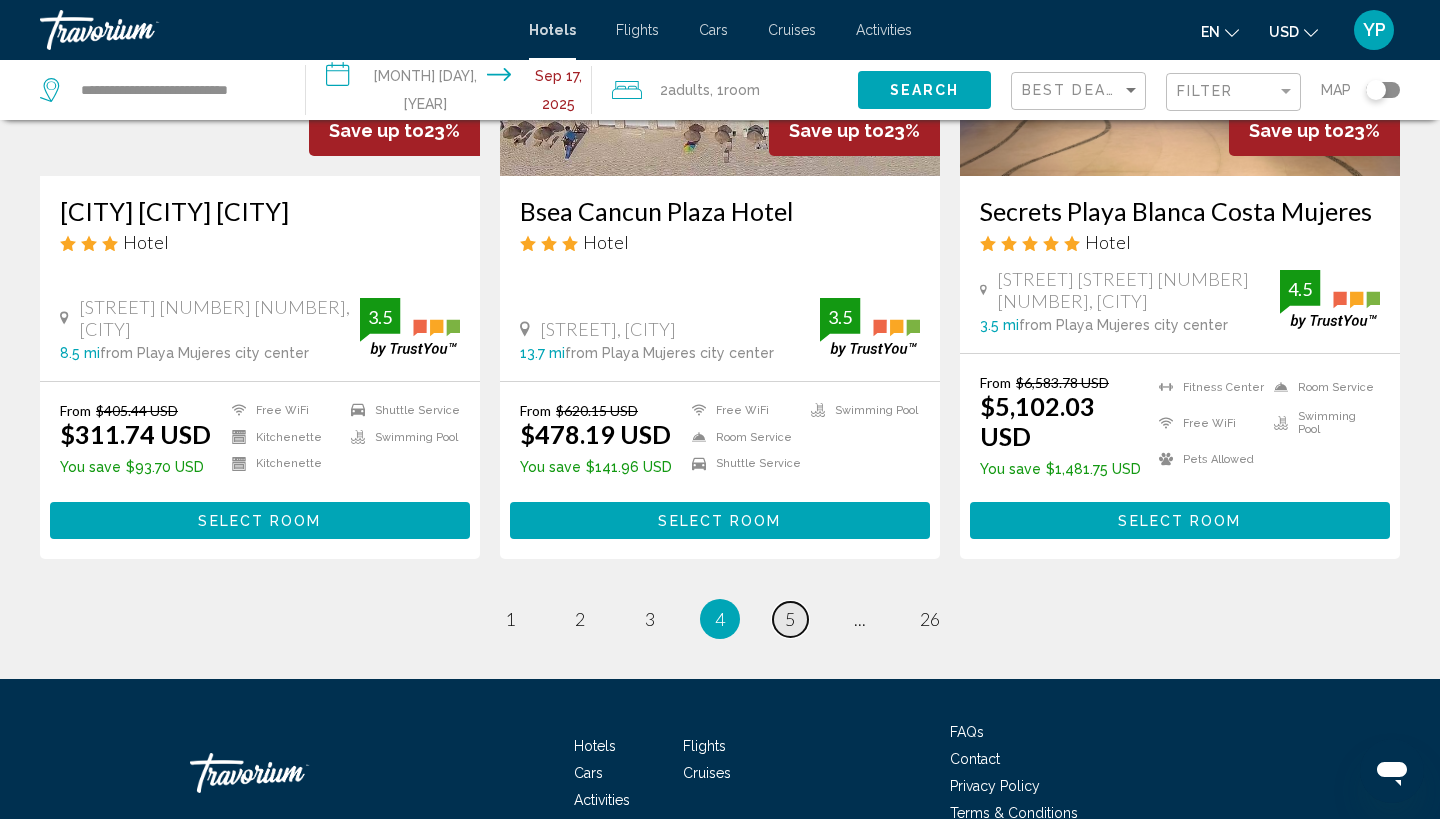 click on "5" at bounding box center [510, 619] 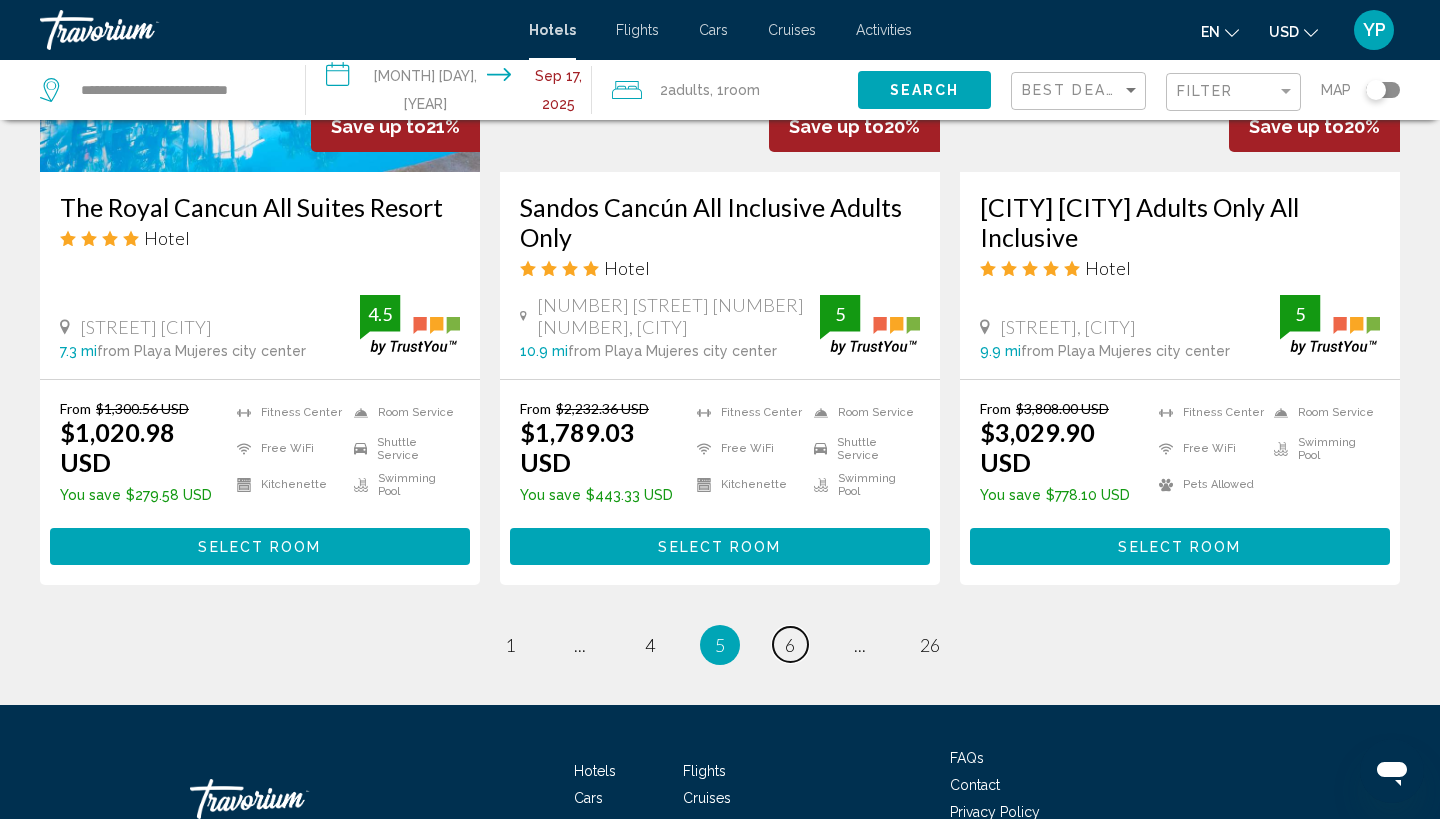 scroll, scrollTop: 2648, scrollLeft: 0, axis: vertical 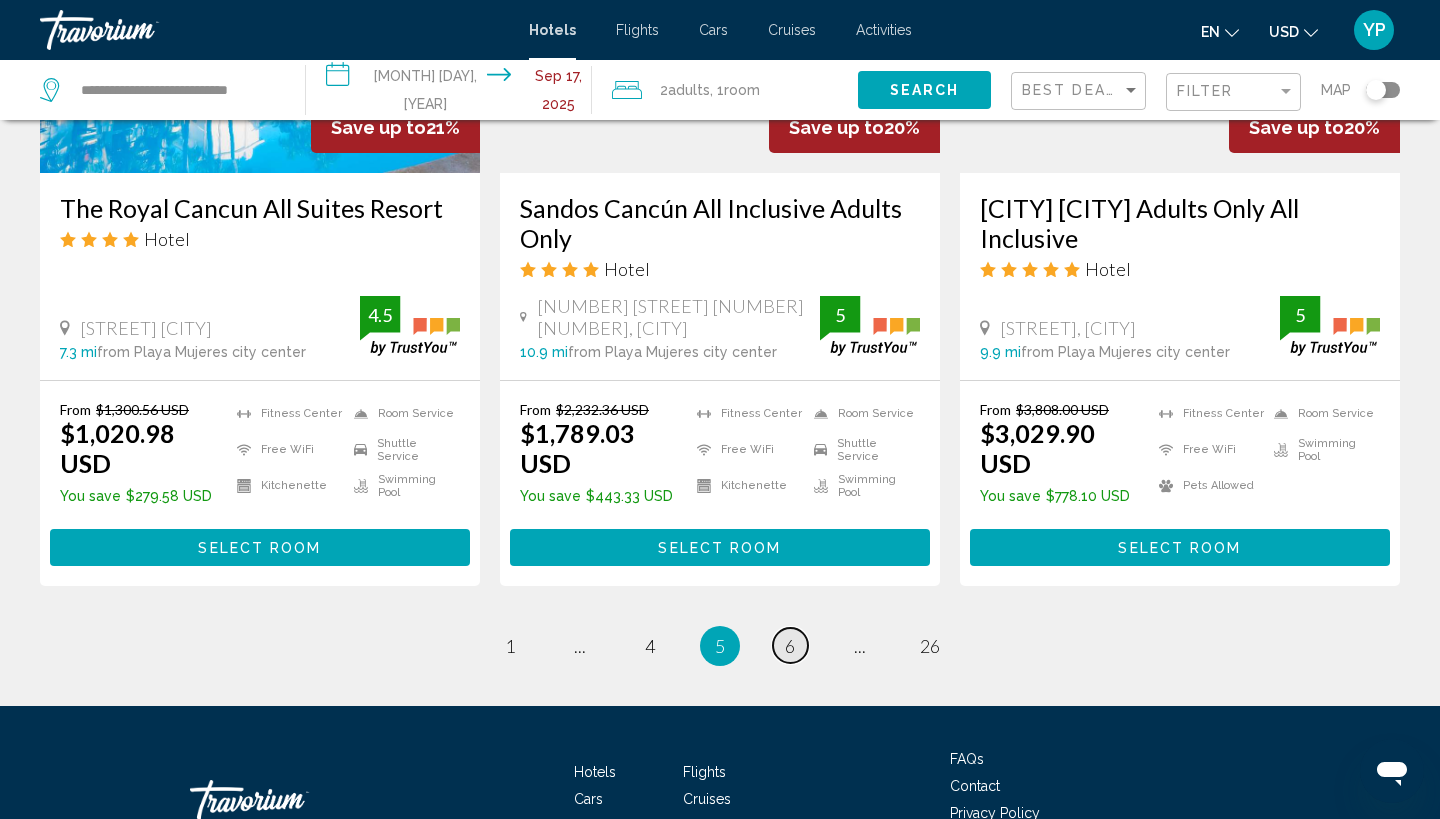 click on "page  6" at bounding box center (510, 645) 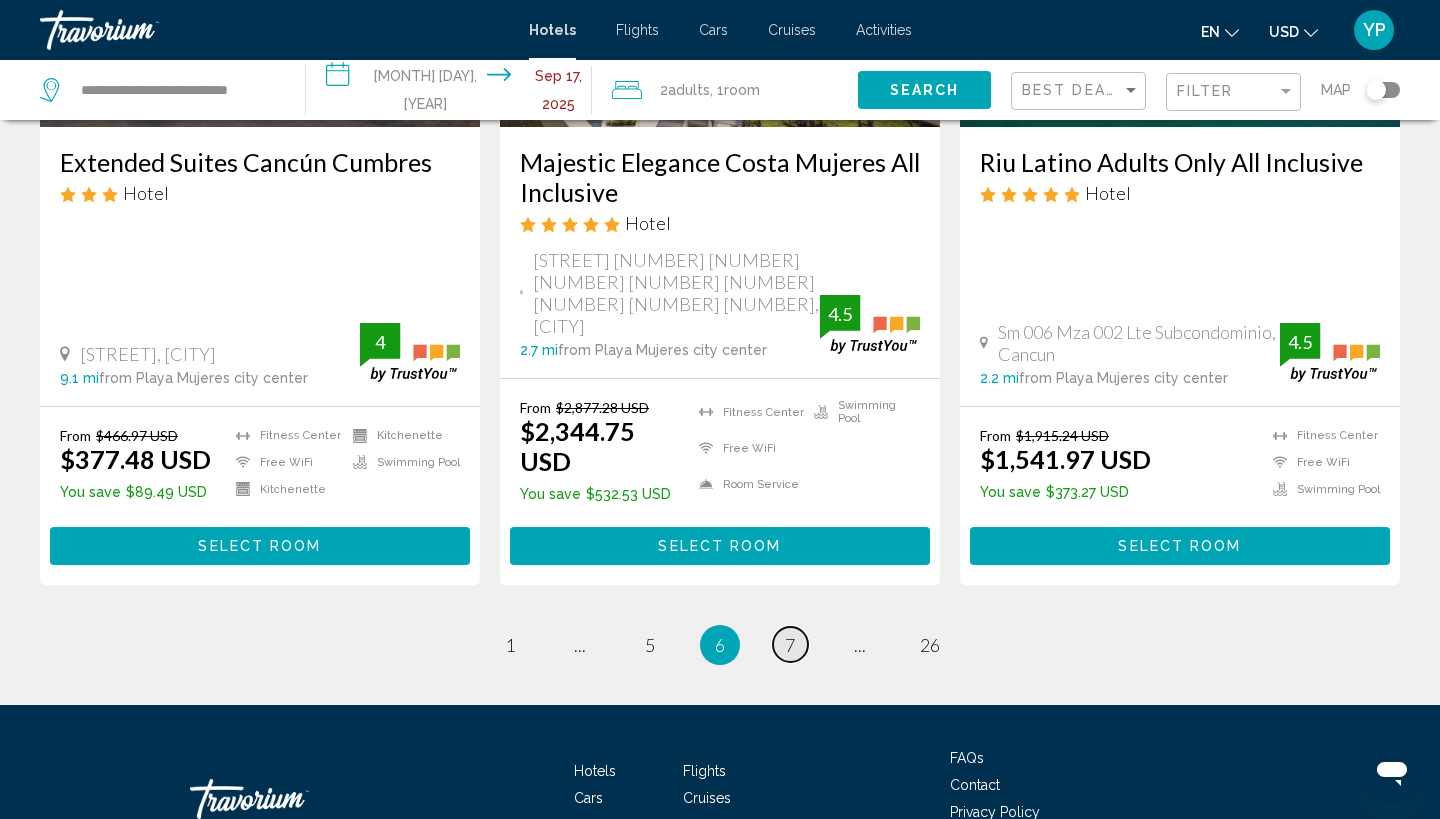click on "page  7" at bounding box center (510, 644) 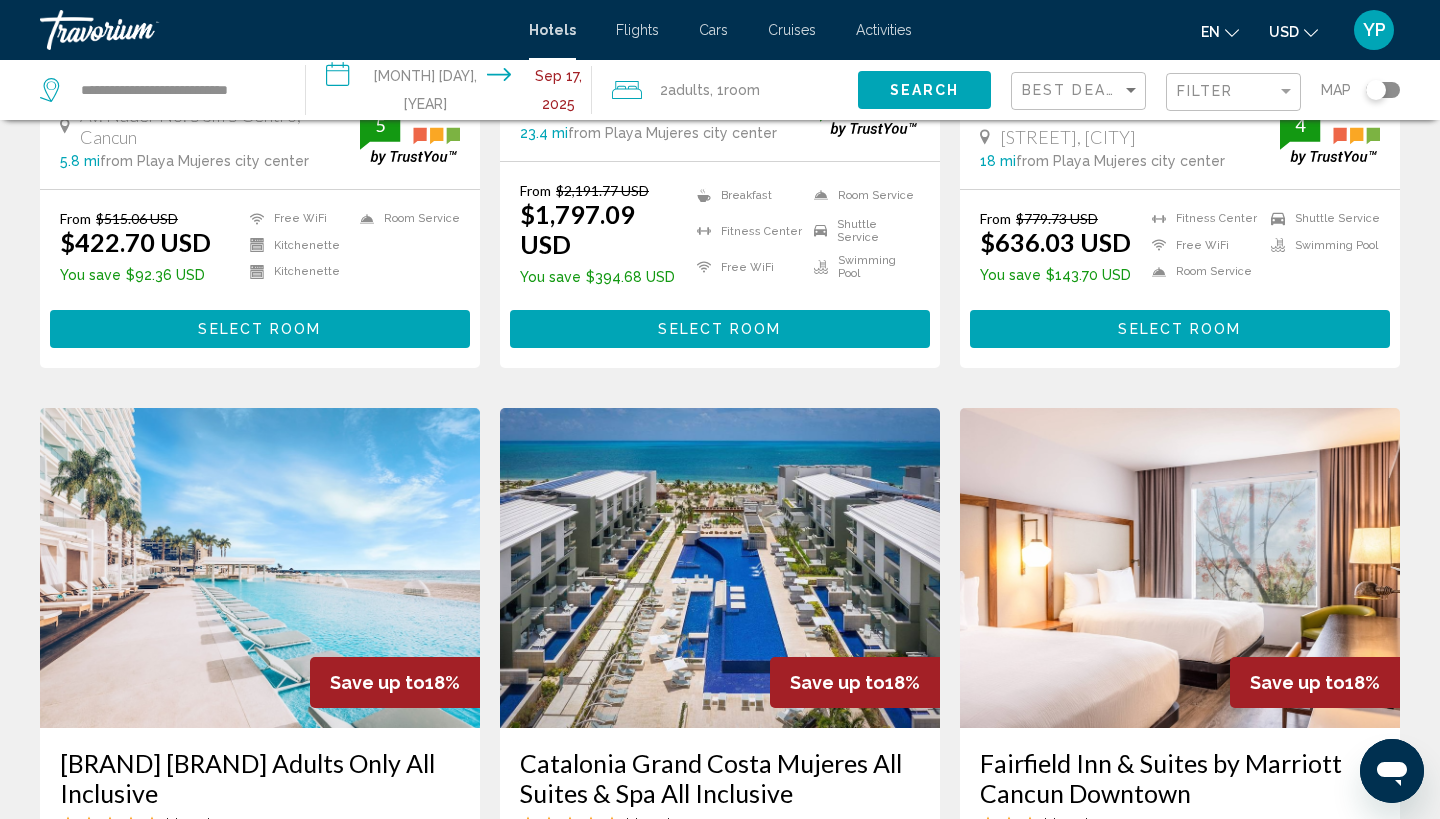 scroll, scrollTop: 1355, scrollLeft: 0, axis: vertical 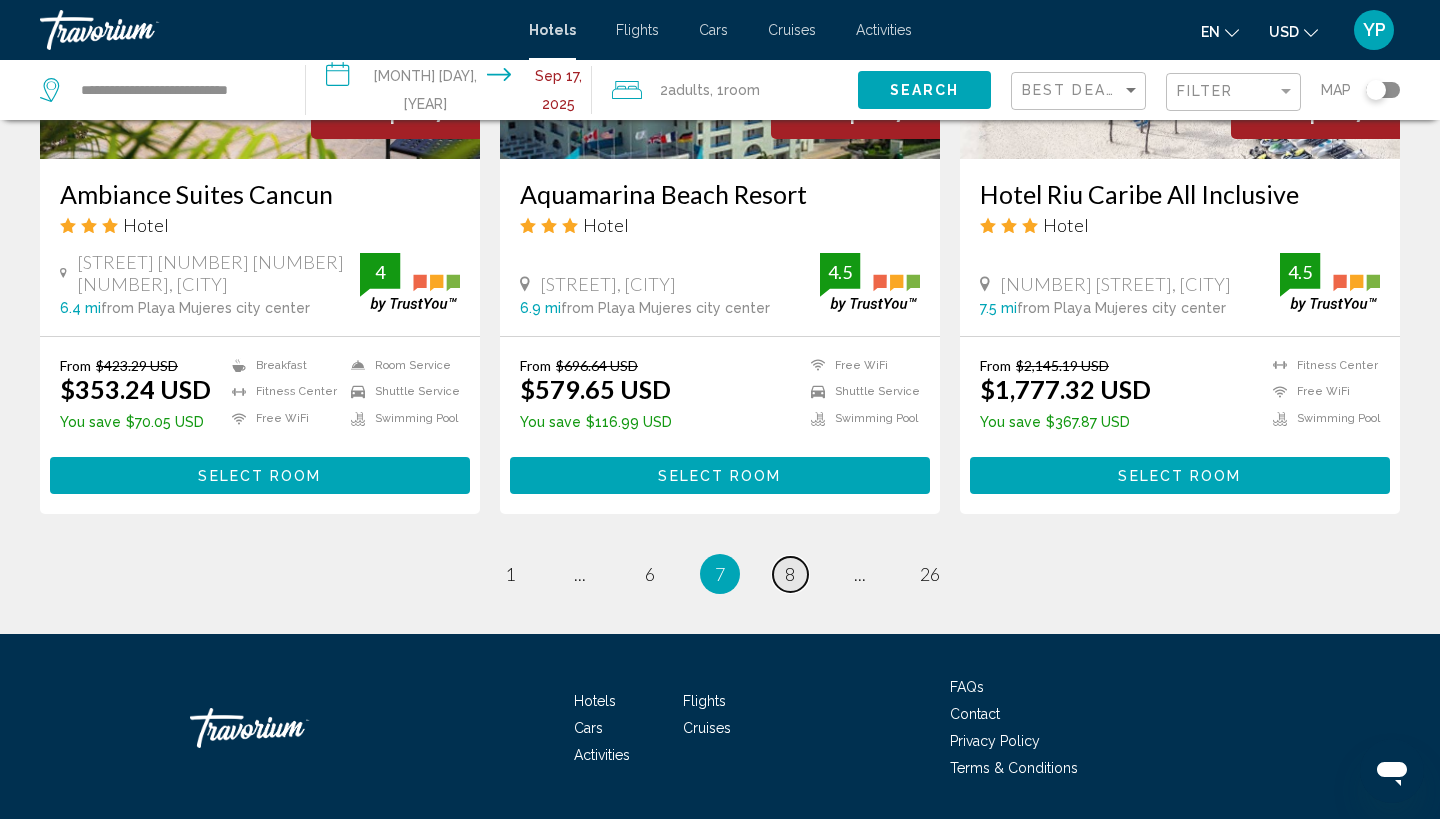 click on "8" at bounding box center (510, 574) 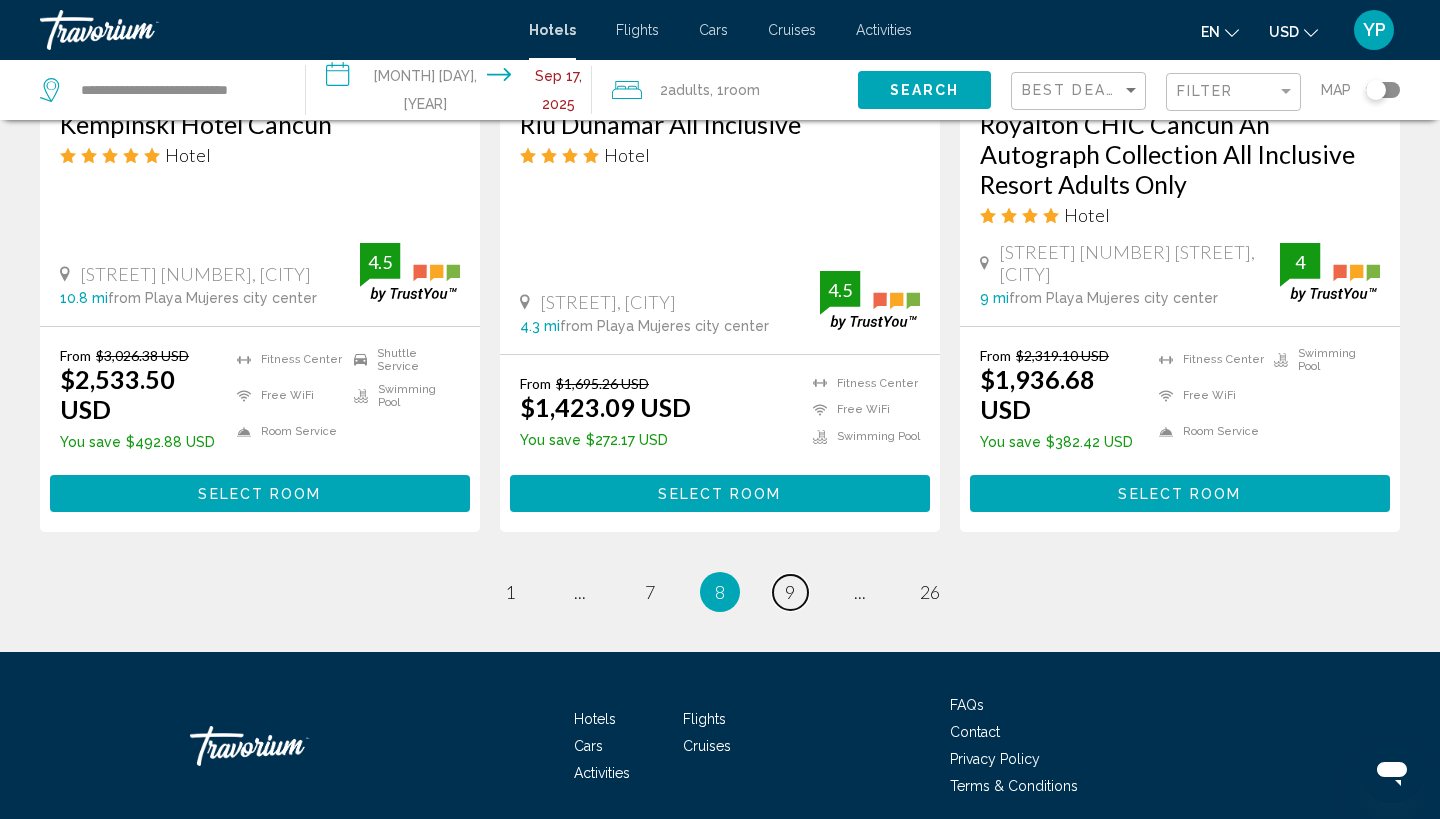 scroll, scrollTop: 2706, scrollLeft: 0, axis: vertical 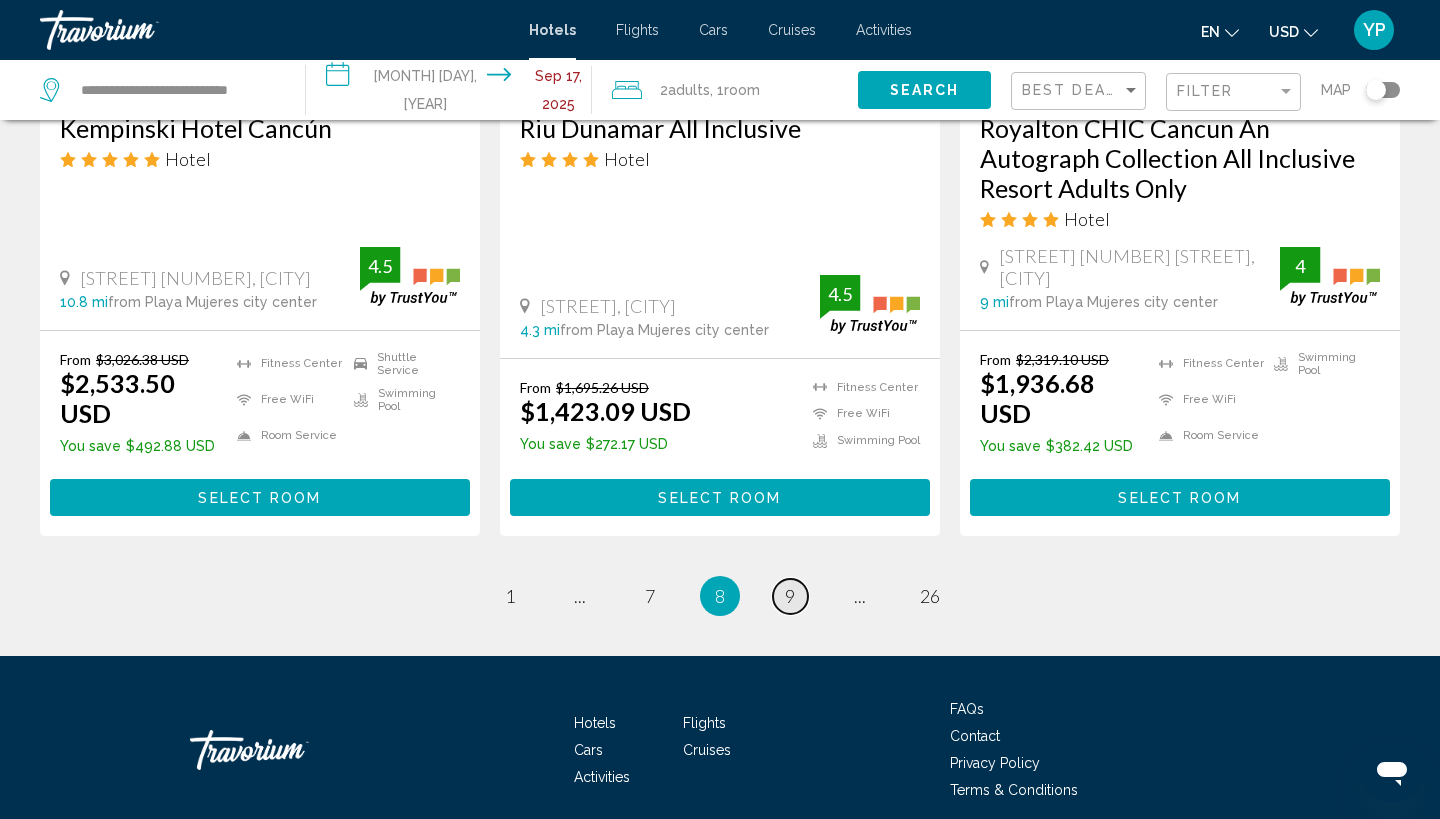 click on "9" at bounding box center (510, 596) 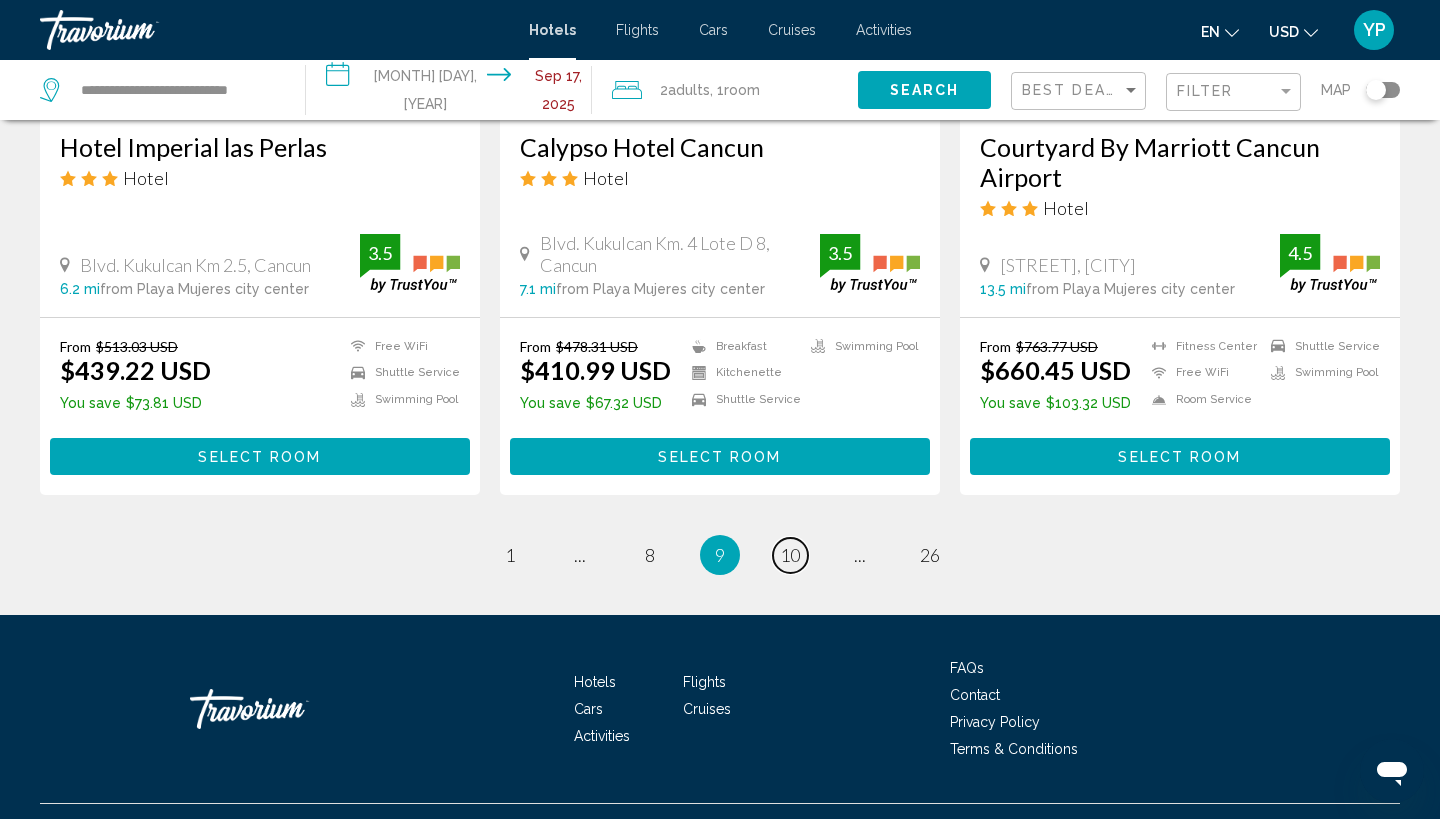 scroll, scrollTop: 2654, scrollLeft: 0, axis: vertical 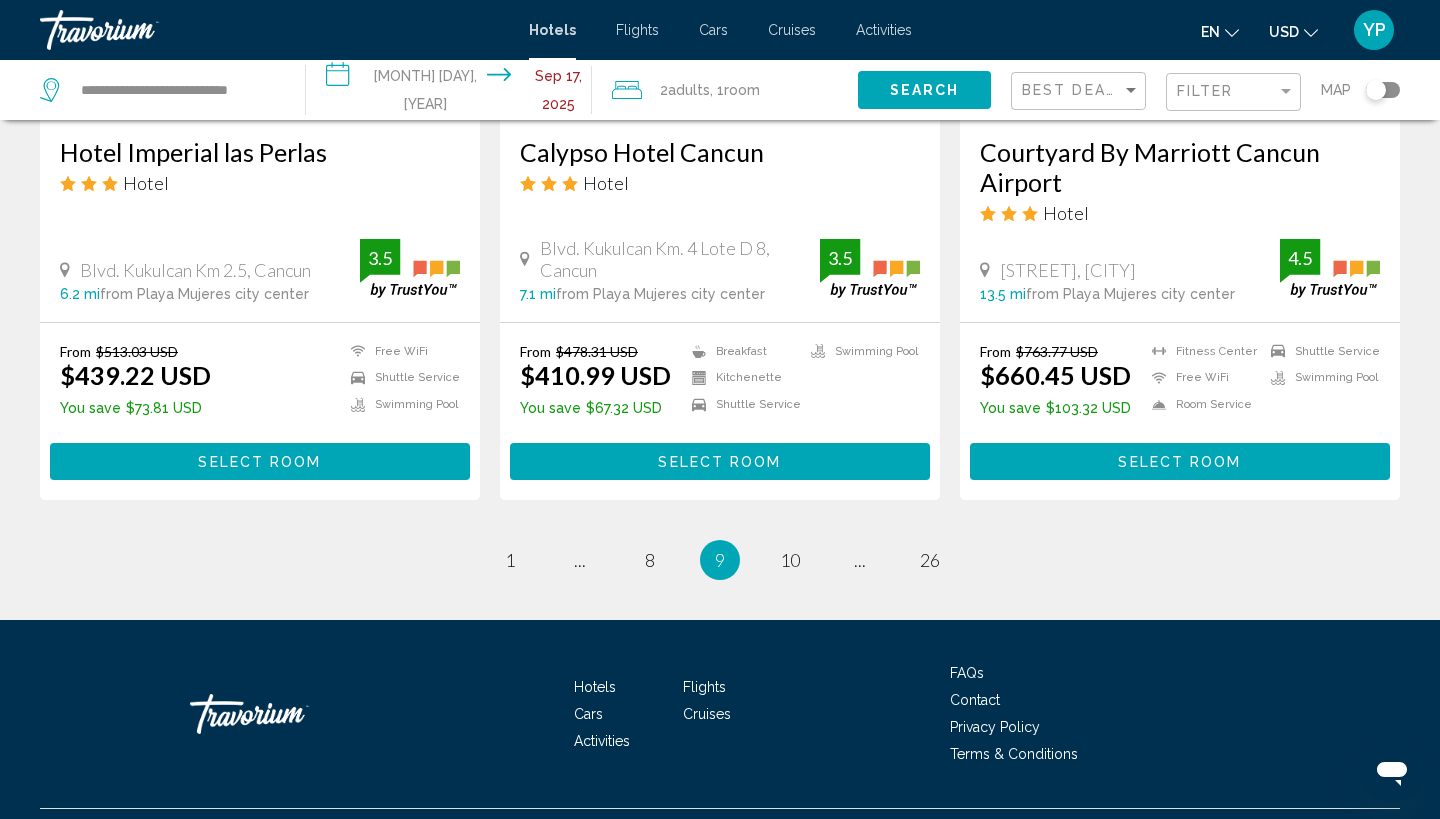 click on "You're on page 9" at bounding box center (720, 560) 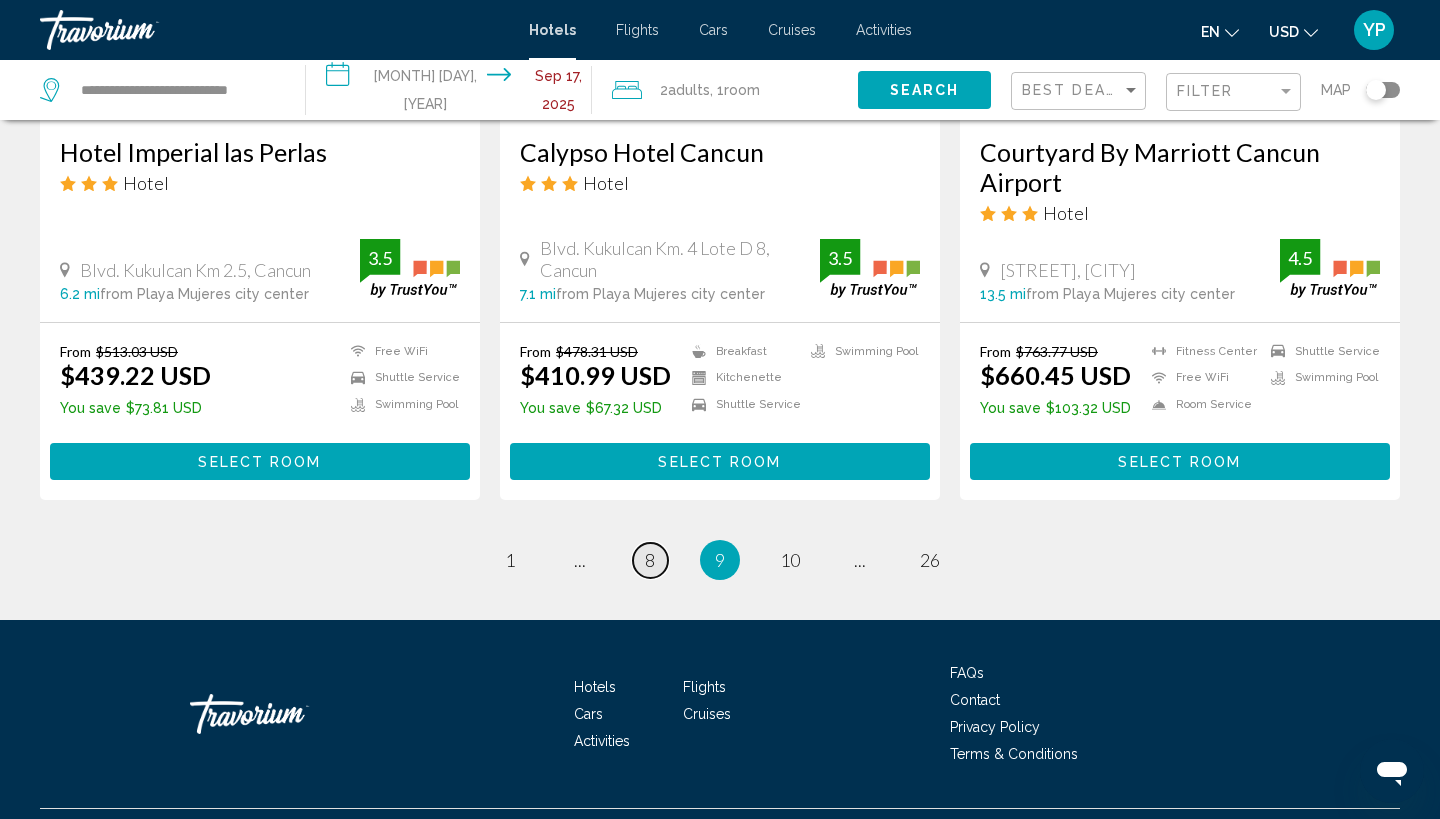click on "8" at bounding box center [510, 560] 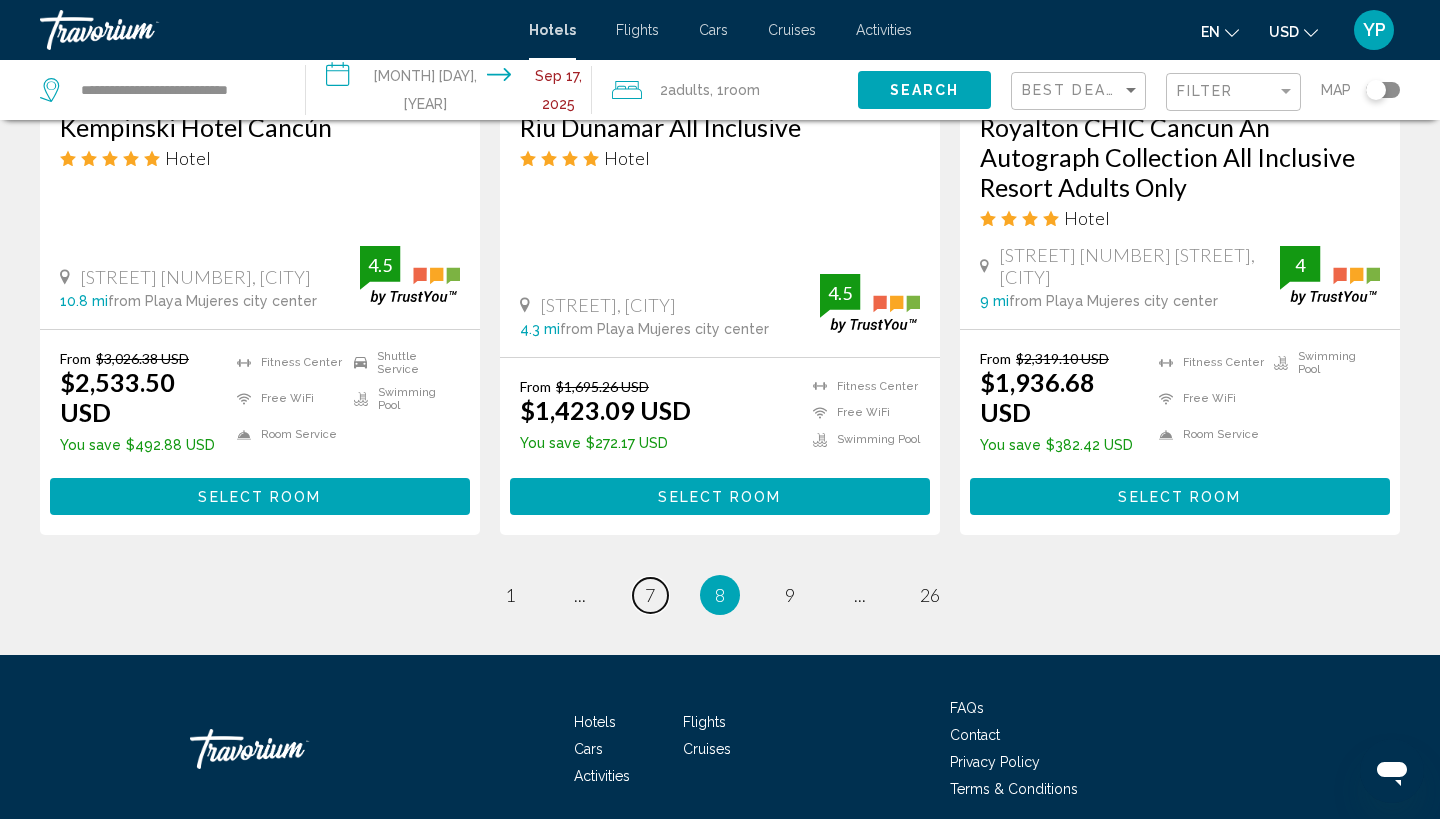 scroll, scrollTop: 2706, scrollLeft: 0, axis: vertical 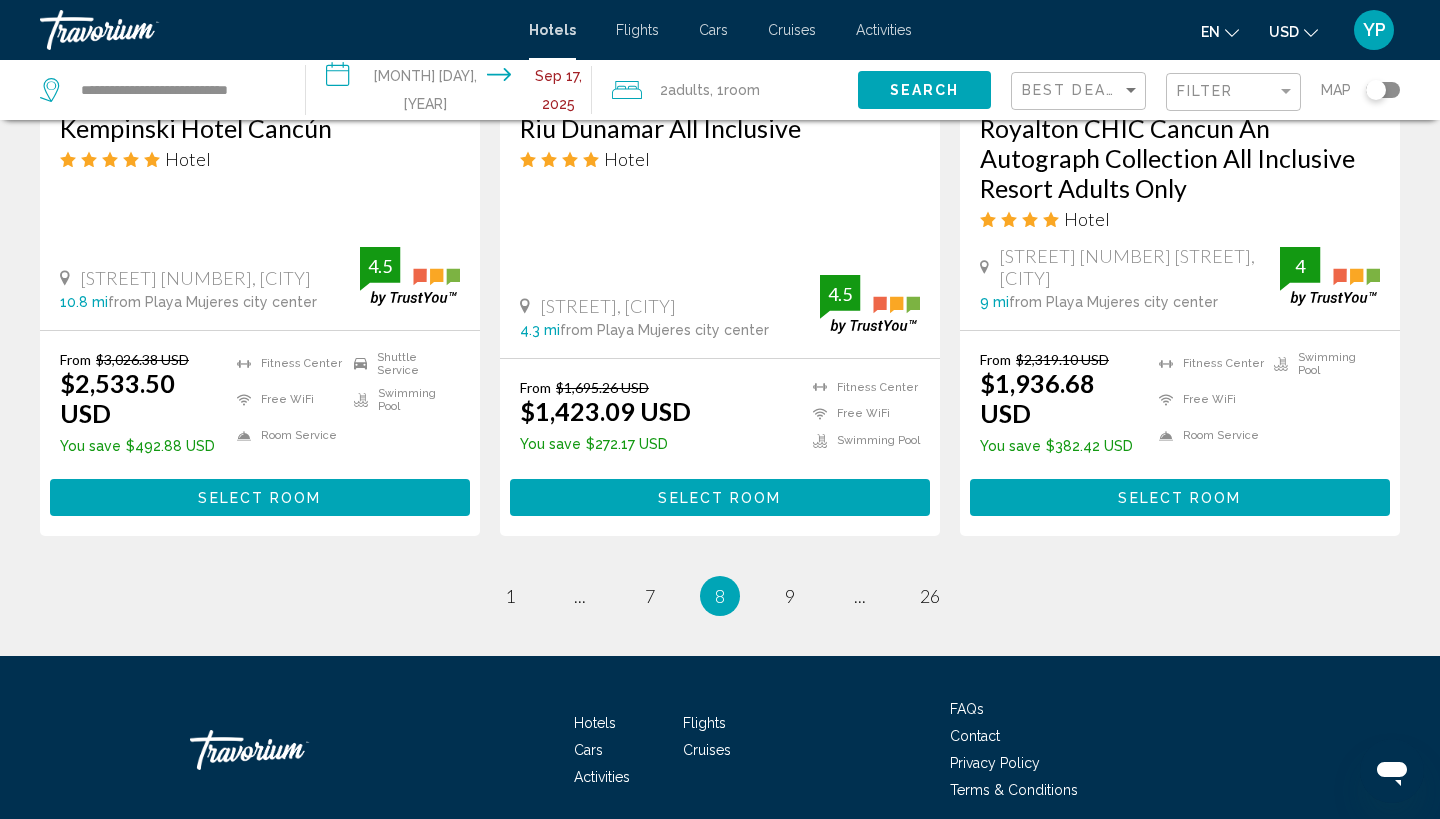 click on "8" at bounding box center [720, 596] 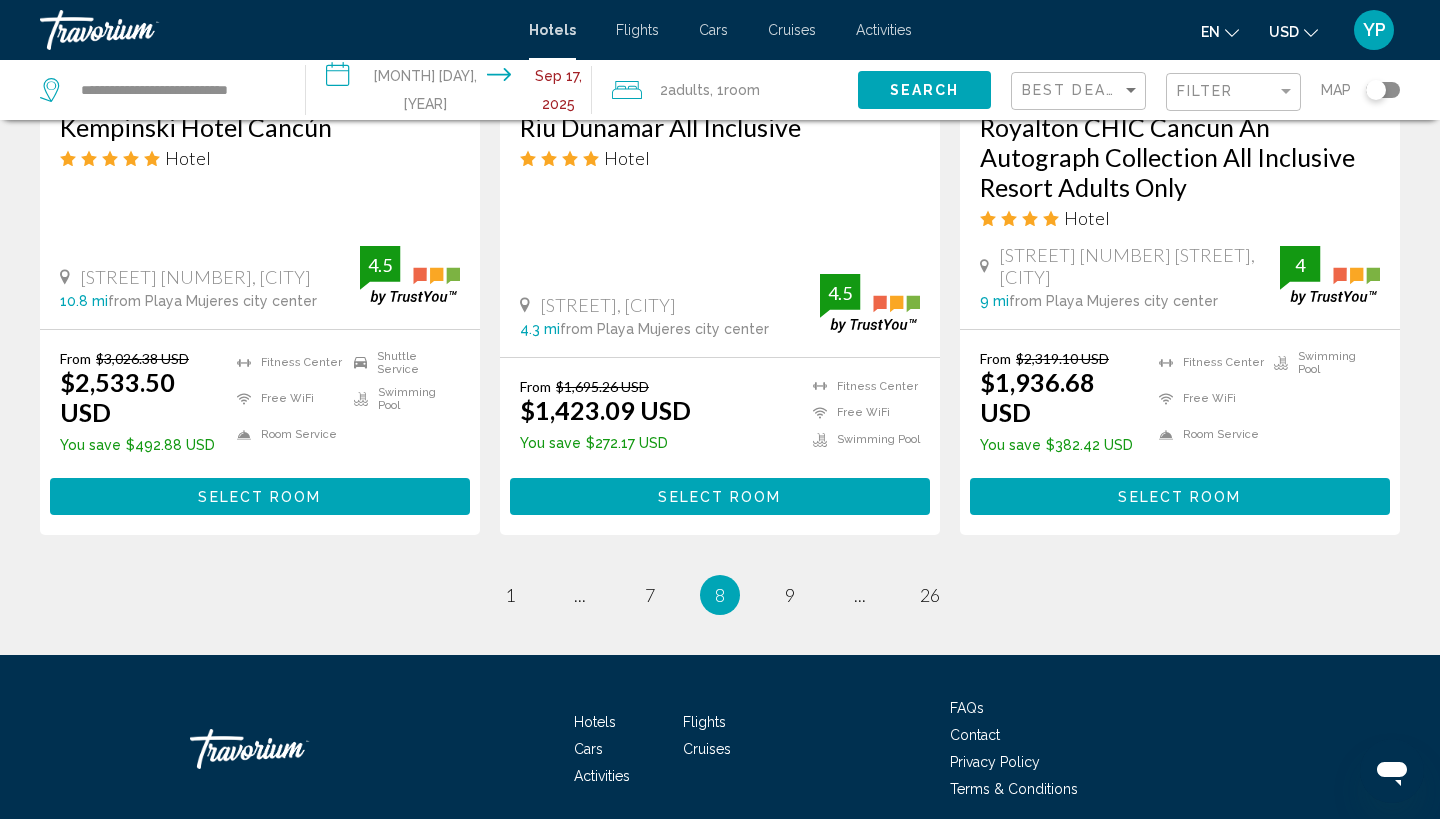 scroll, scrollTop: 2706, scrollLeft: 0, axis: vertical 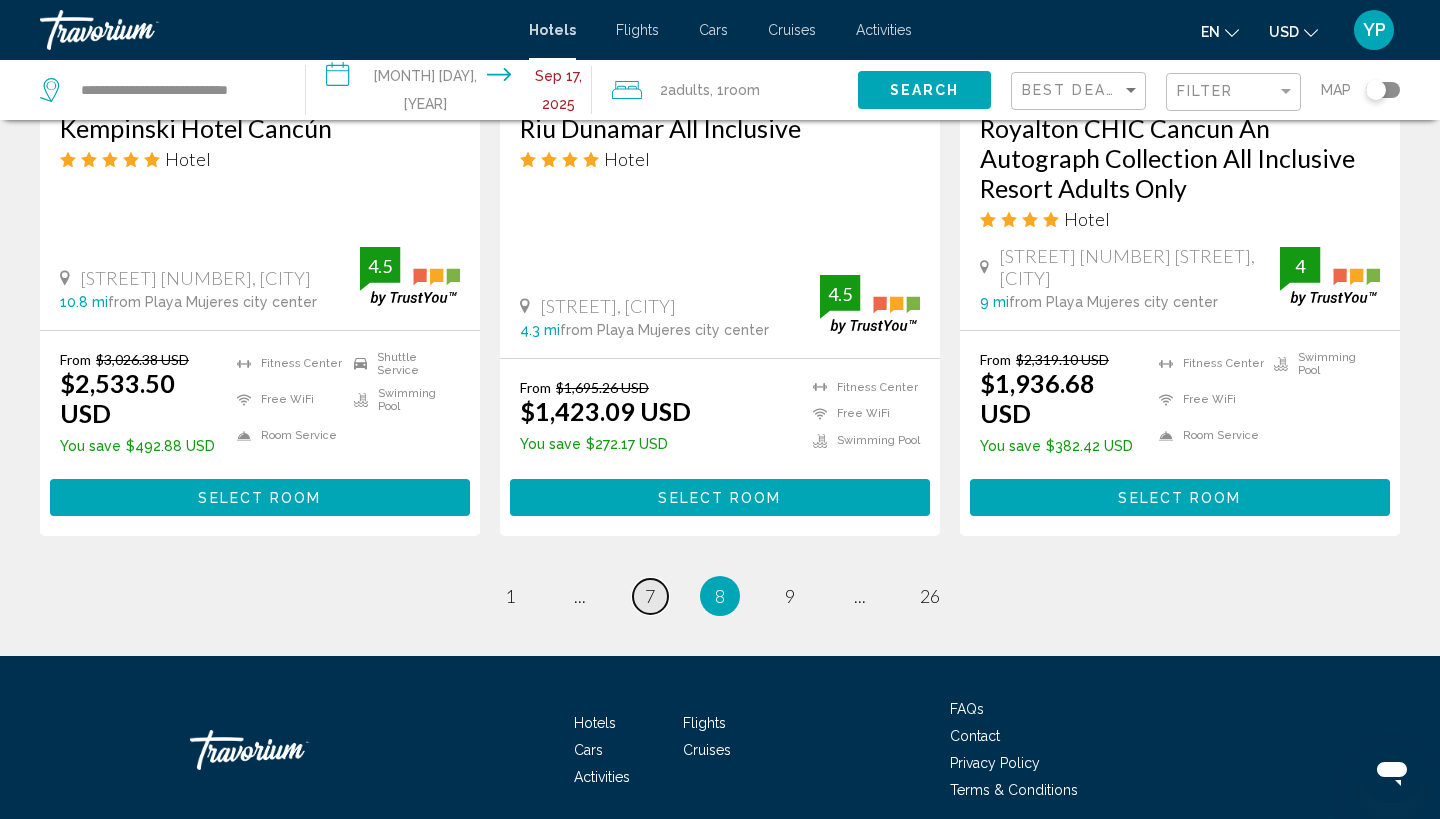click on "7" at bounding box center (510, 596) 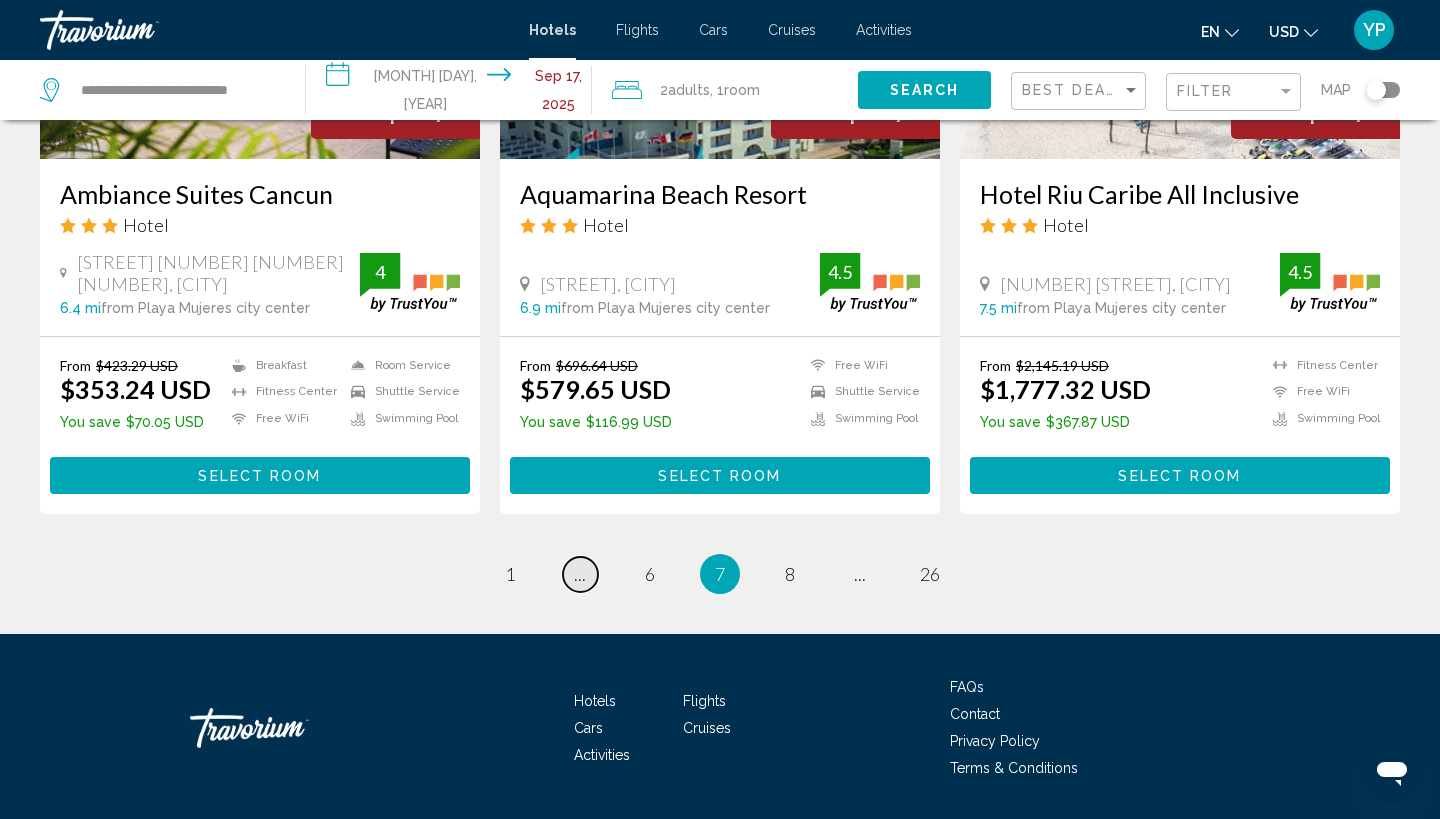 click on "..." at bounding box center [580, 574] 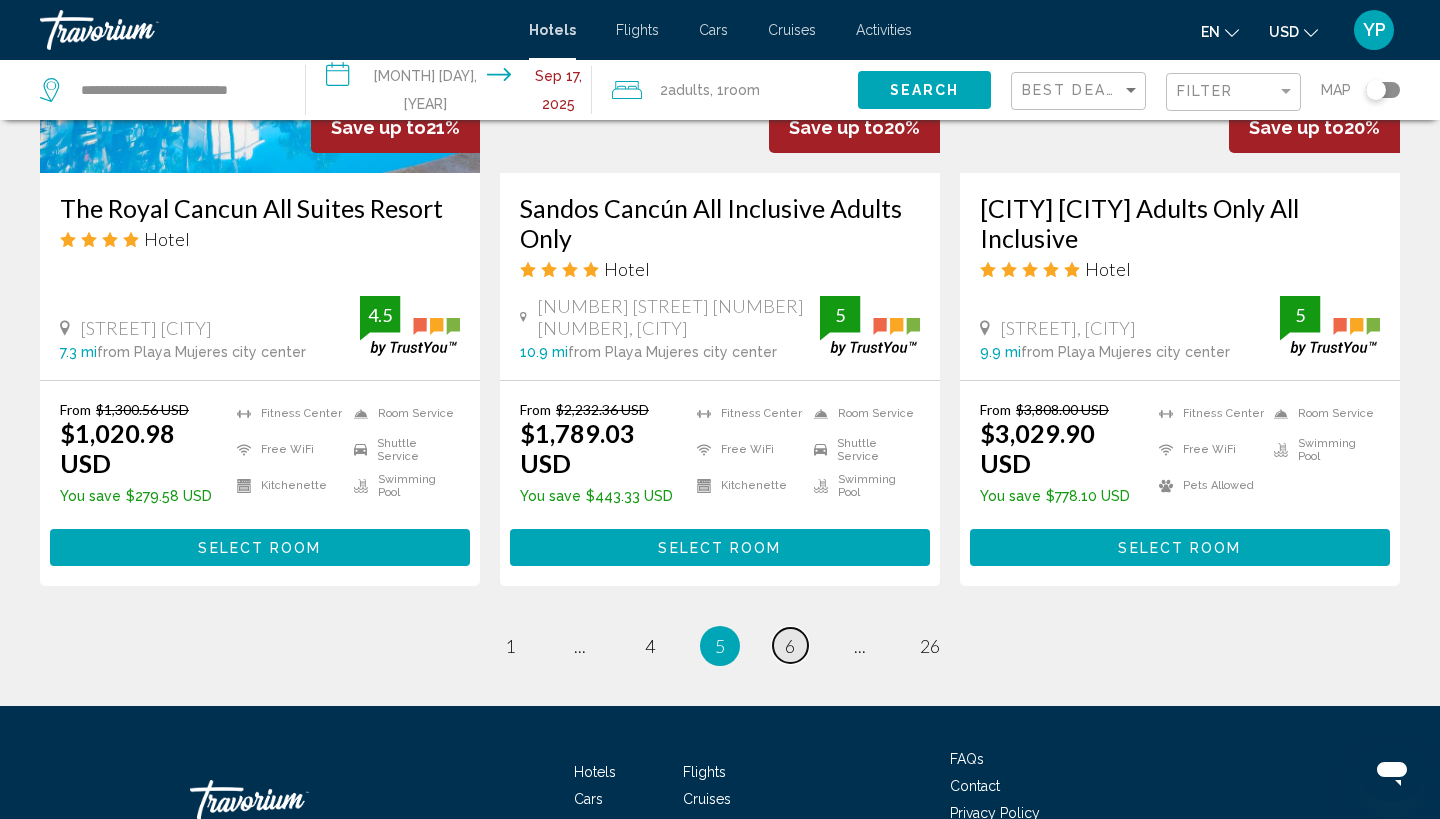 click on "6" at bounding box center (510, 646) 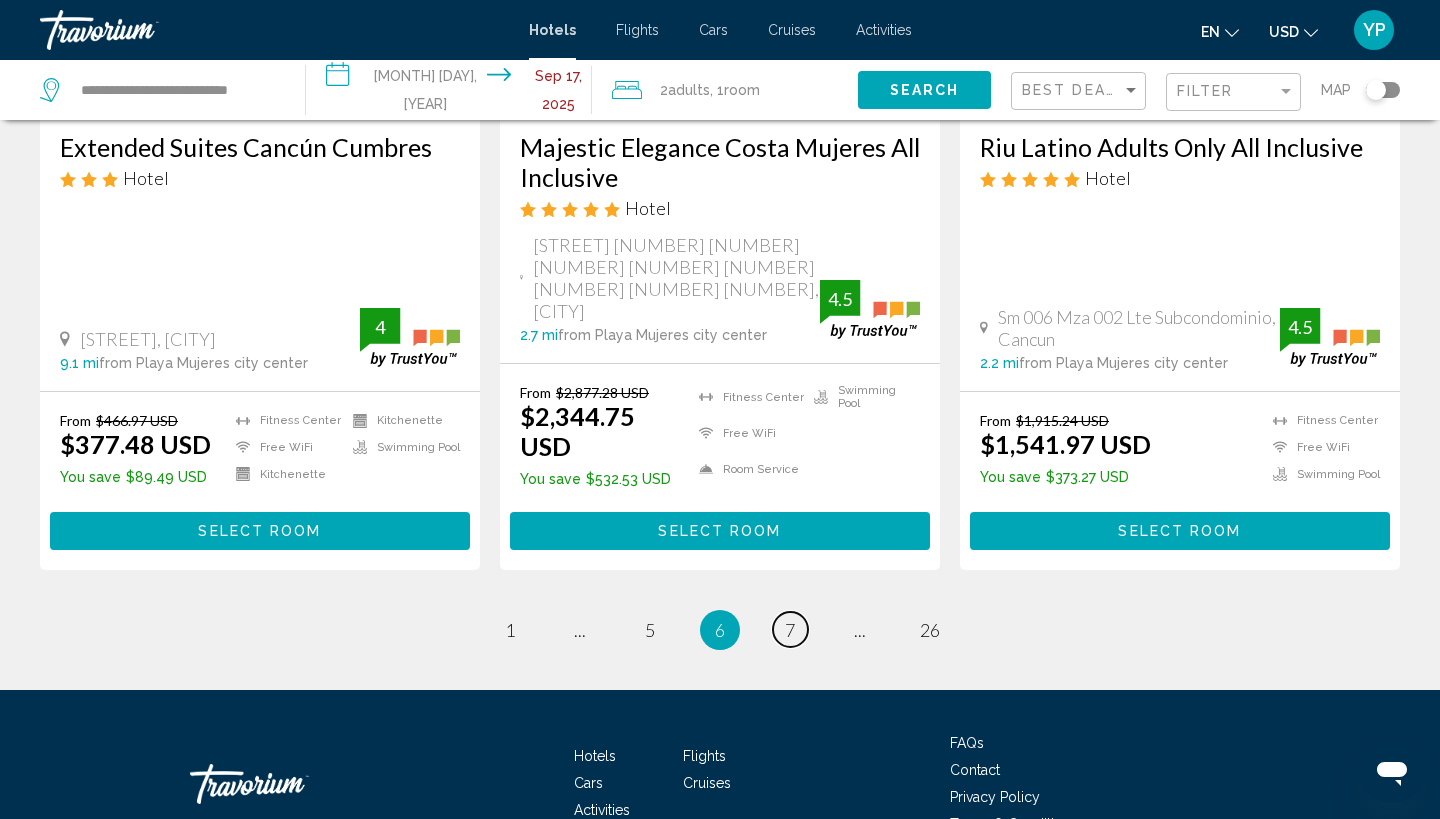 scroll, scrollTop: 2638, scrollLeft: 0, axis: vertical 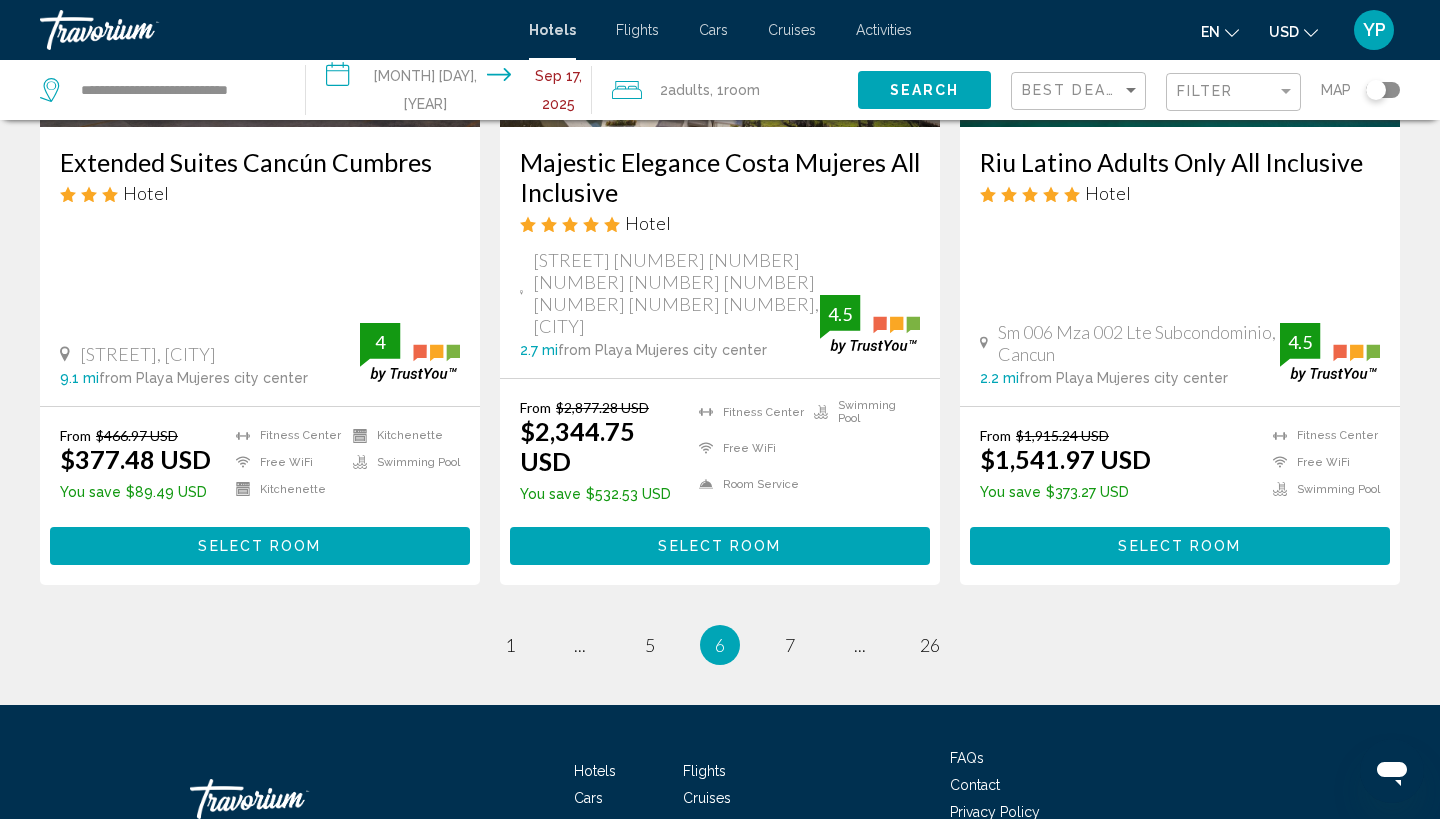 click on "6" at bounding box center [720, 645] 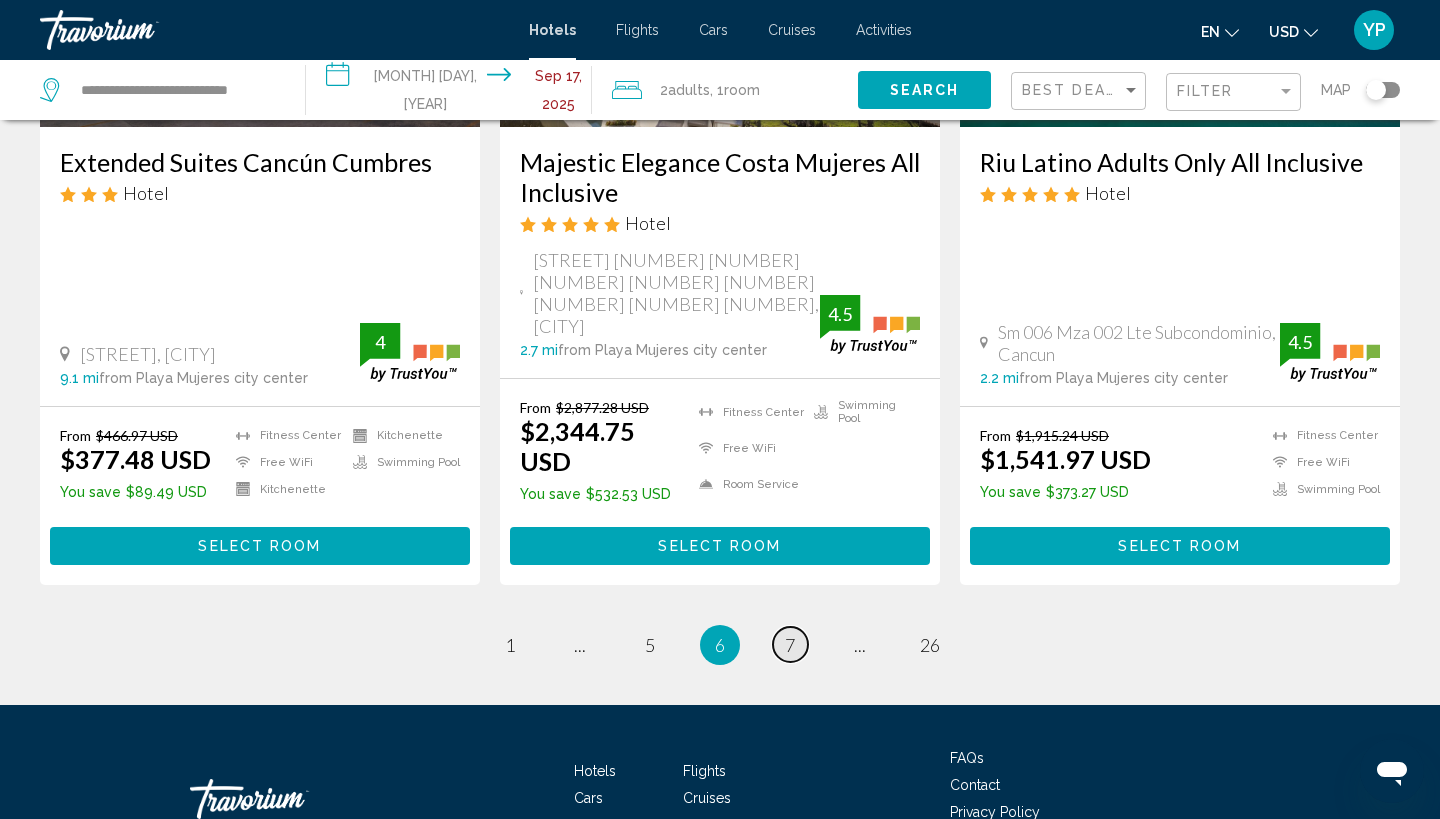 click on "7" at bounding box center [510, 645] 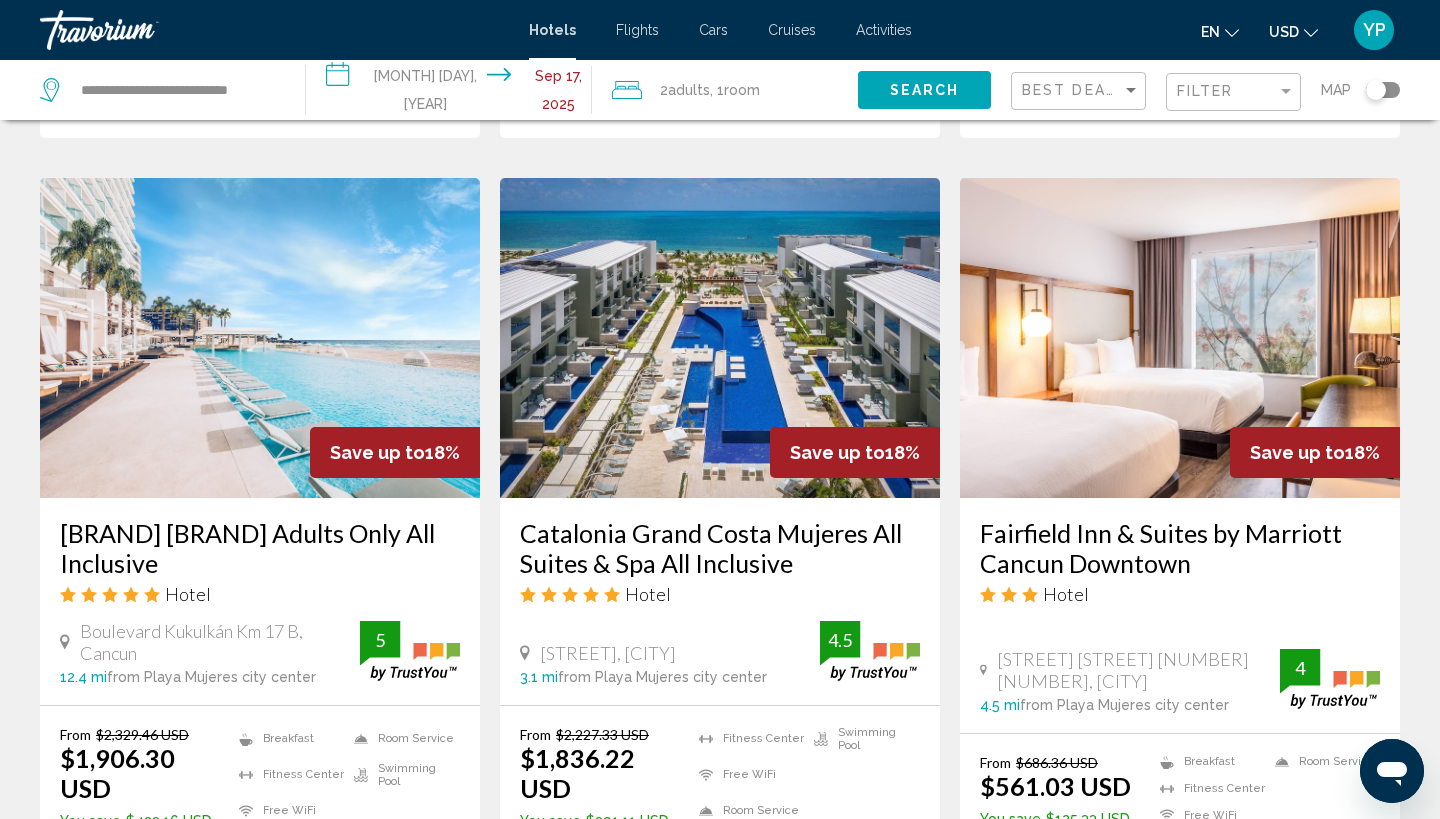scroll, scrollTop: 1700, scrollLeft: 0, axis: vertical 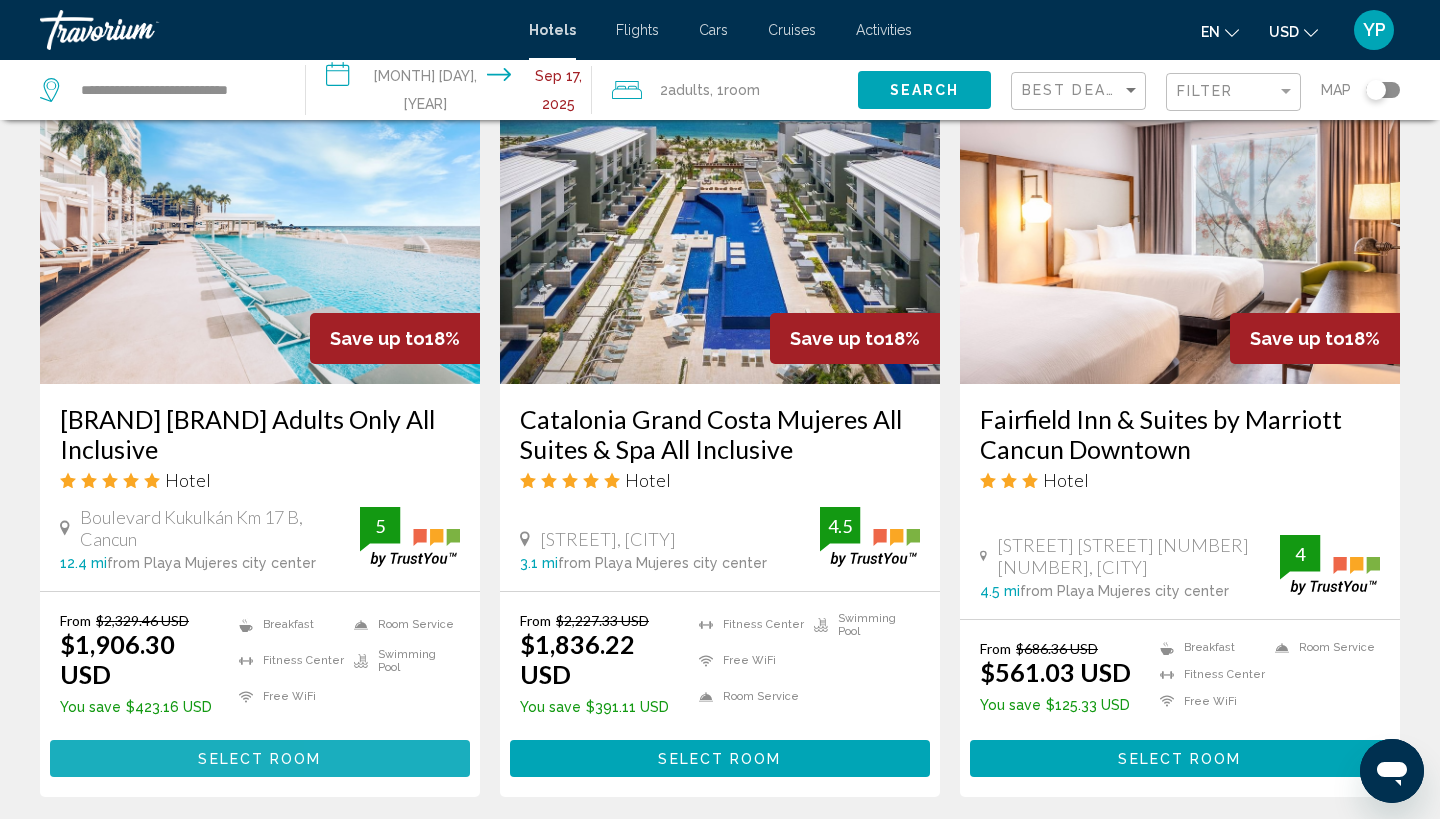 click on "Select Room" at bounding box center (260, 758) 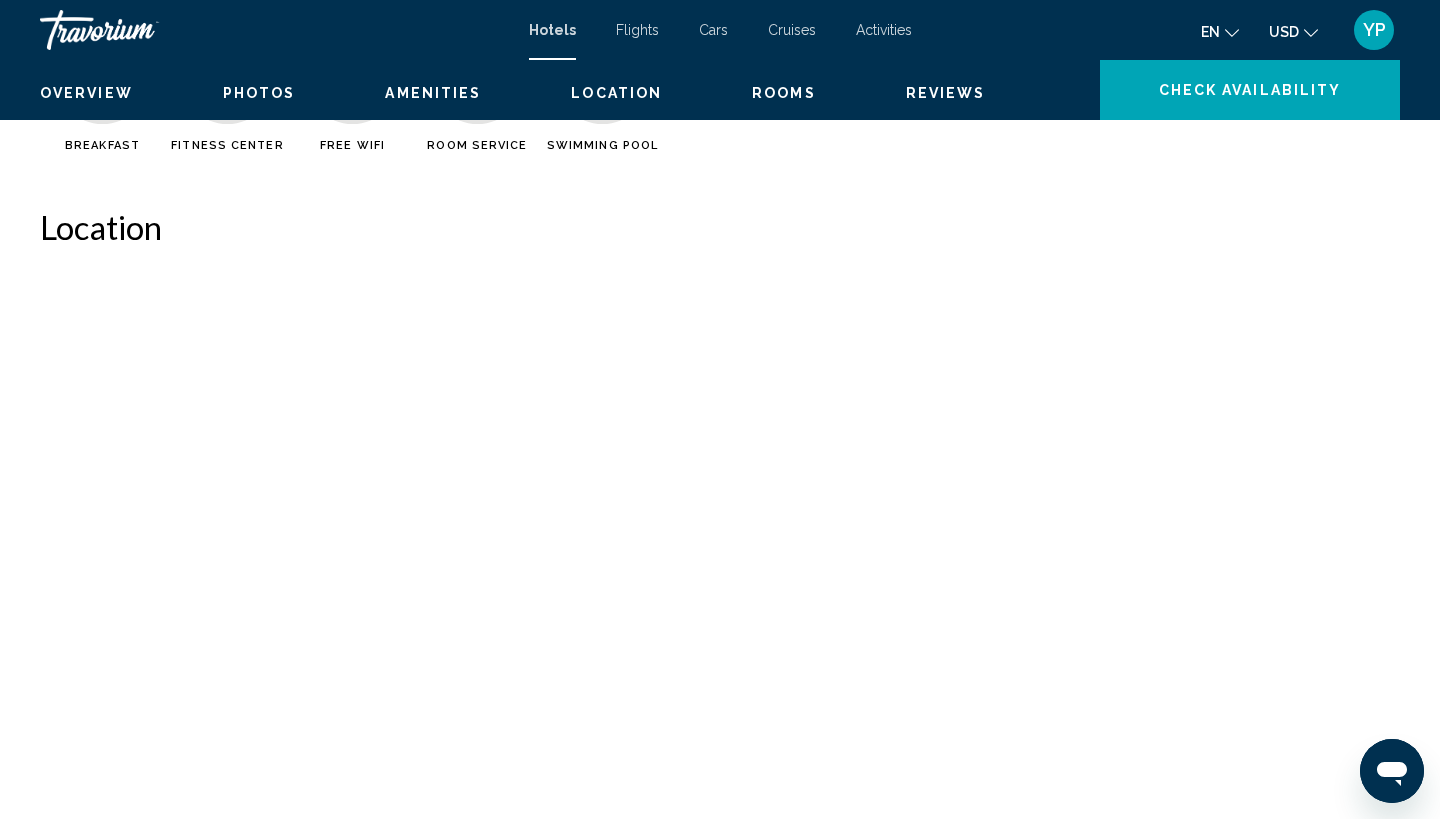 scroll, scrollTop: 0, scrollLeft: 0, axis: both 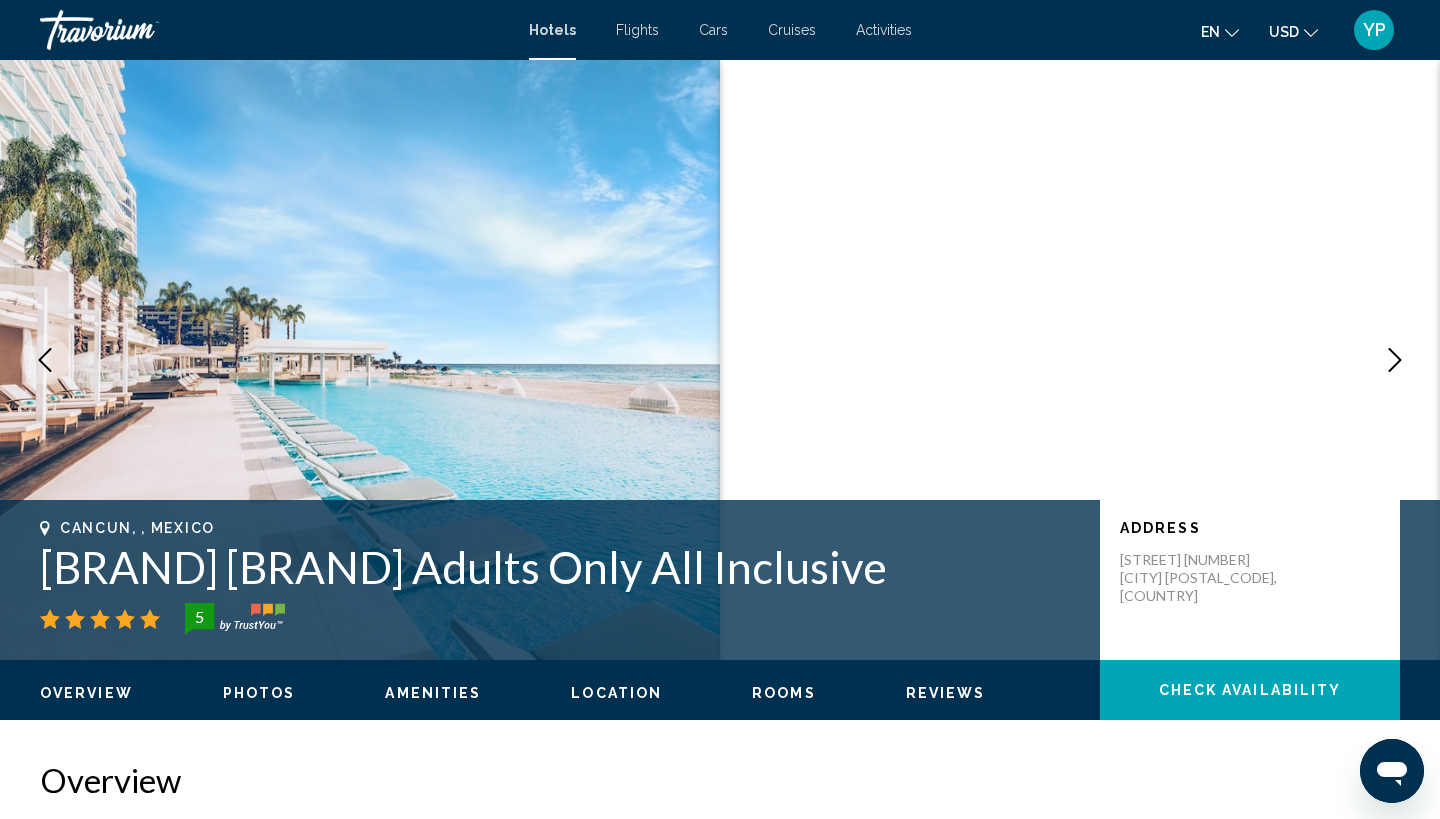 type 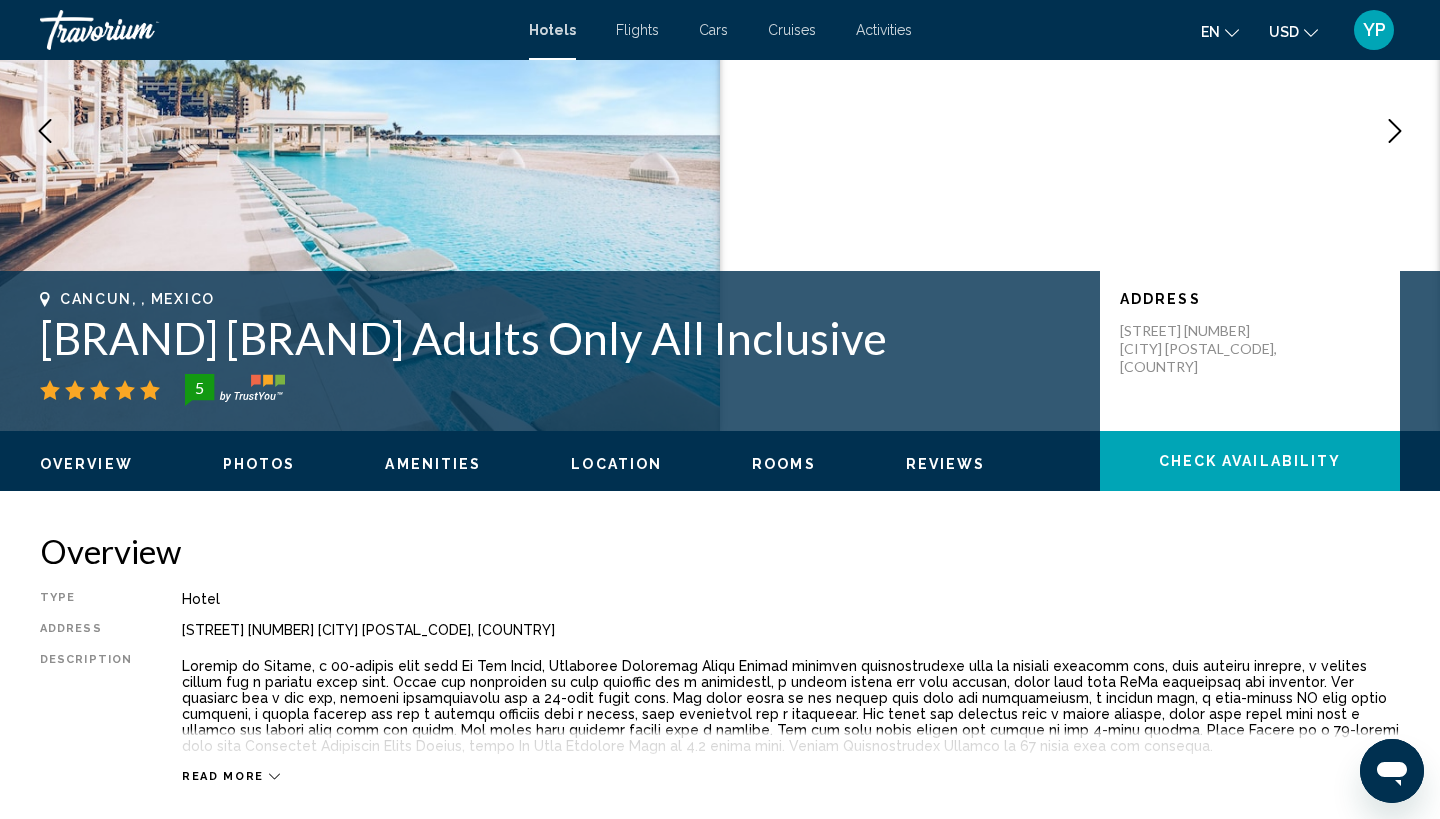 scroll, scrollTop: 146, scrollLeft: 0, axis: vertical 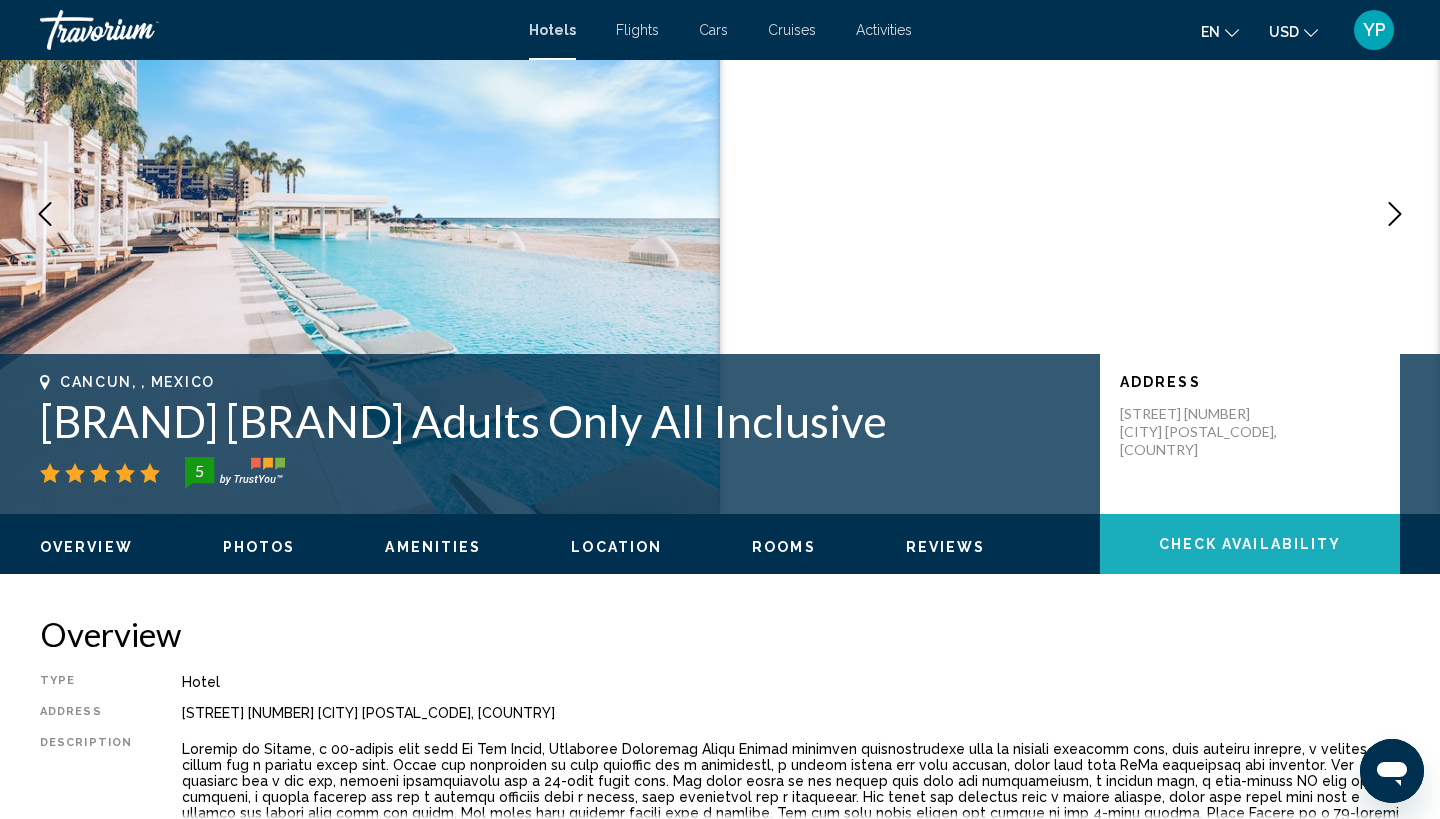 click on "Check Availability" at bounding box center (1250, 545) 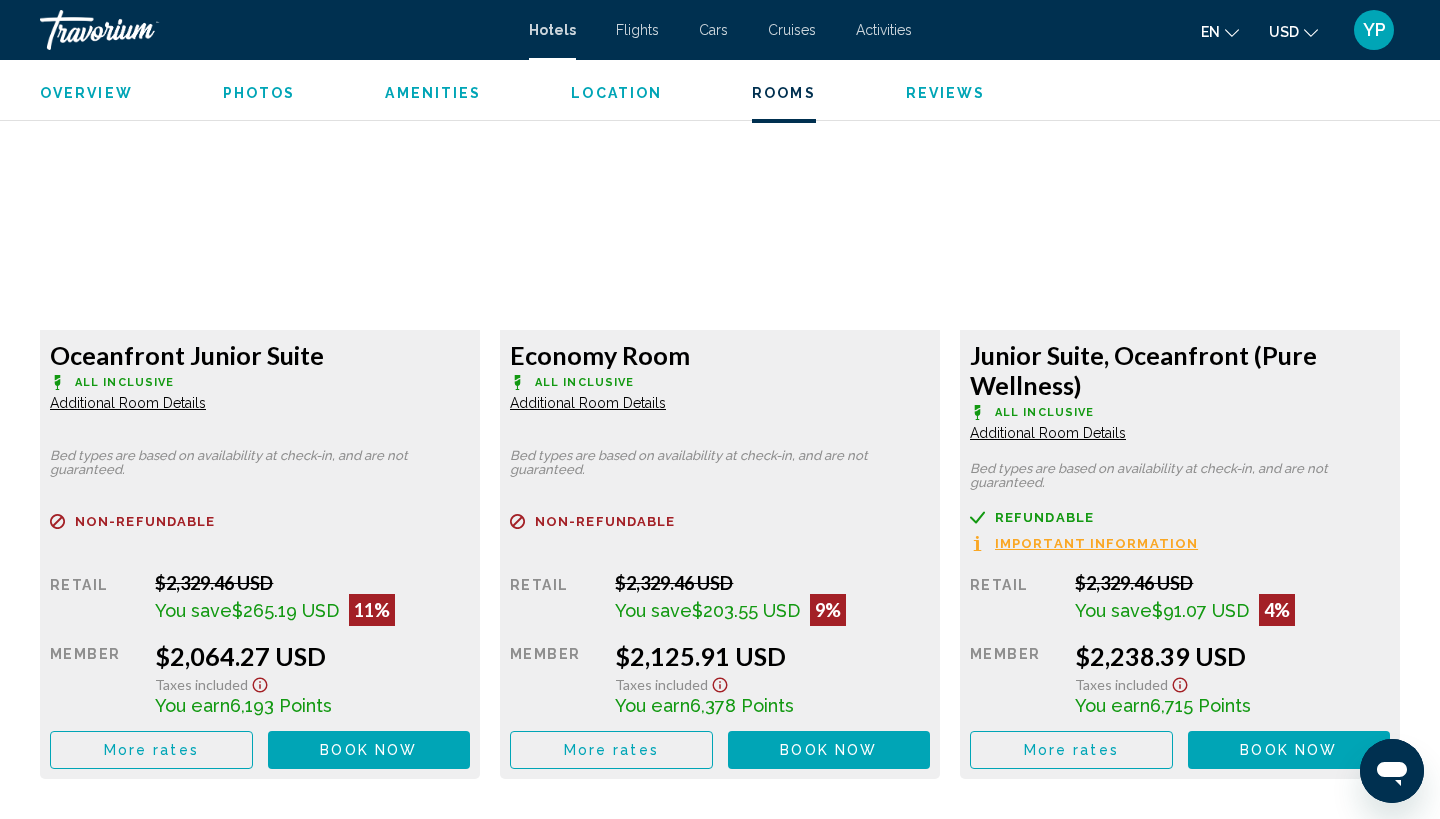 scroll, scrollTop: 3426, scrollLeft: 0, axis: vertical 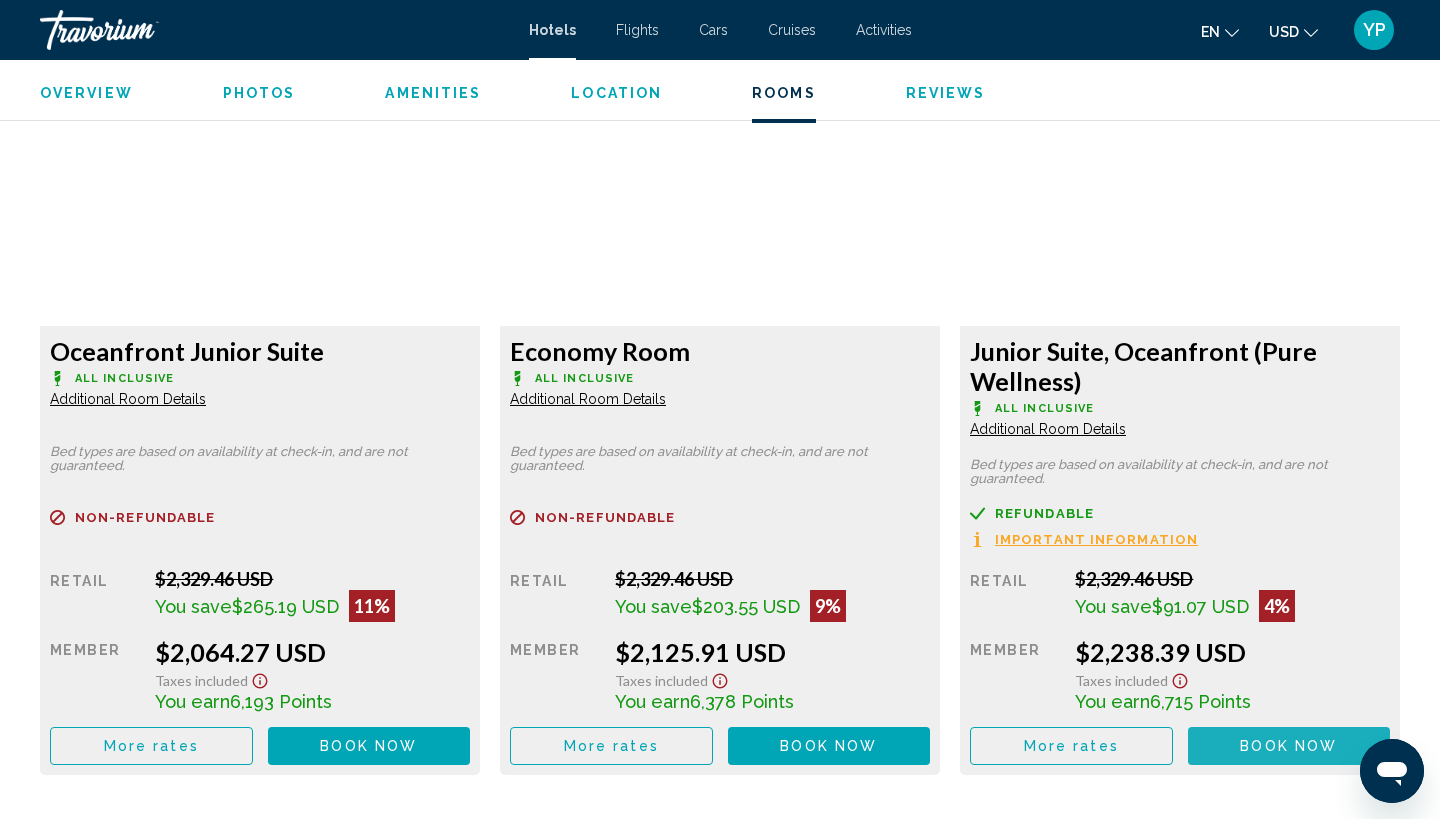 click on "Book now" at bounding box center (1288, 747) 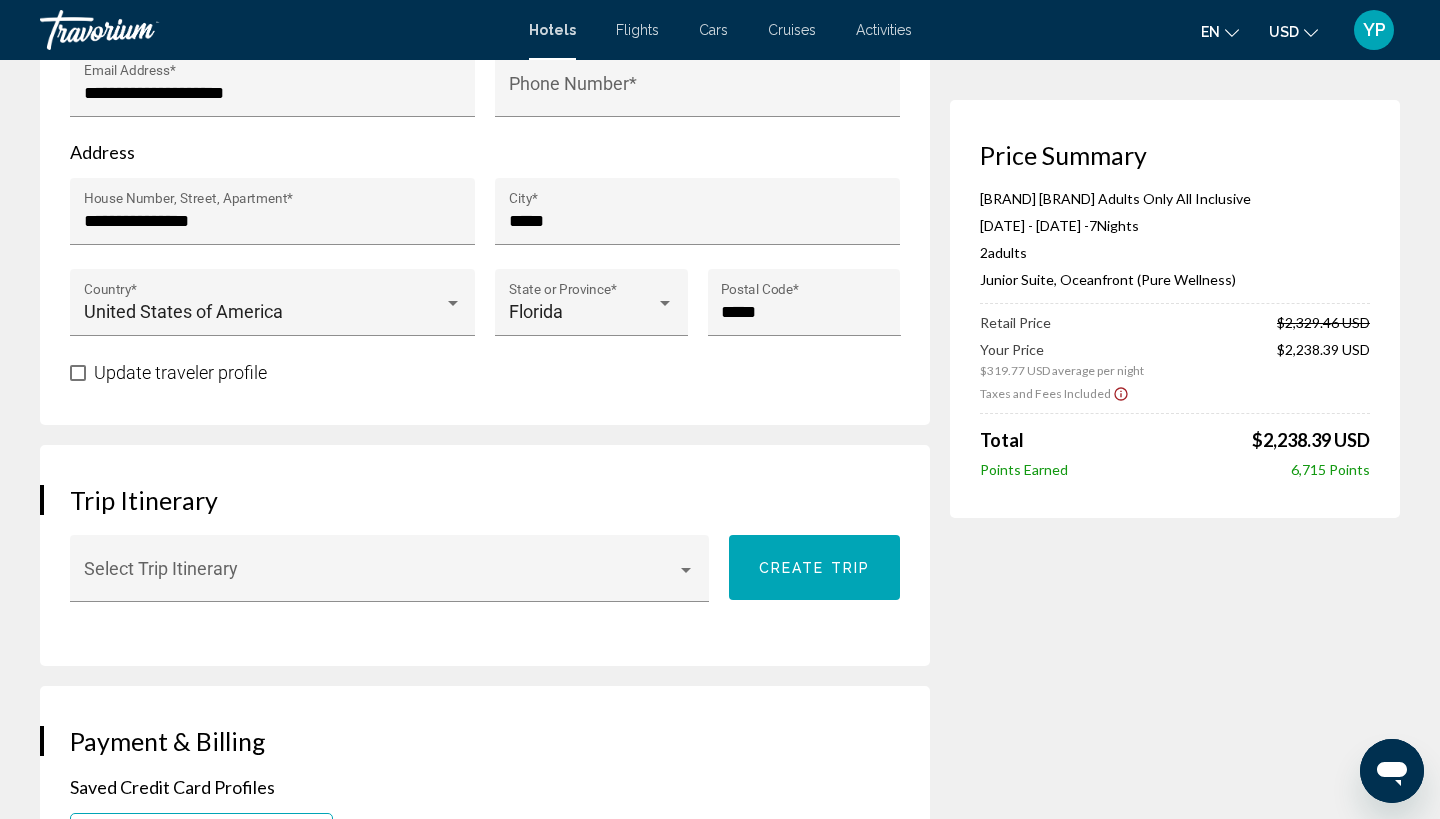 scroll, scrollTop: 1014, scrollLeft: 0, axis: vertical 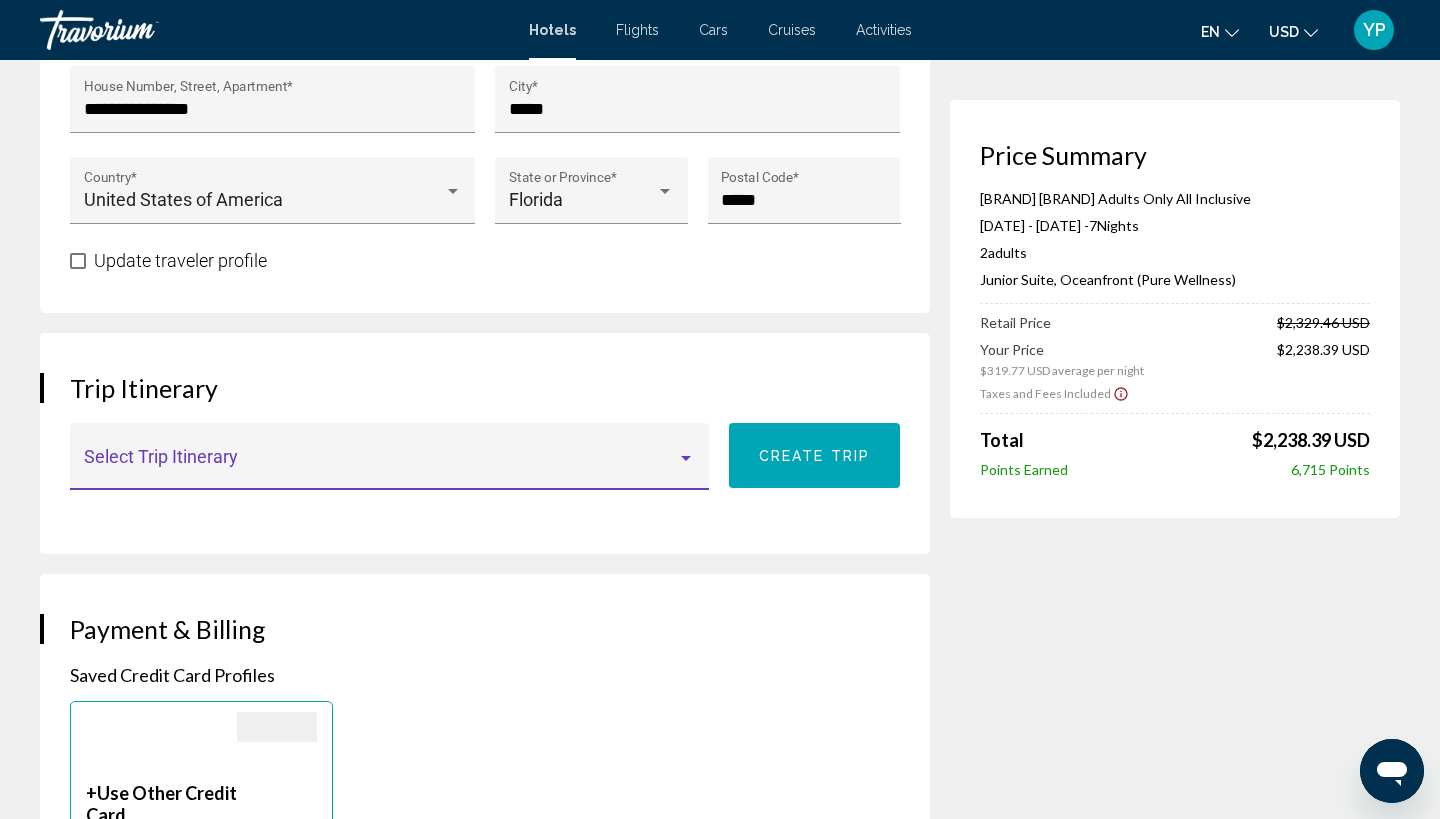 click at bounding box center [686, 458] 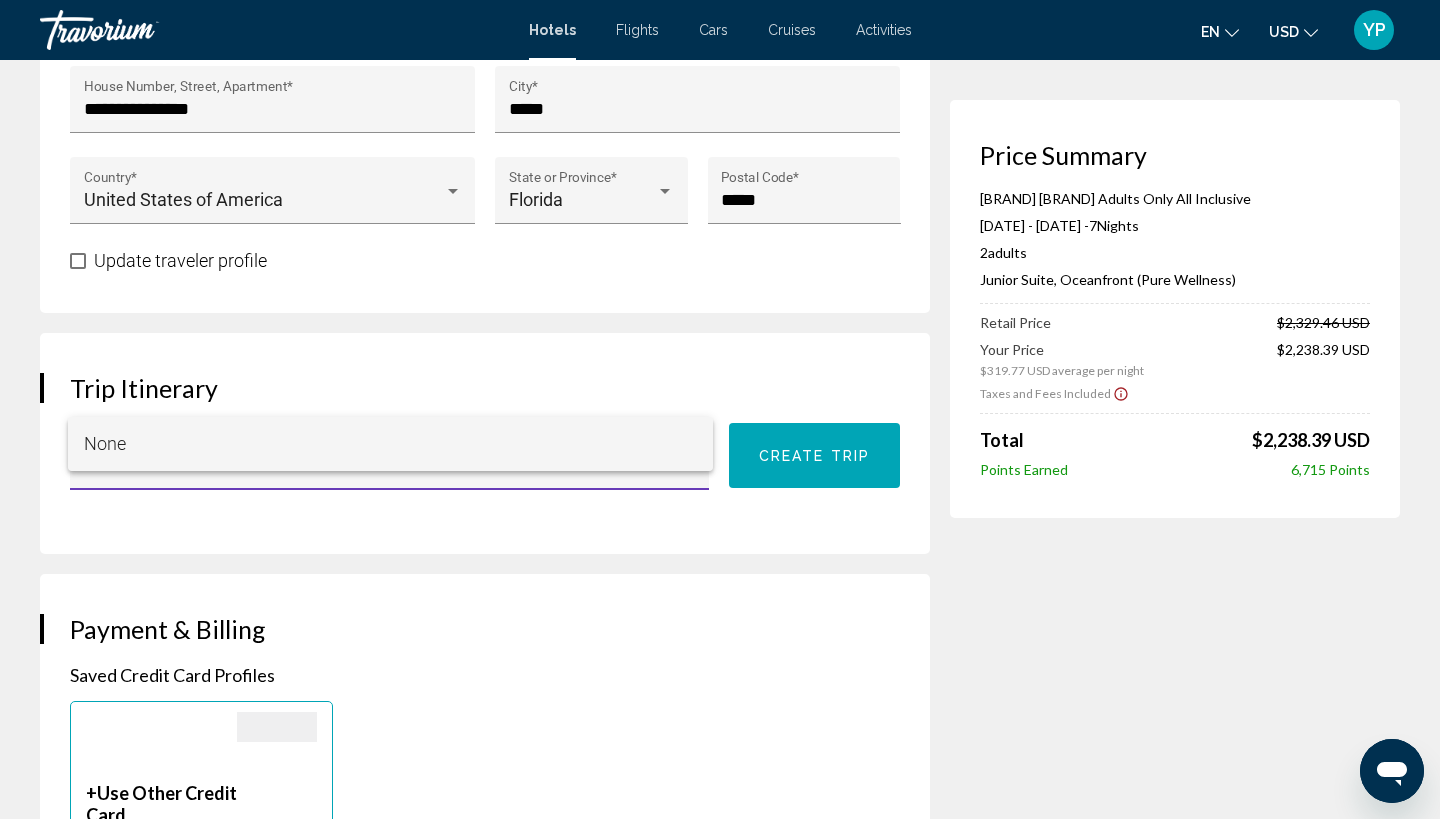 click at bounding box center (720, 409) 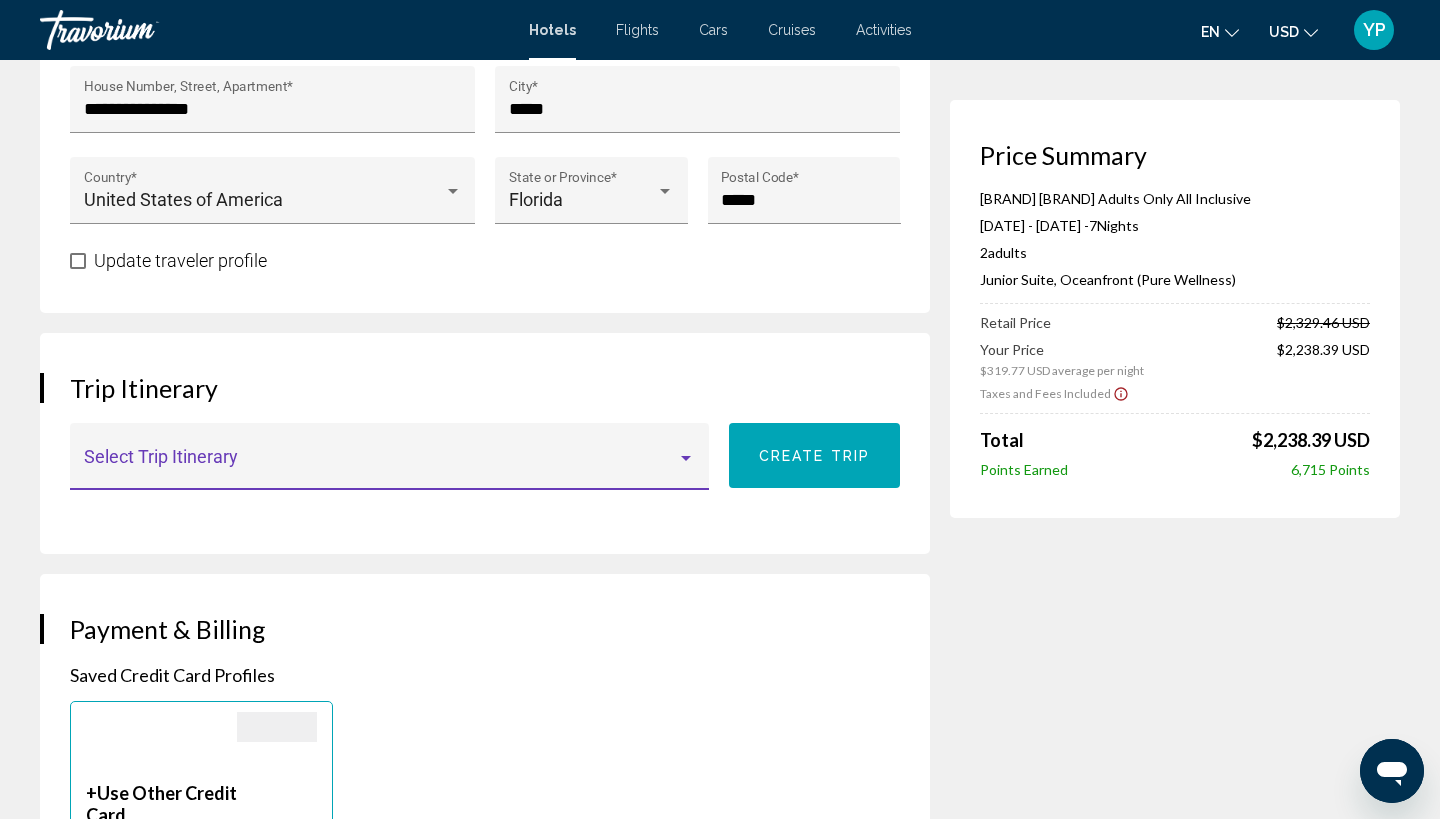 click at bounding box center (686, 458) 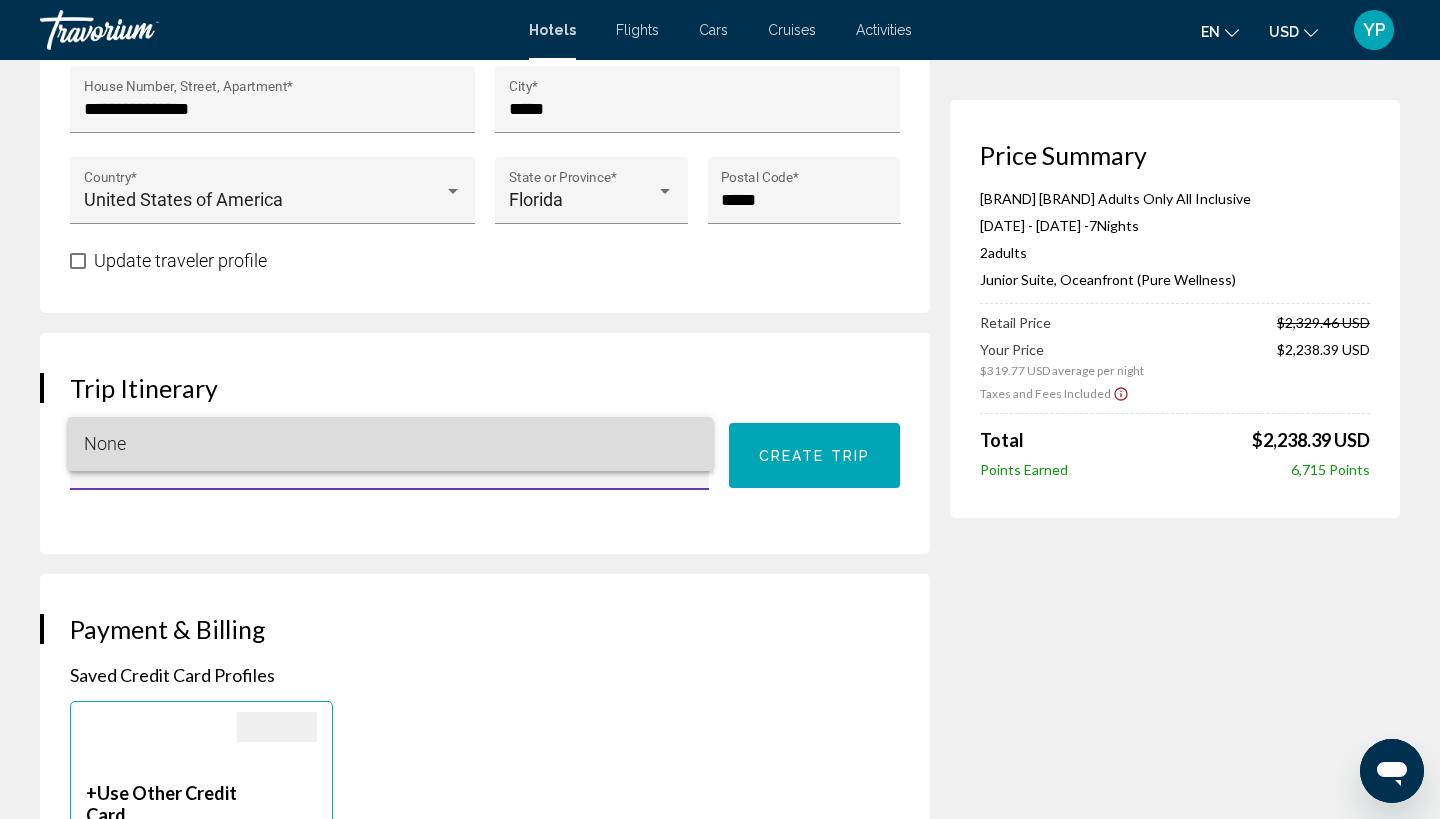 click on "None" at bounding box center [390, 444] 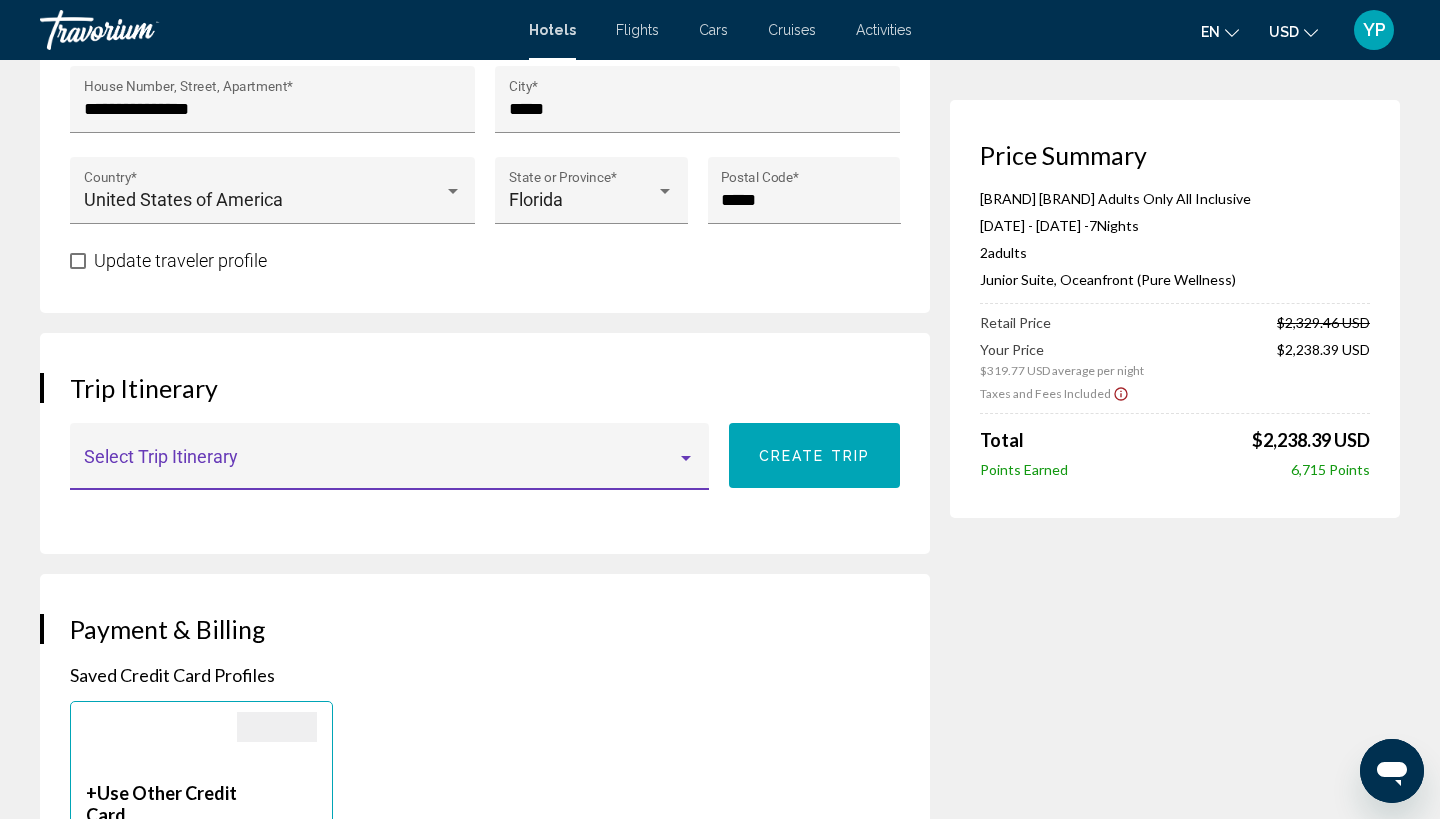 click at bounding box center [686, 458] 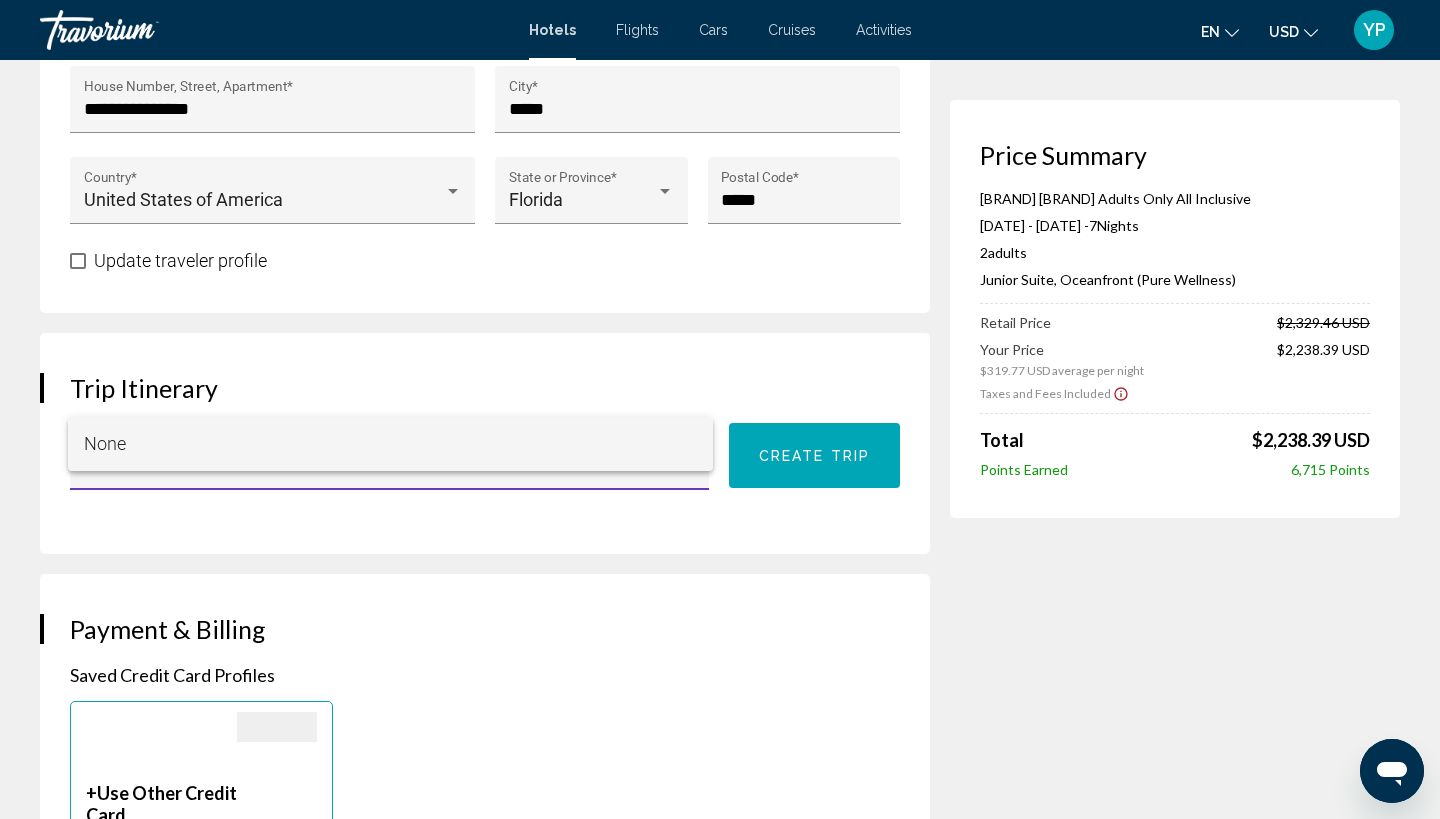 click on "None" at bounding box center [390, 444] 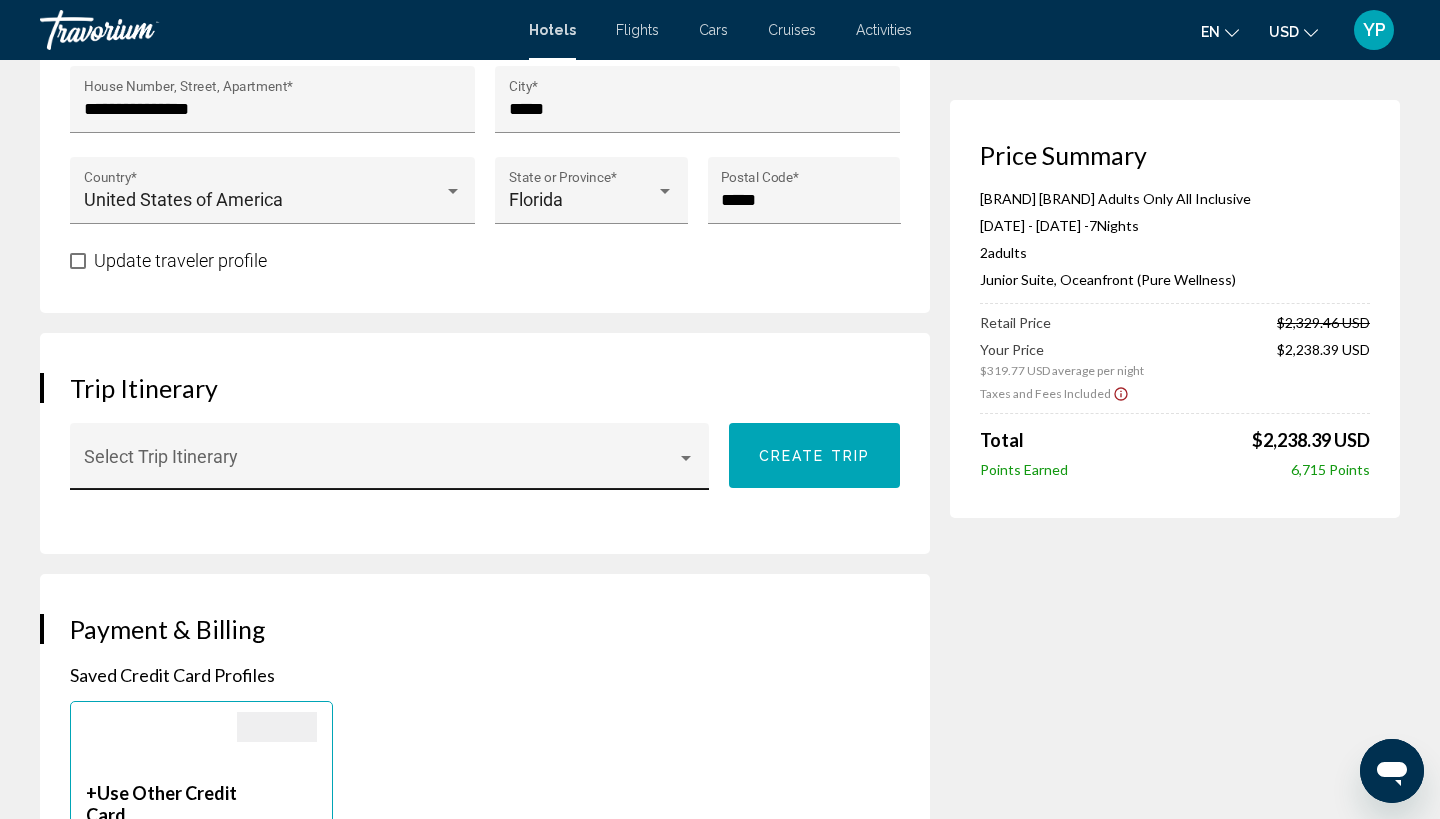 click on "Select Trip Itinerary" at bounding box center [390, 463] 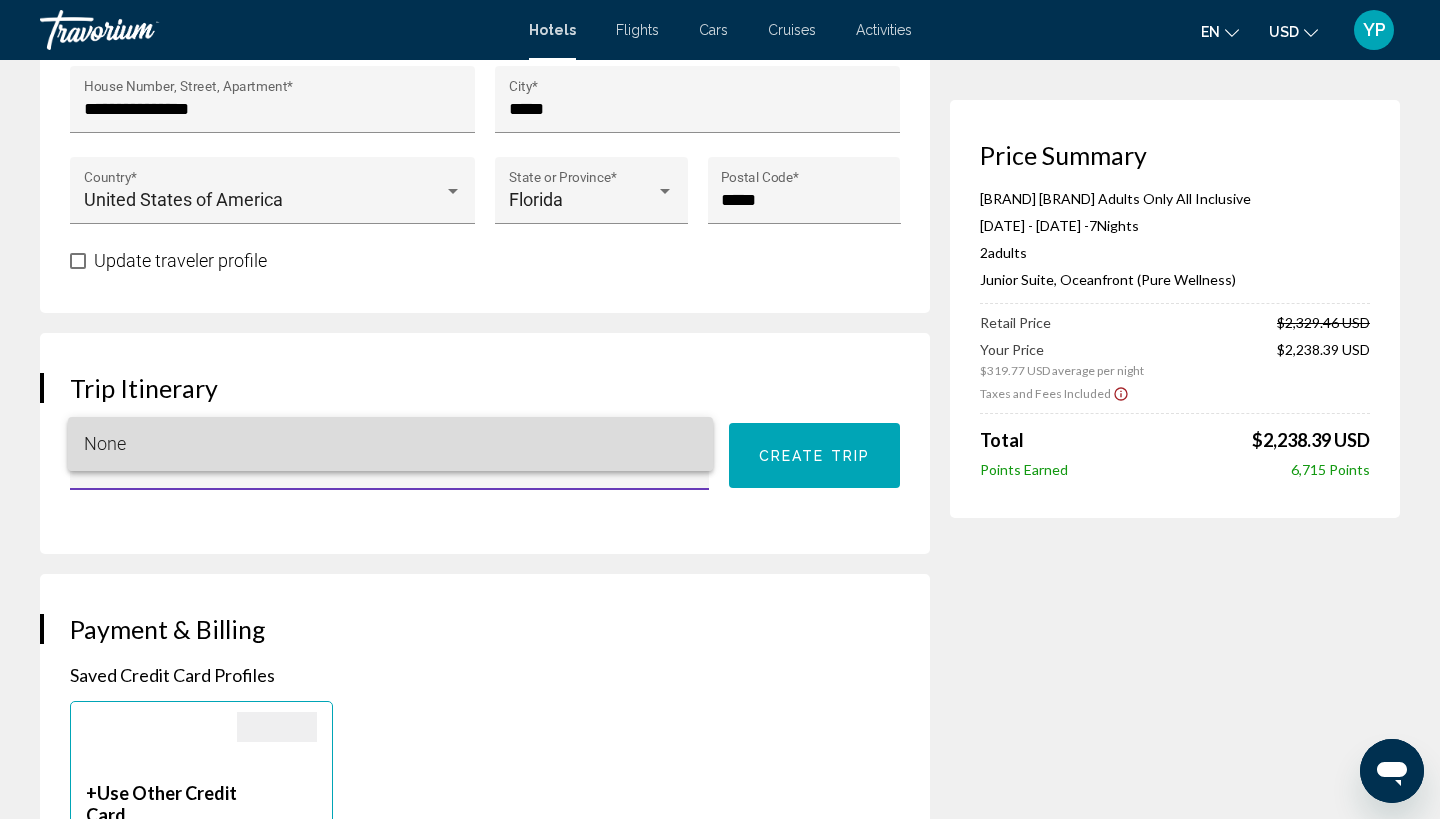 click on "None" at bounding box center (390, 444) 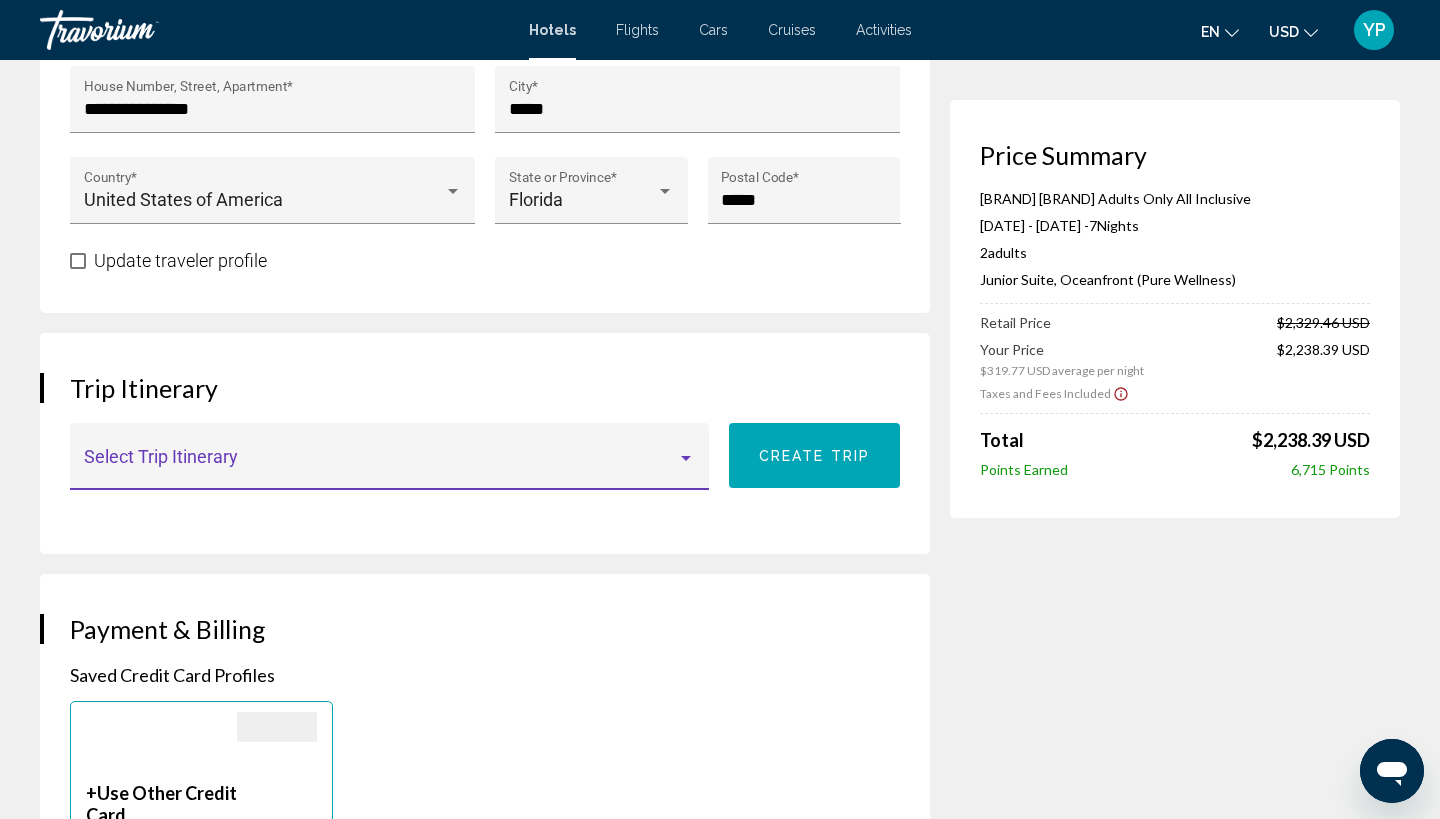 click on "Use Other Credit Card" at bounding box center (161, 804) 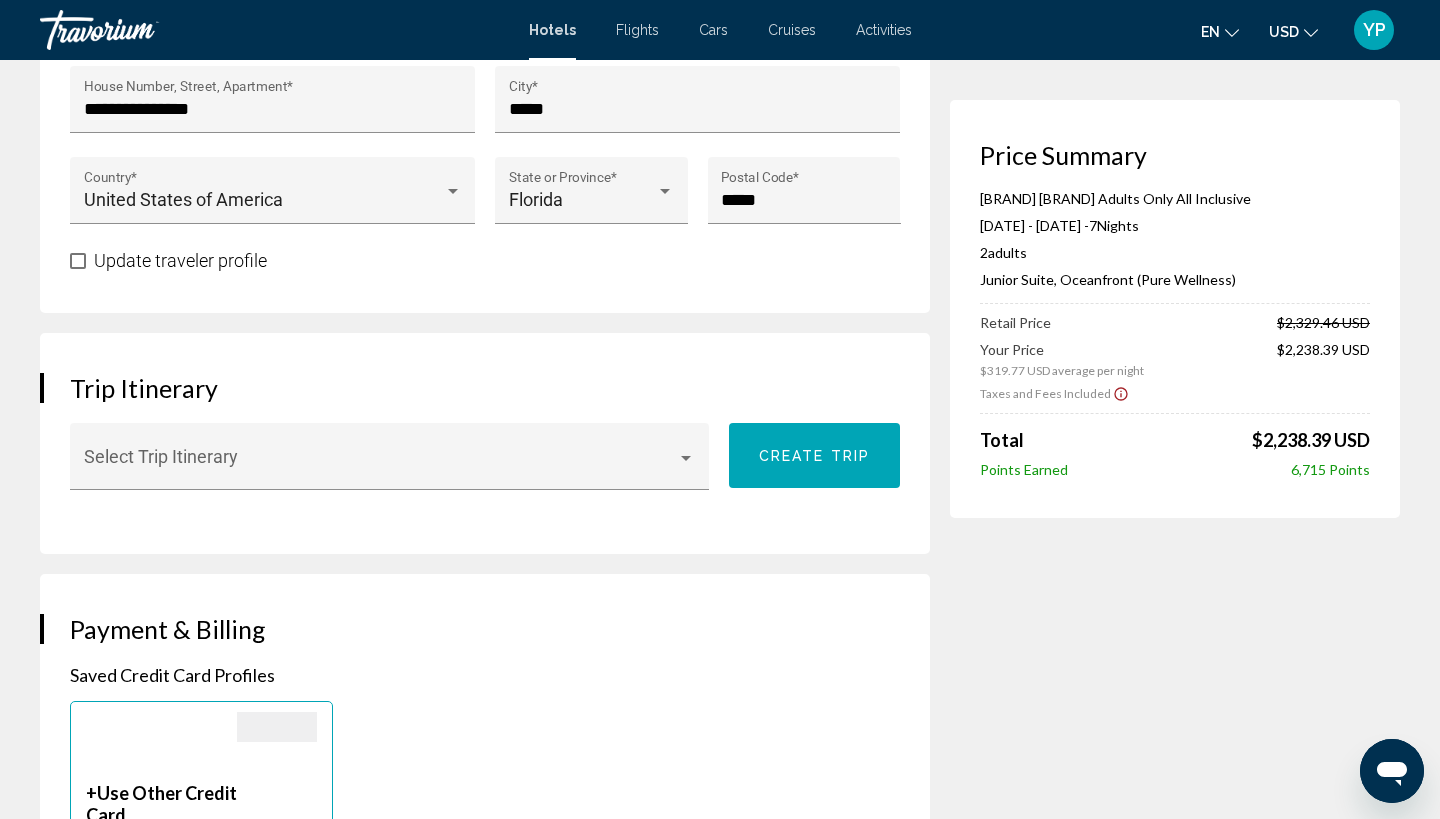 click on "Use Other Credit Card" at bounding box center (161, 804) 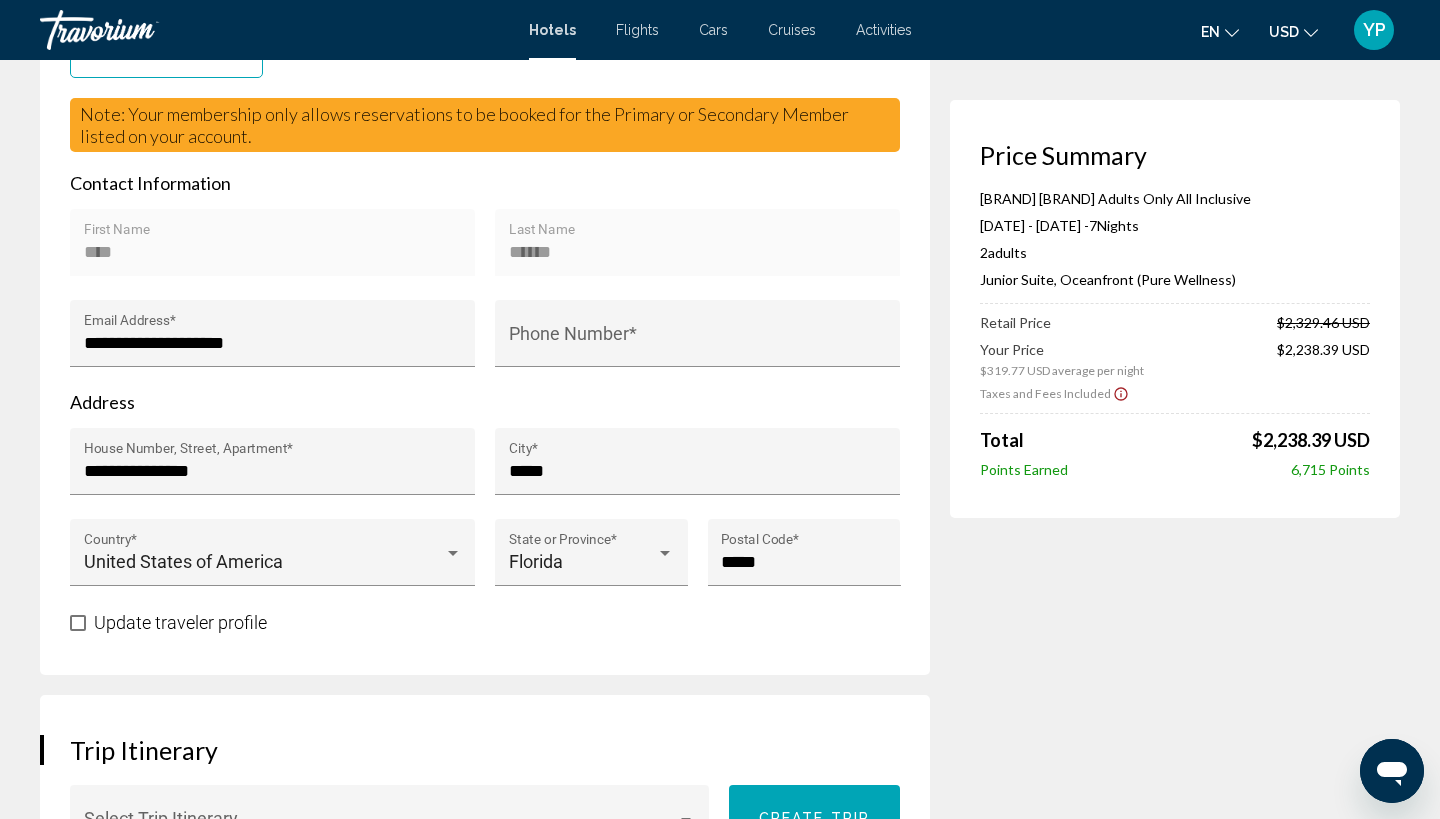 scroll, scrollTop: 621, scrollLeft: 0, axis: vertical 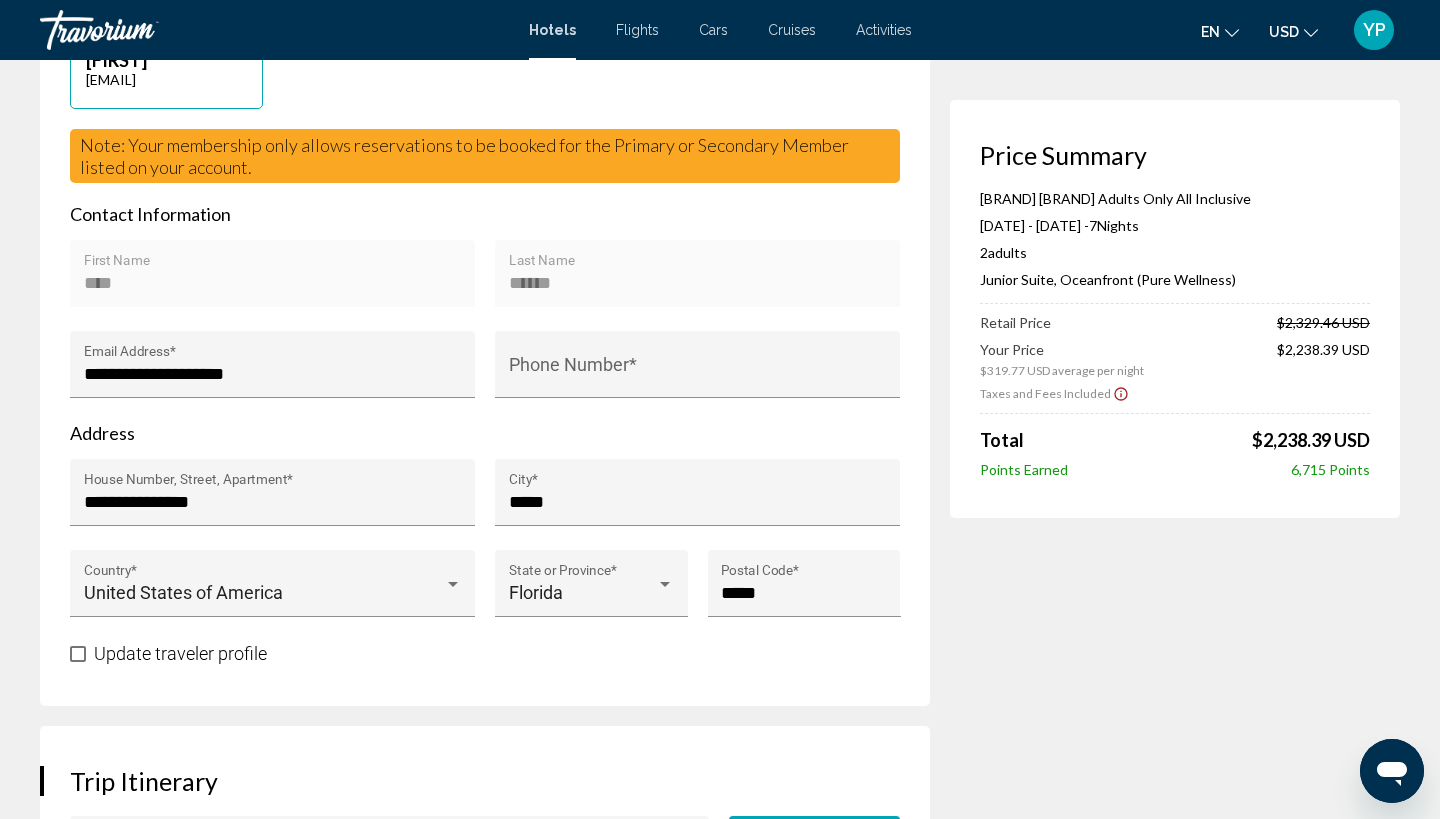 click at bounding box center (78, 654) 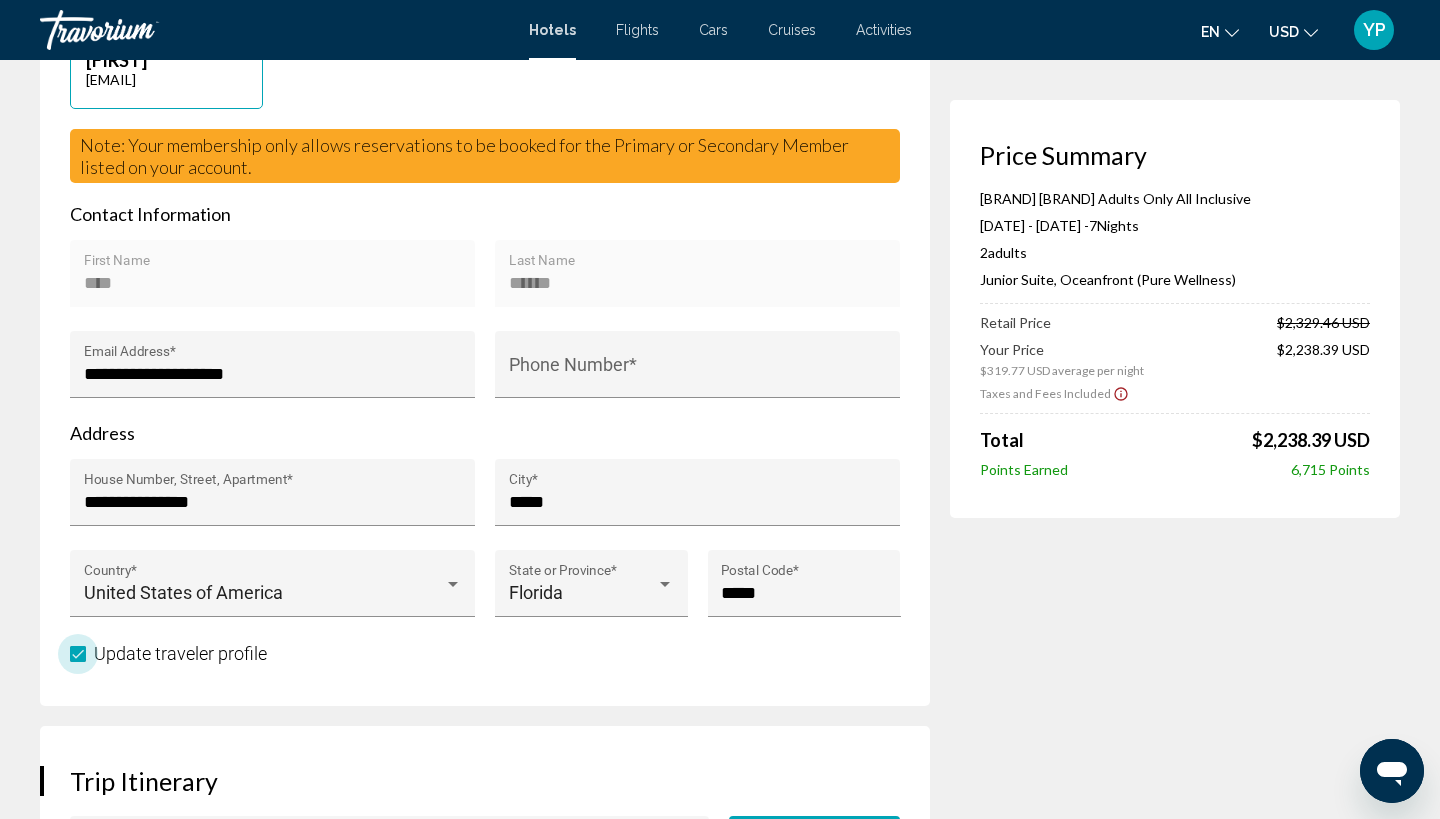 click at bounding box center [78, 654] 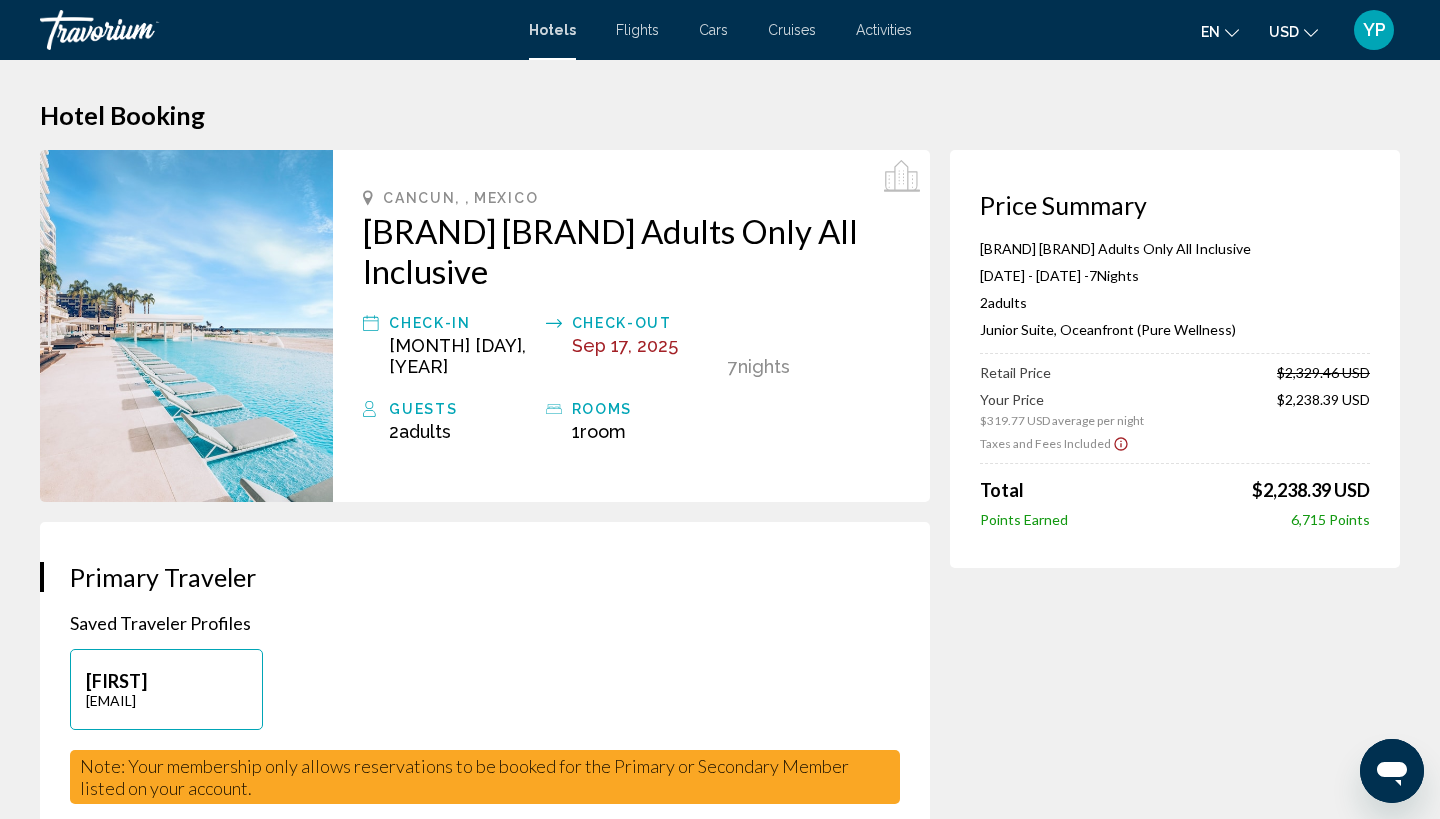 scroll, scrollTop: 0, scrollLeft: 0, axis: both 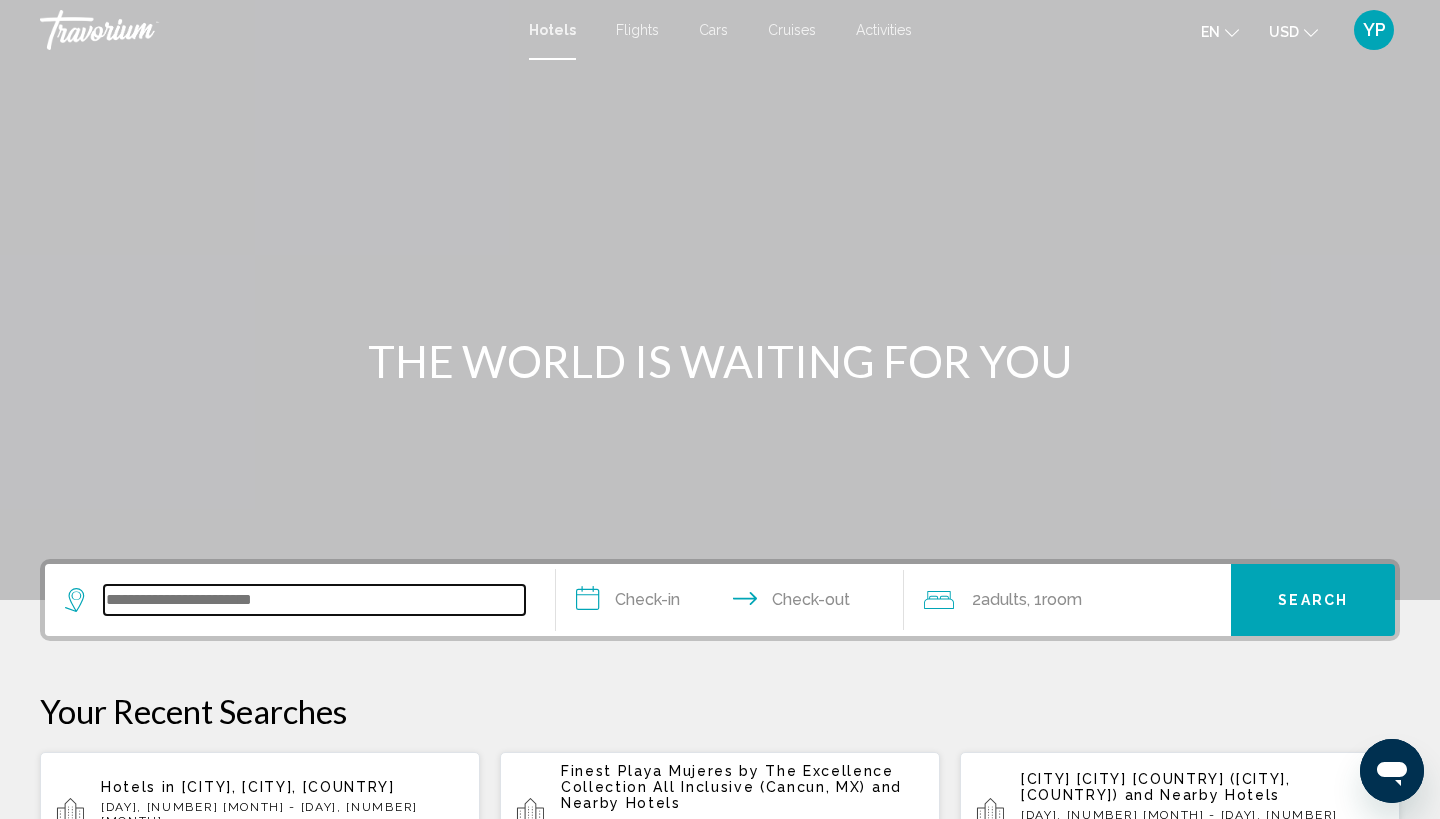 click at bounding box center (314, 600) 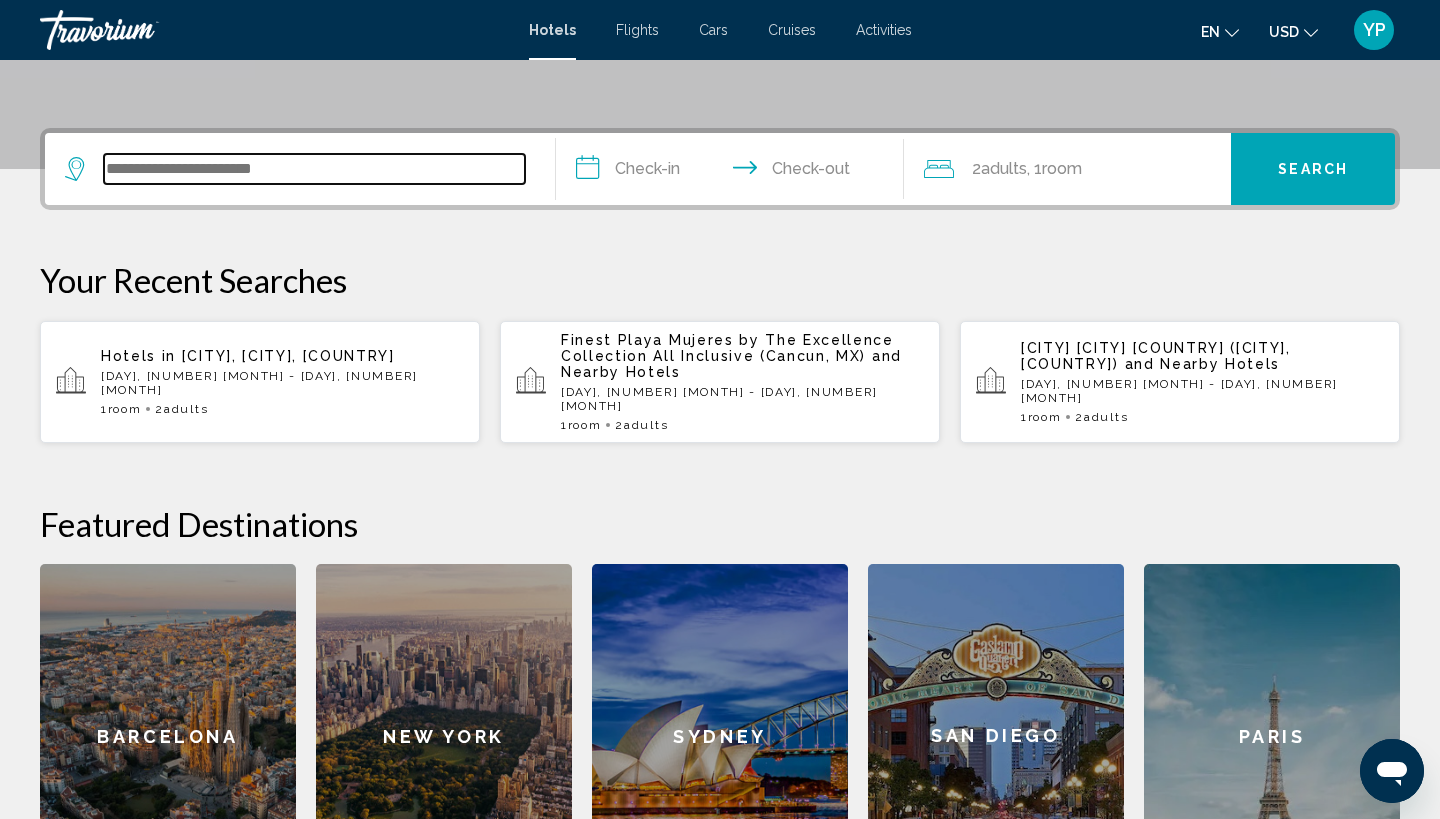 scroll, scrollTop: 494, scrollLeft: 0, axis: vertical 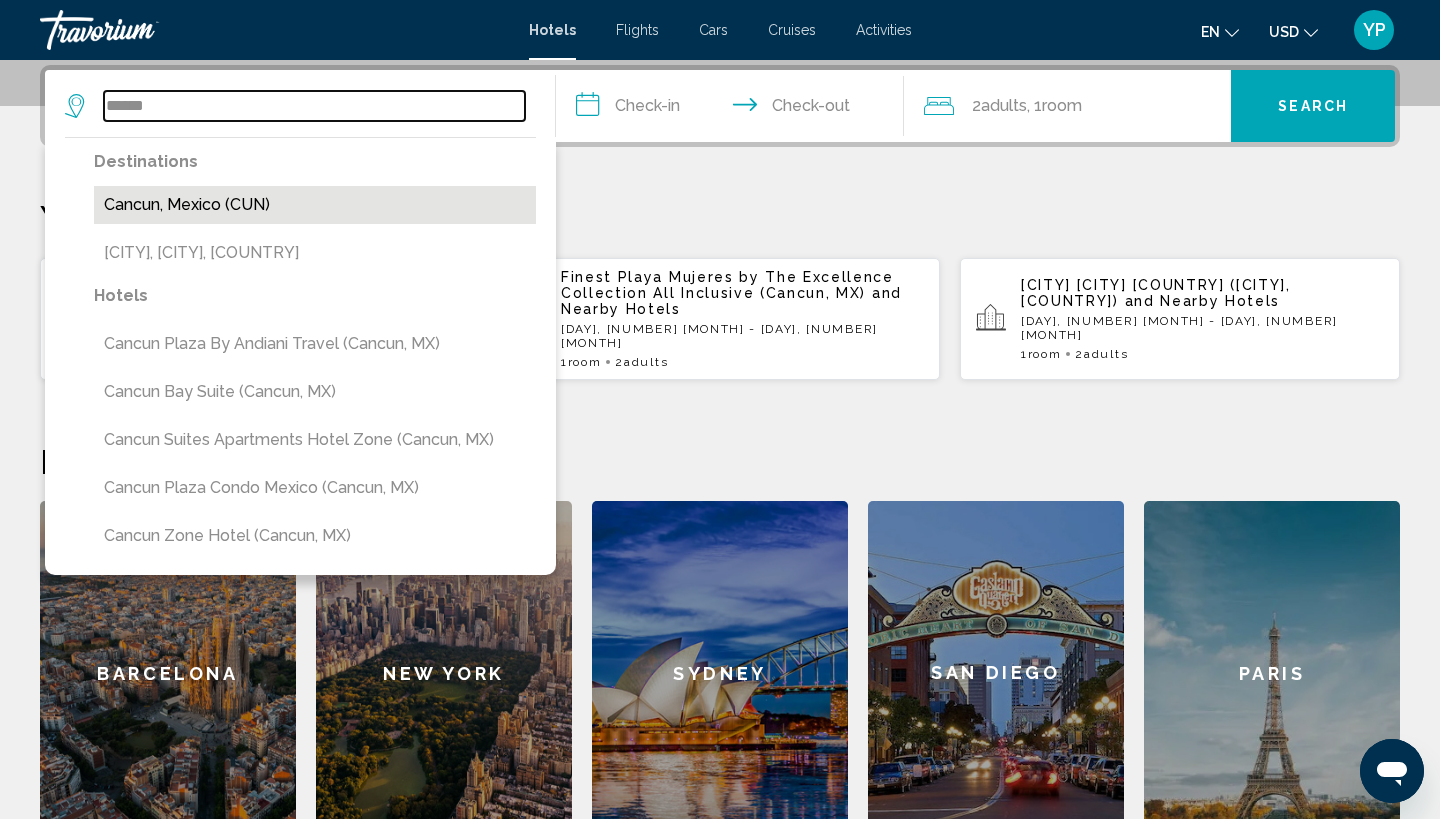 type on "******" 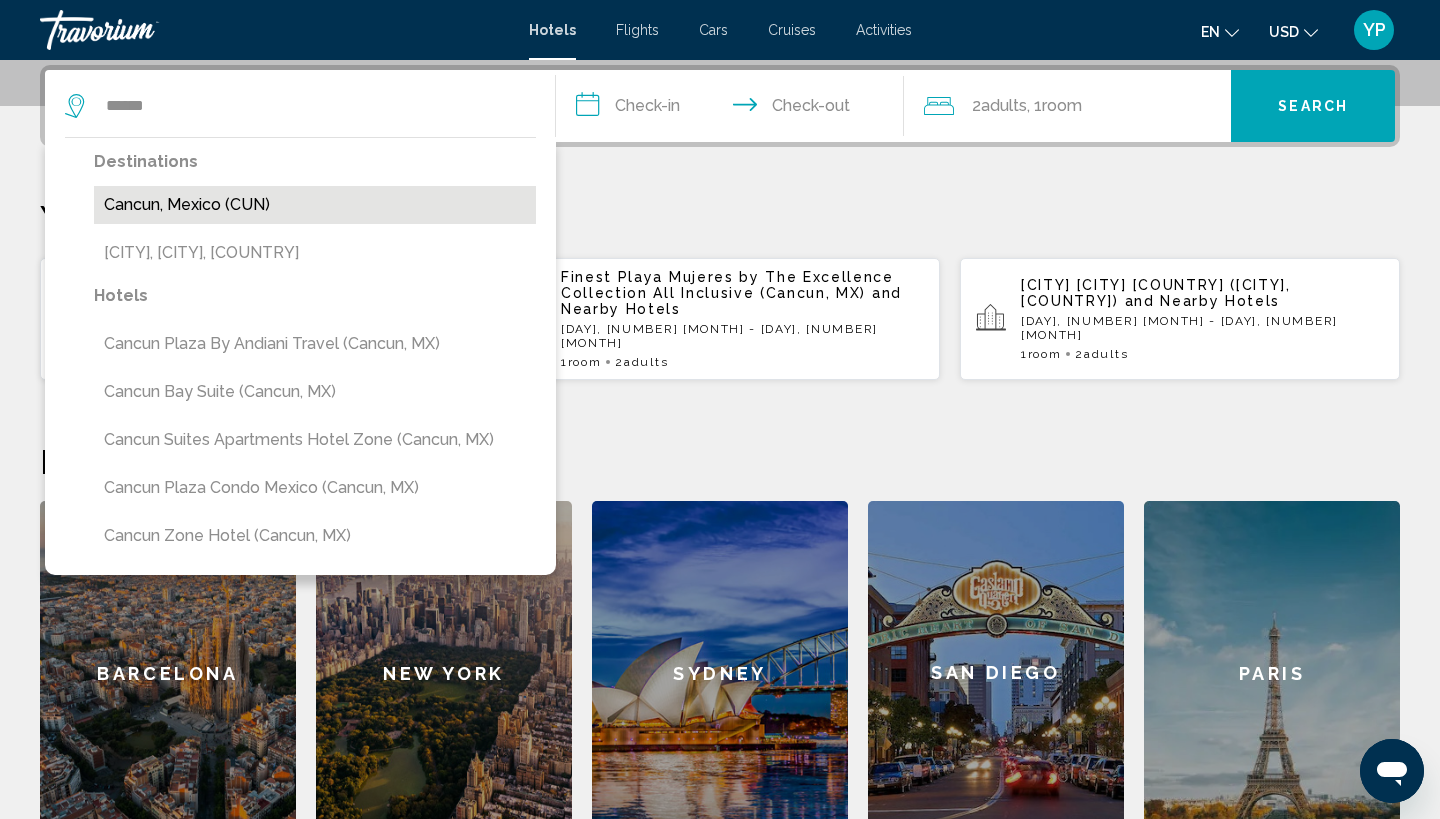 click on "Cancun, Mexico (CUN)" at bounding box center [315, 205] 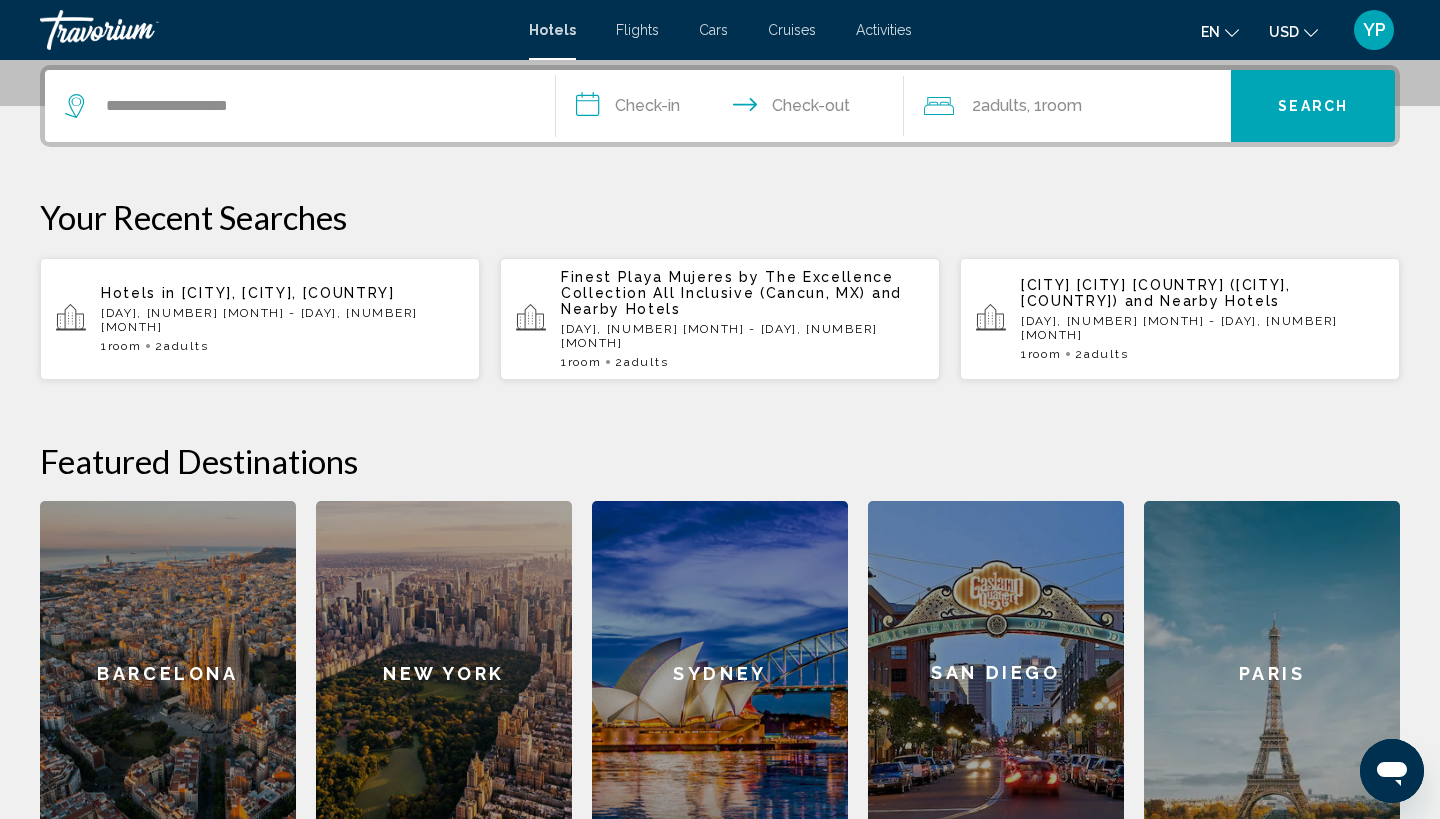 click on "**********" at bounding box center [734, 109] 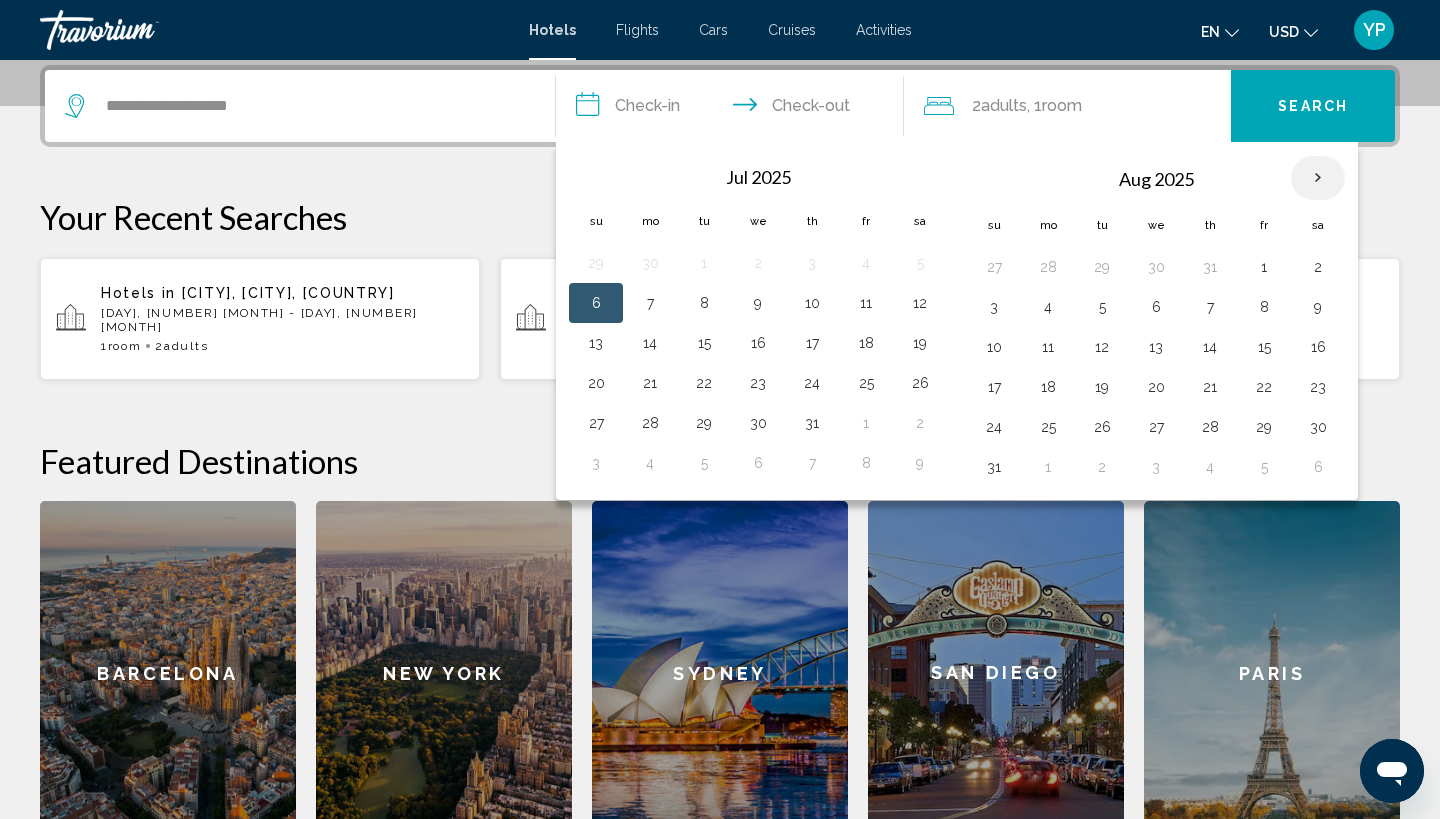 click at bounding box center (1318, 178) 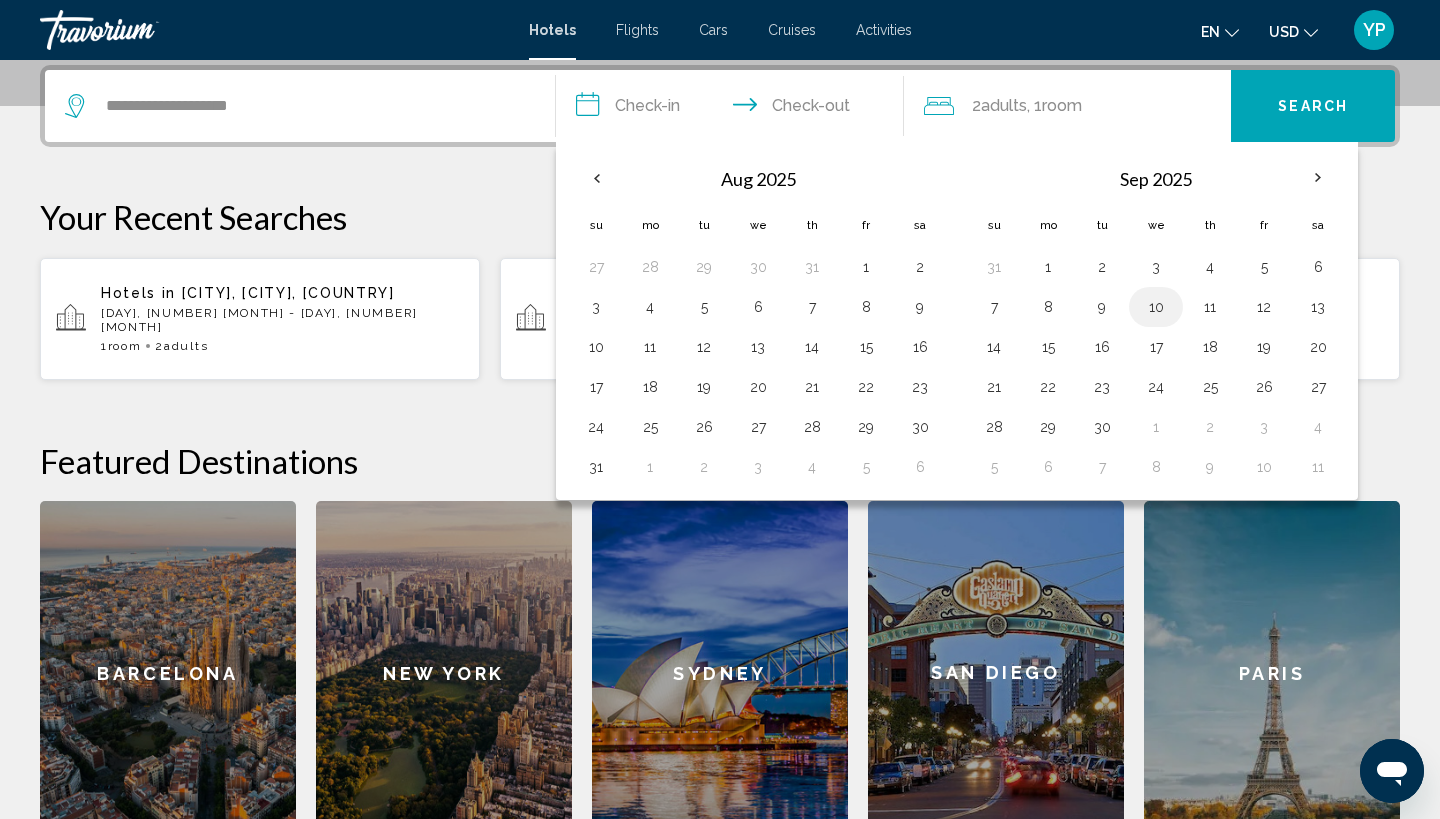 click on "10" at bounding box center (1156, 307) 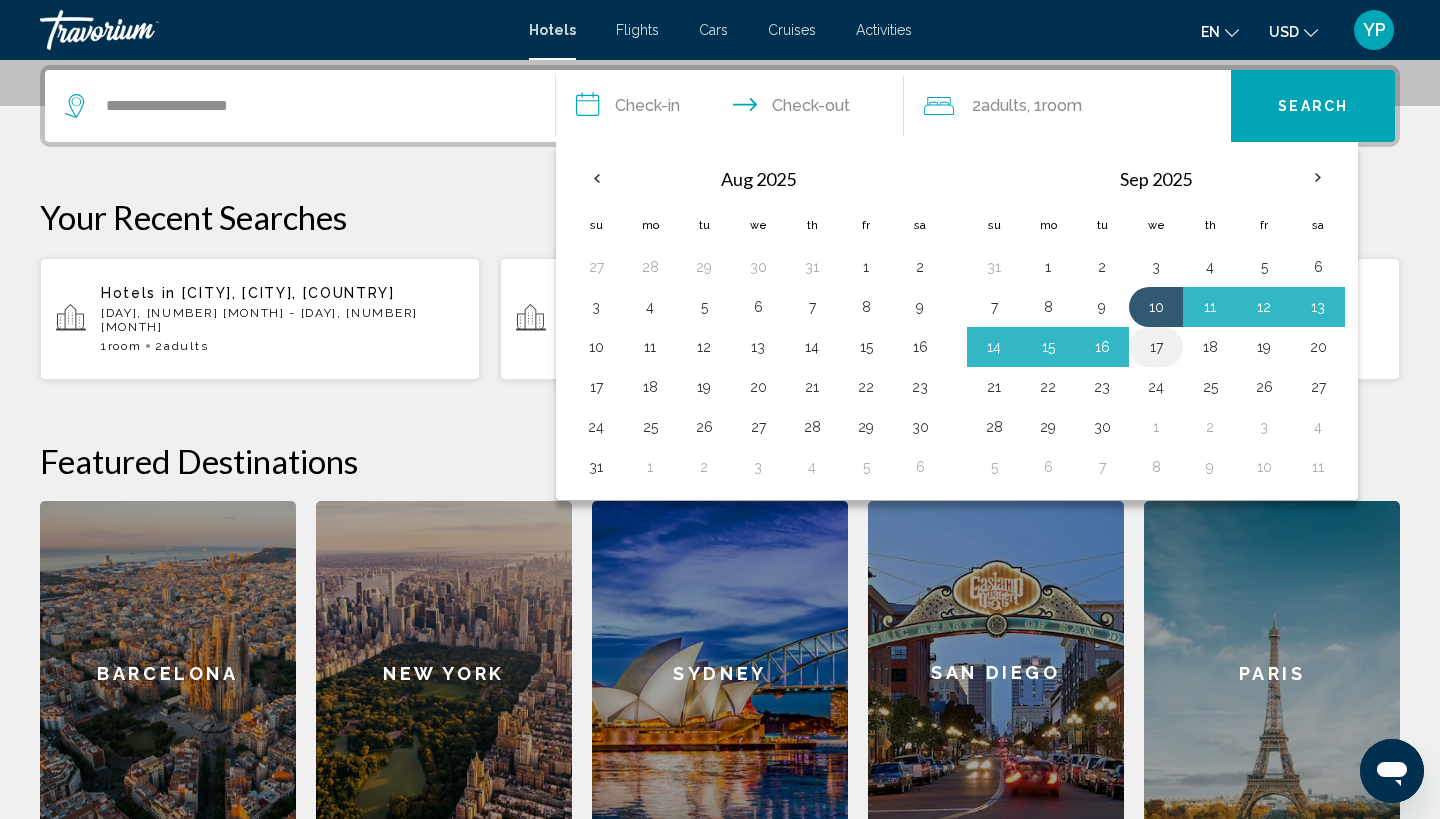 click on "17" at bounding box center (1156, 347) 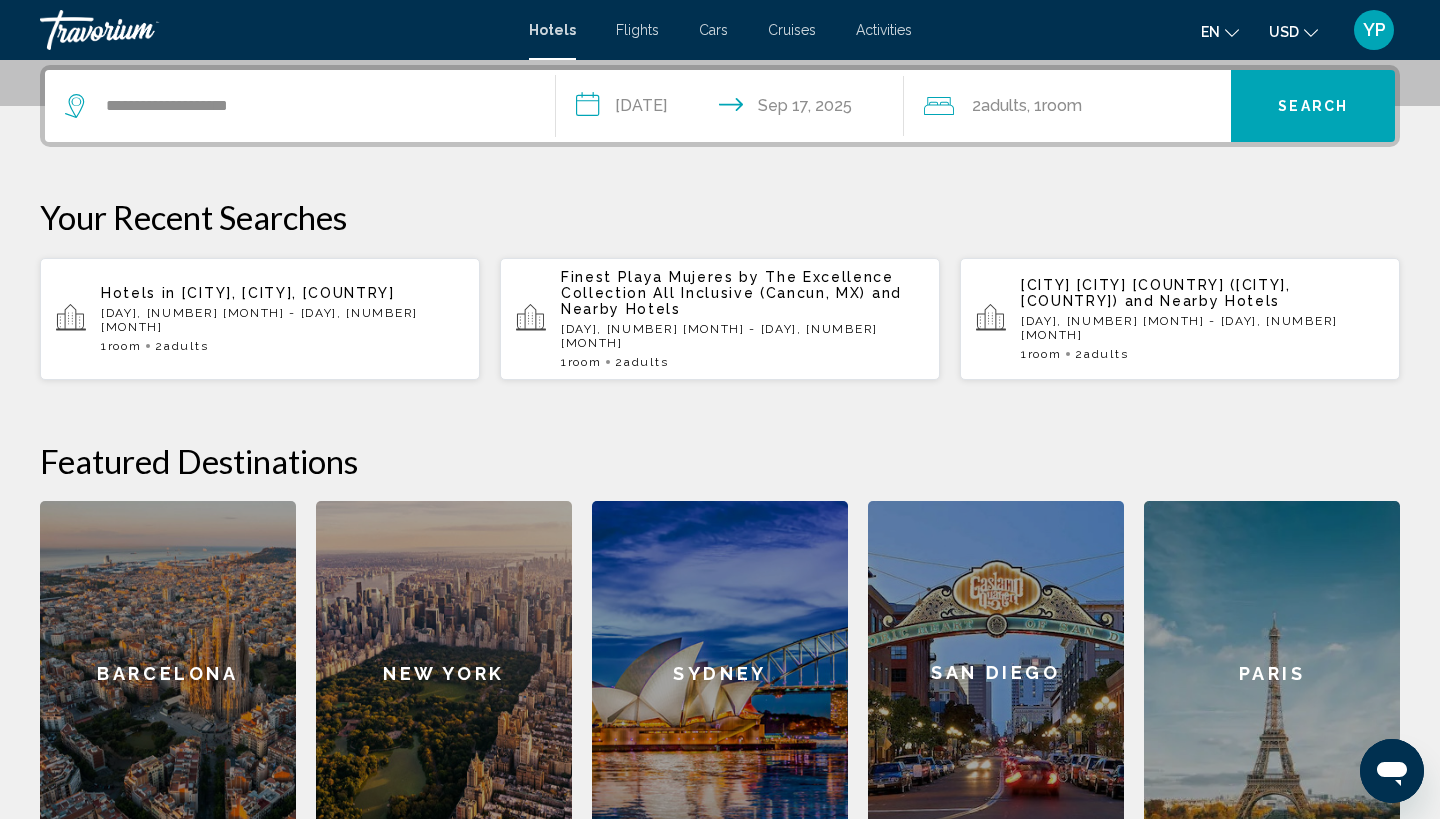 click on "Search" at bounding box center (1313, 107) 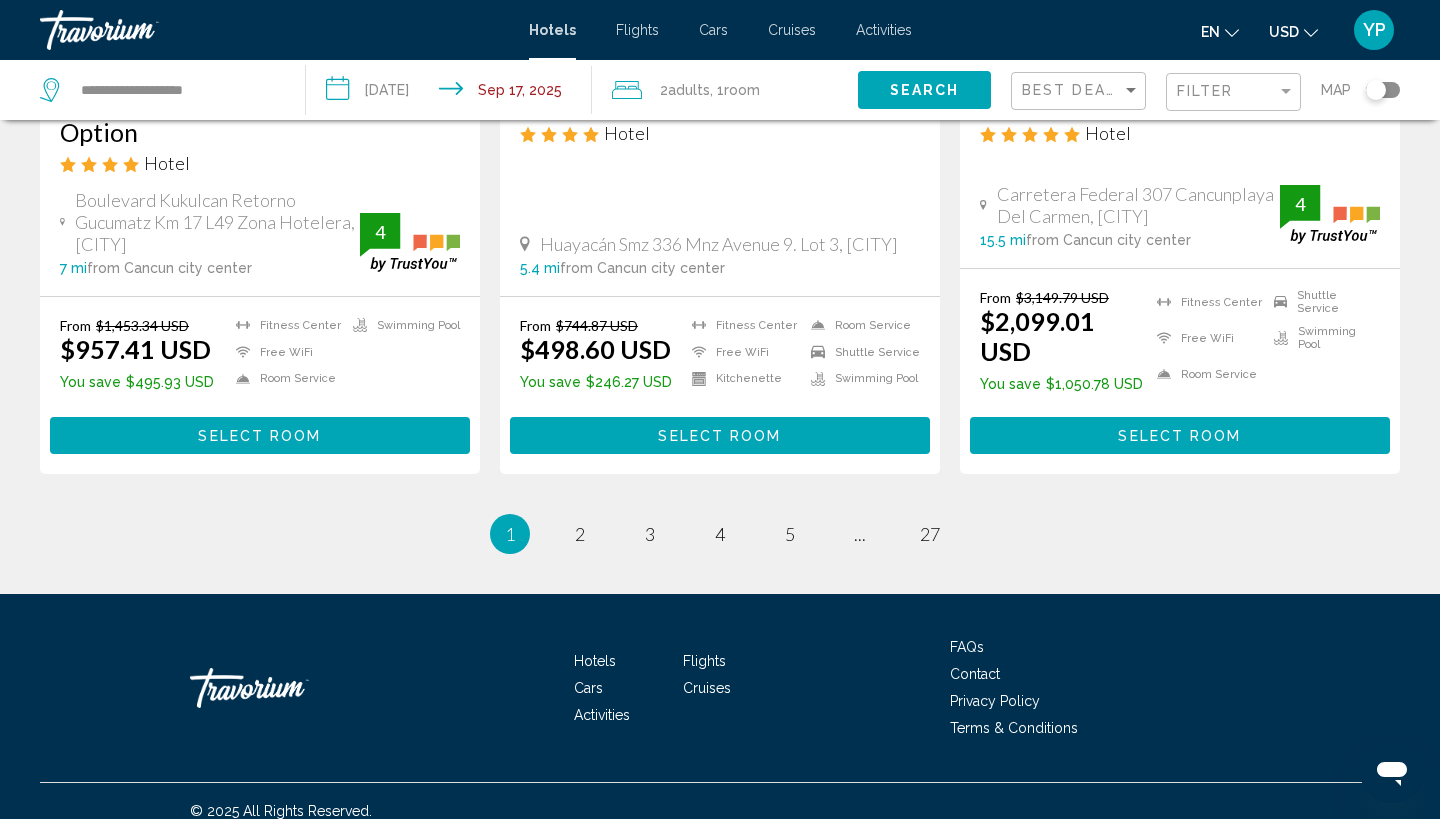 scroll, scrollTop: 2700, scrollLeft: 0, axis: vertical 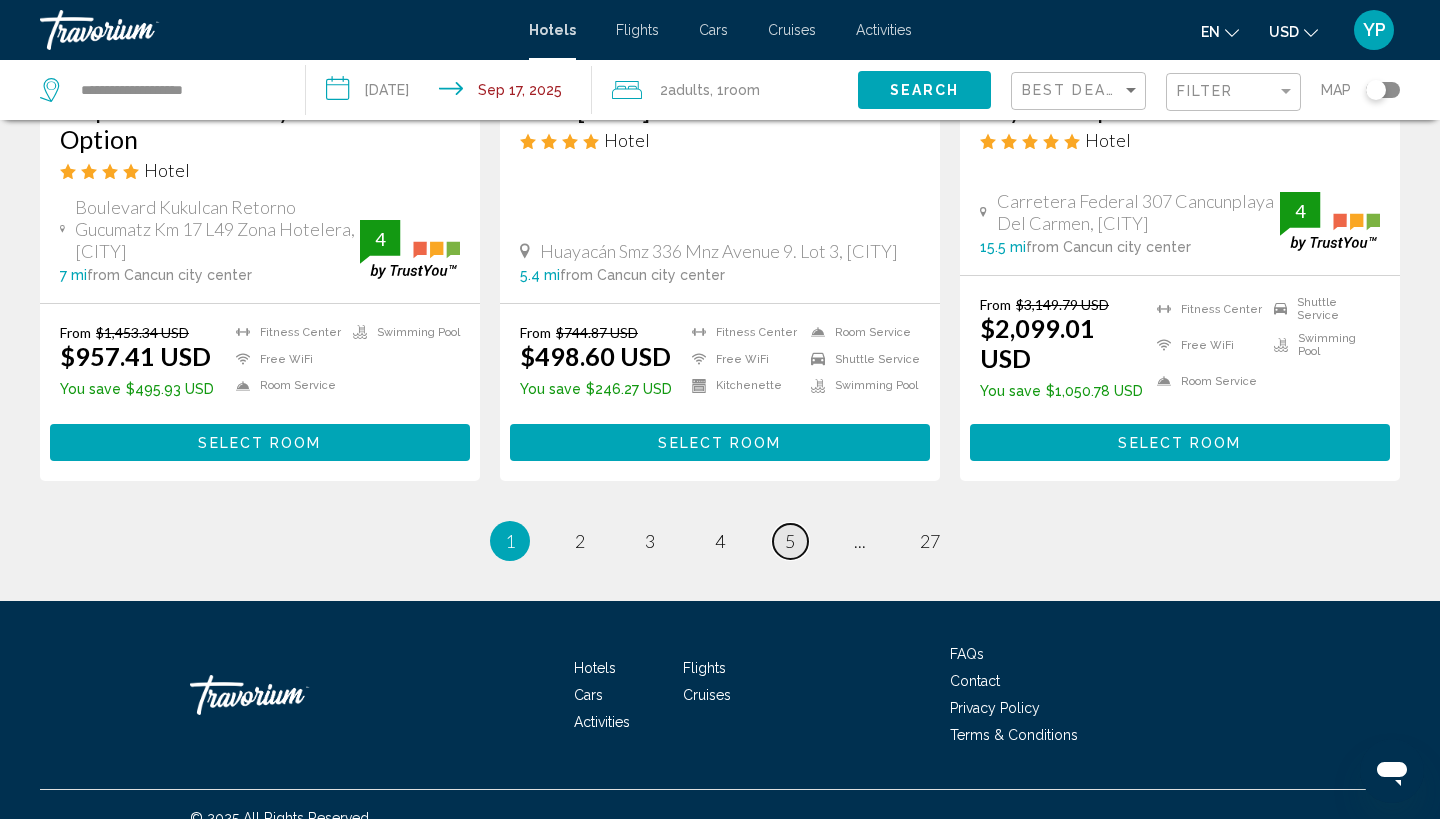 click on "5" at bounding box center [580, 541] 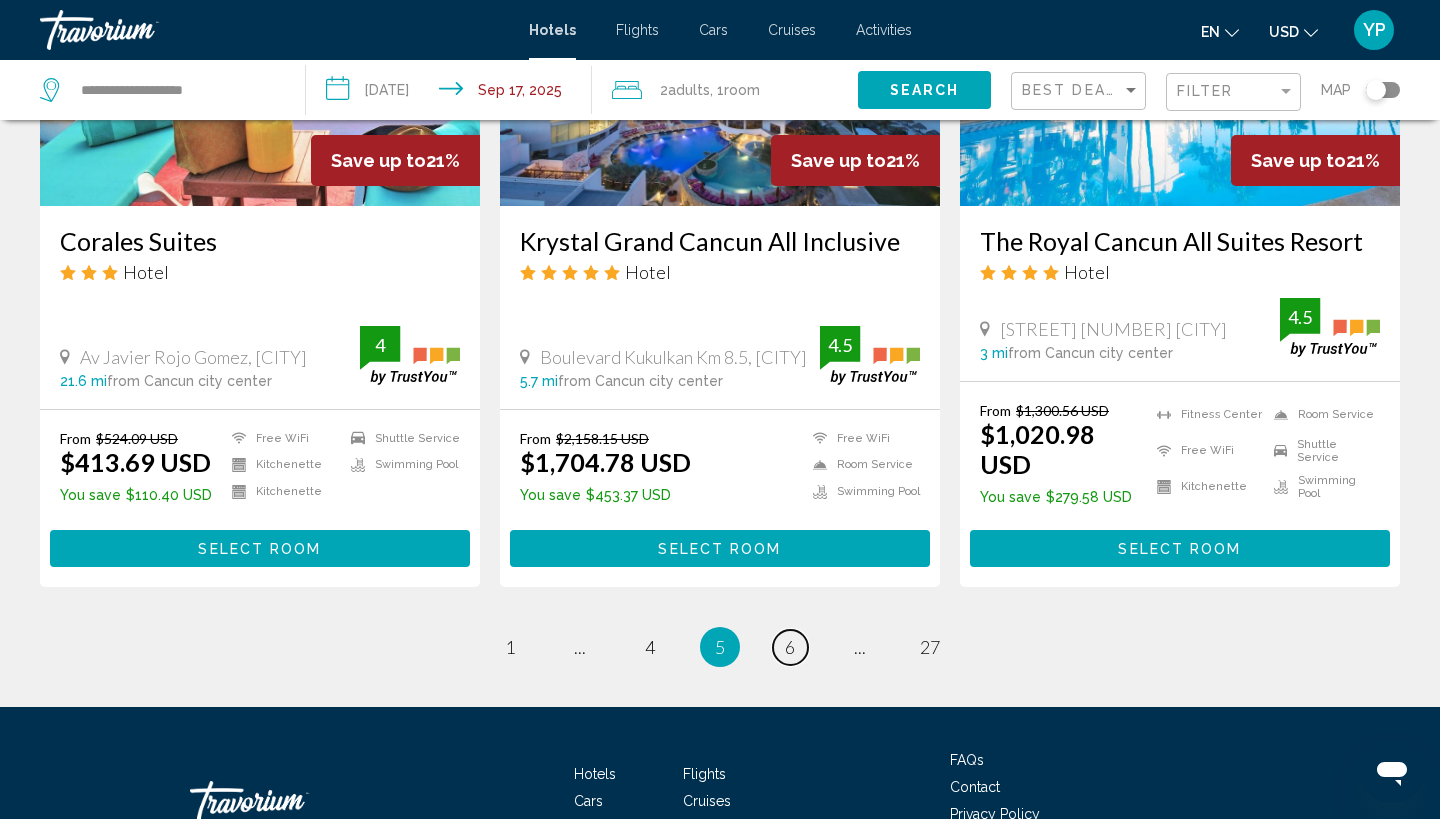 scroll, scrollTop: 2640, scrollLeft: 0, axis: vertical 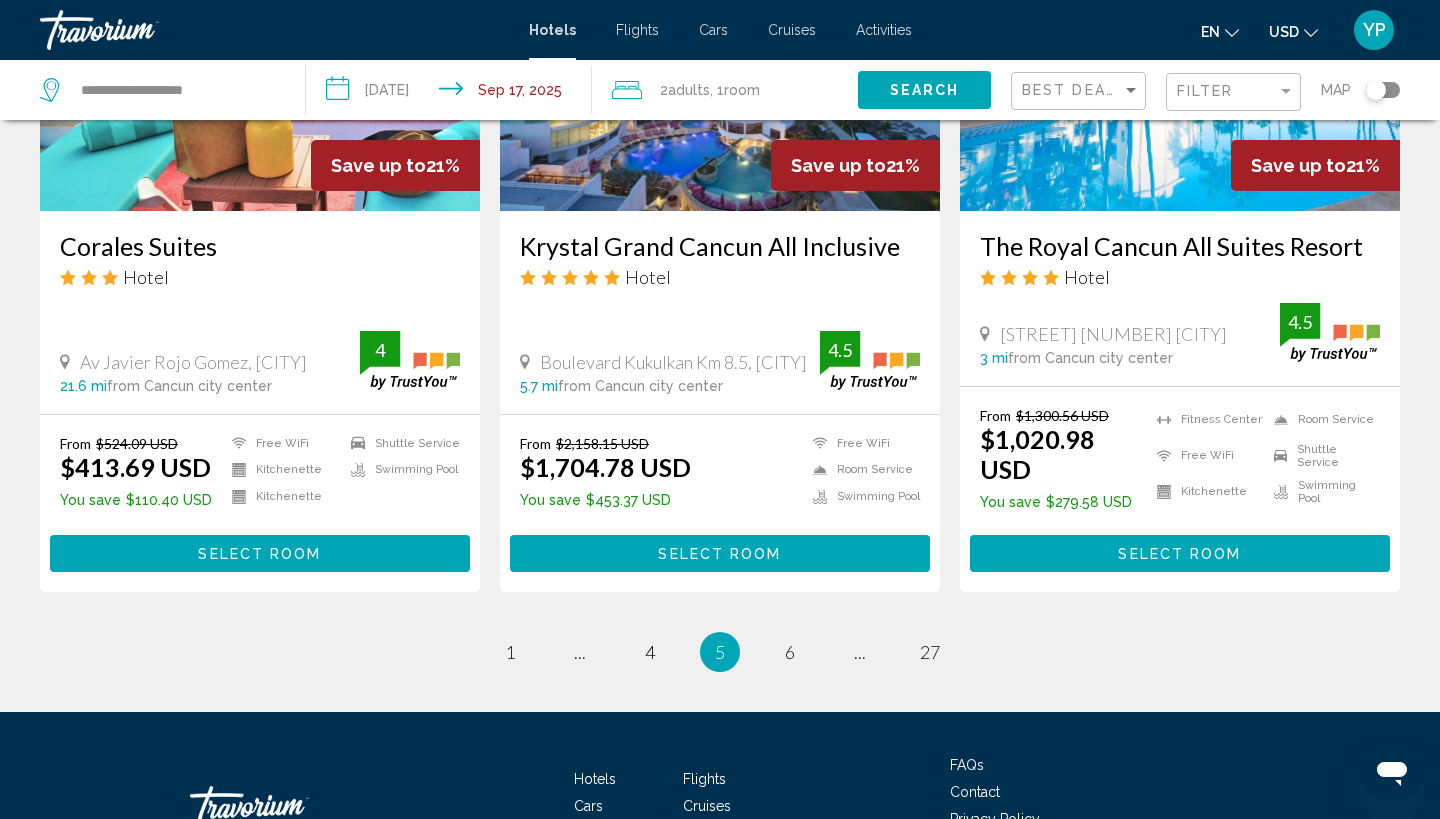 click on "5" at bounding box center [720, 652] 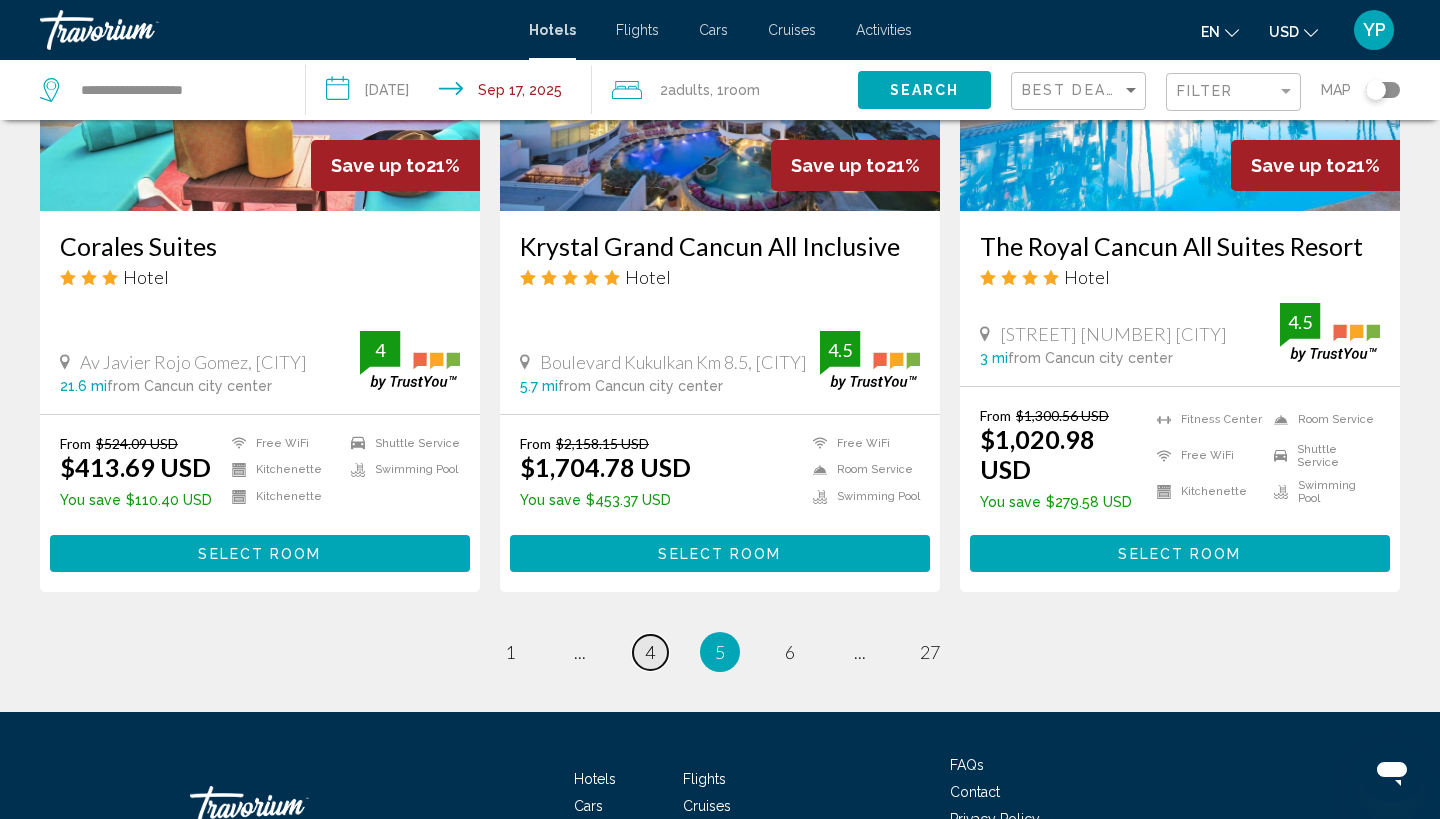 click on "4" at bounding box center [510, 652] 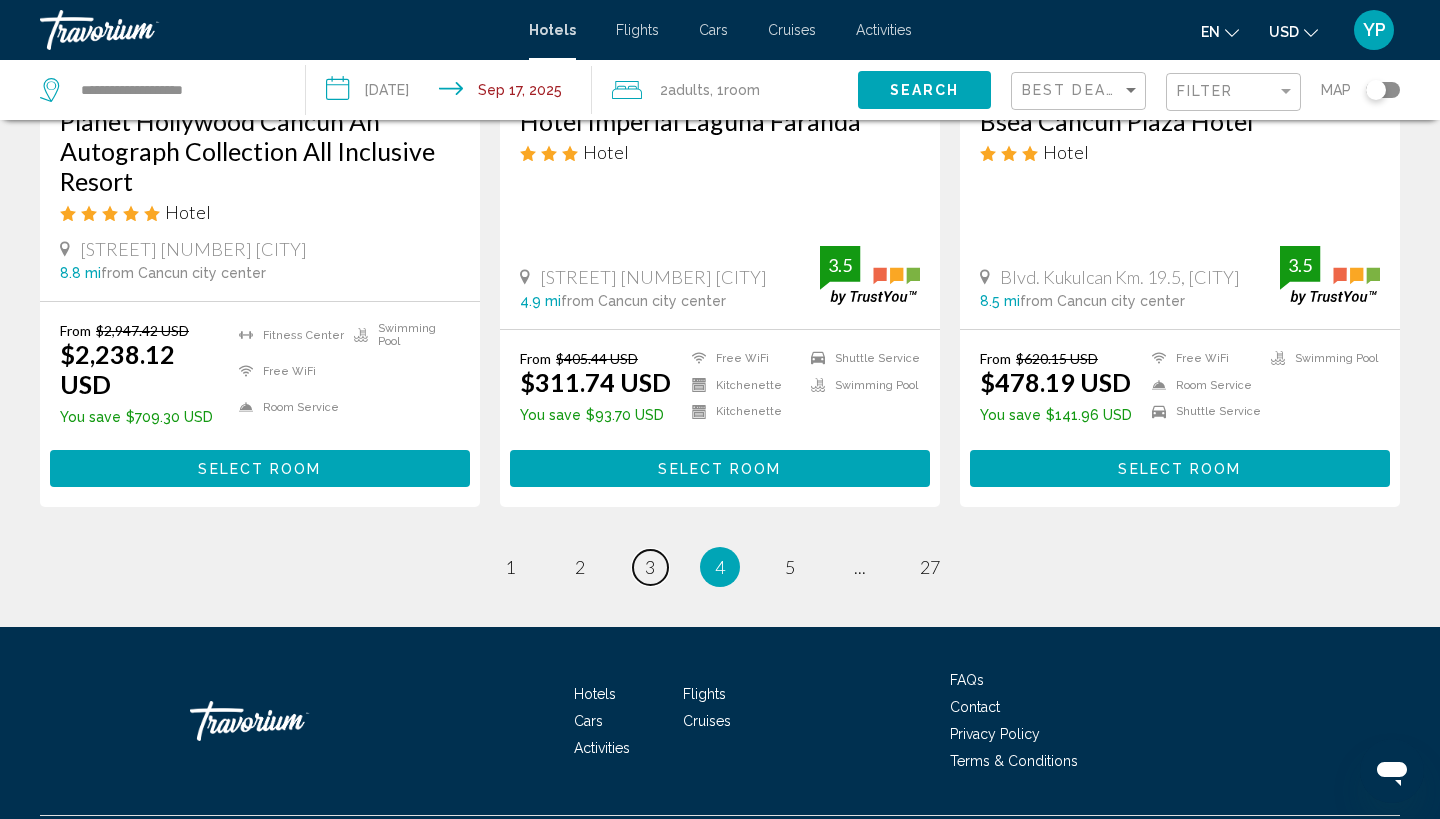 scroll, scrollTop: 2700, scrollLeft: 0, axis: vertical 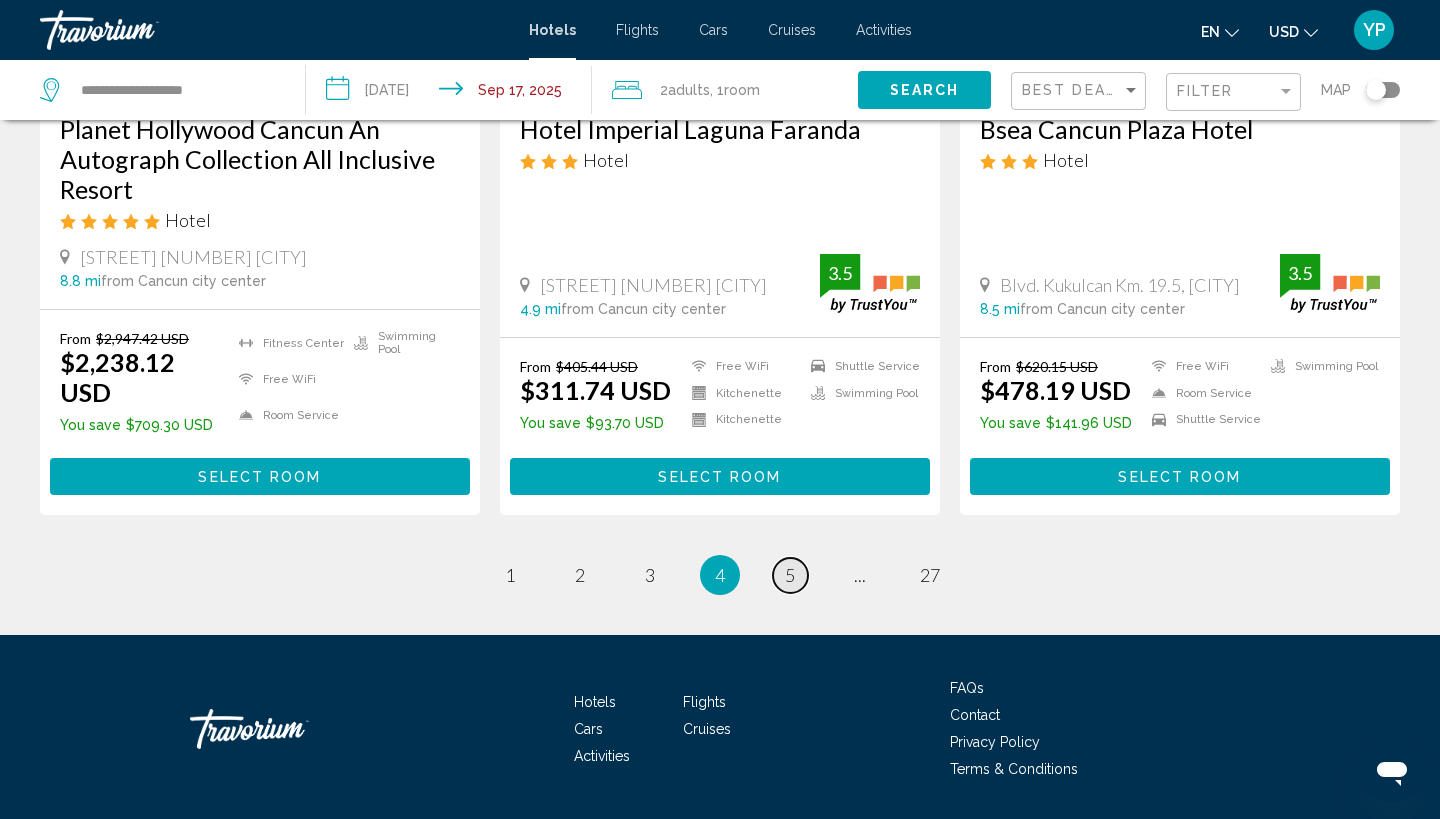click on "5" at bounding box center [510, 575] 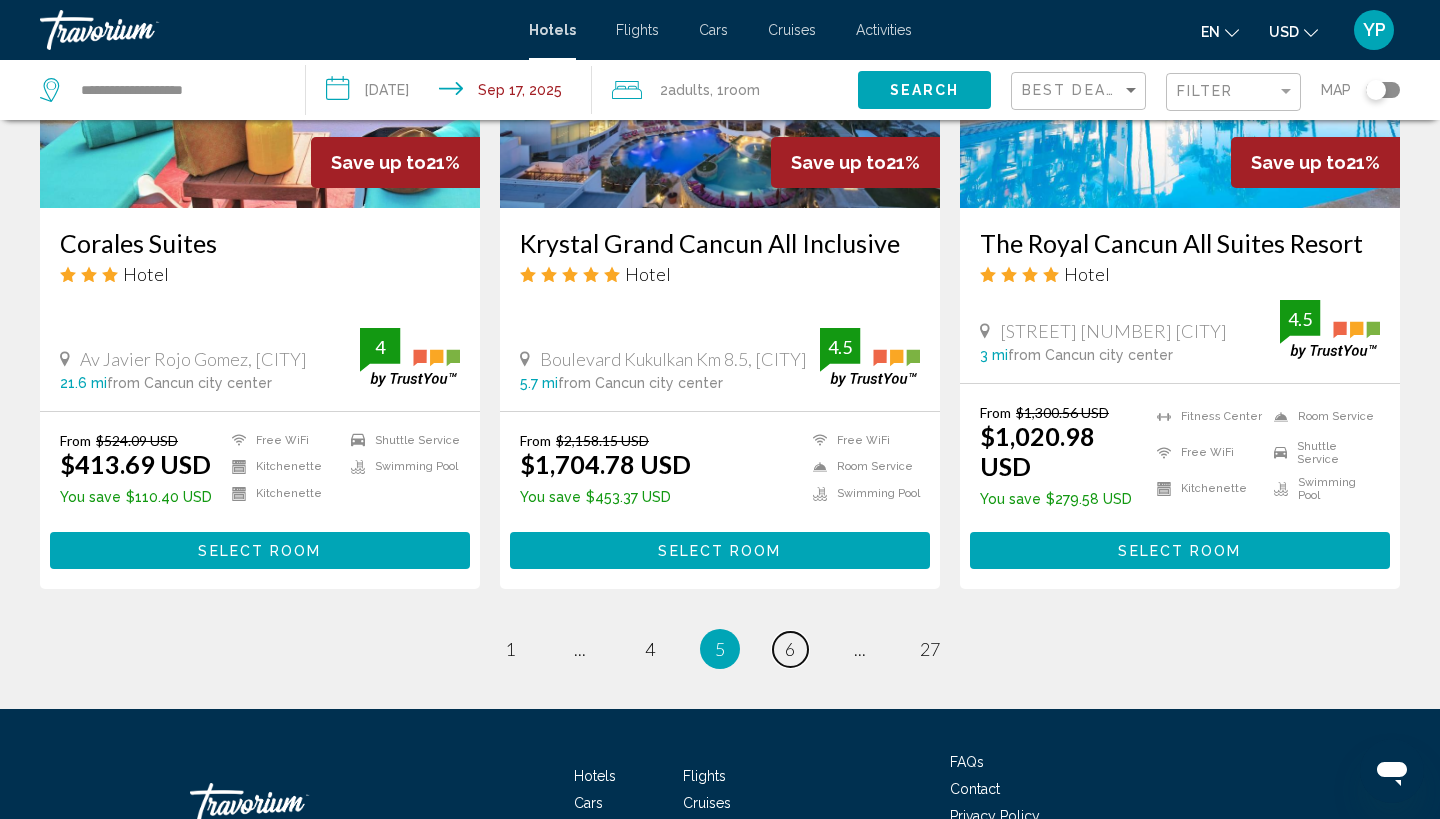 scroll, scrollTop: 2640, scrollLeft: 0, axis: vertical 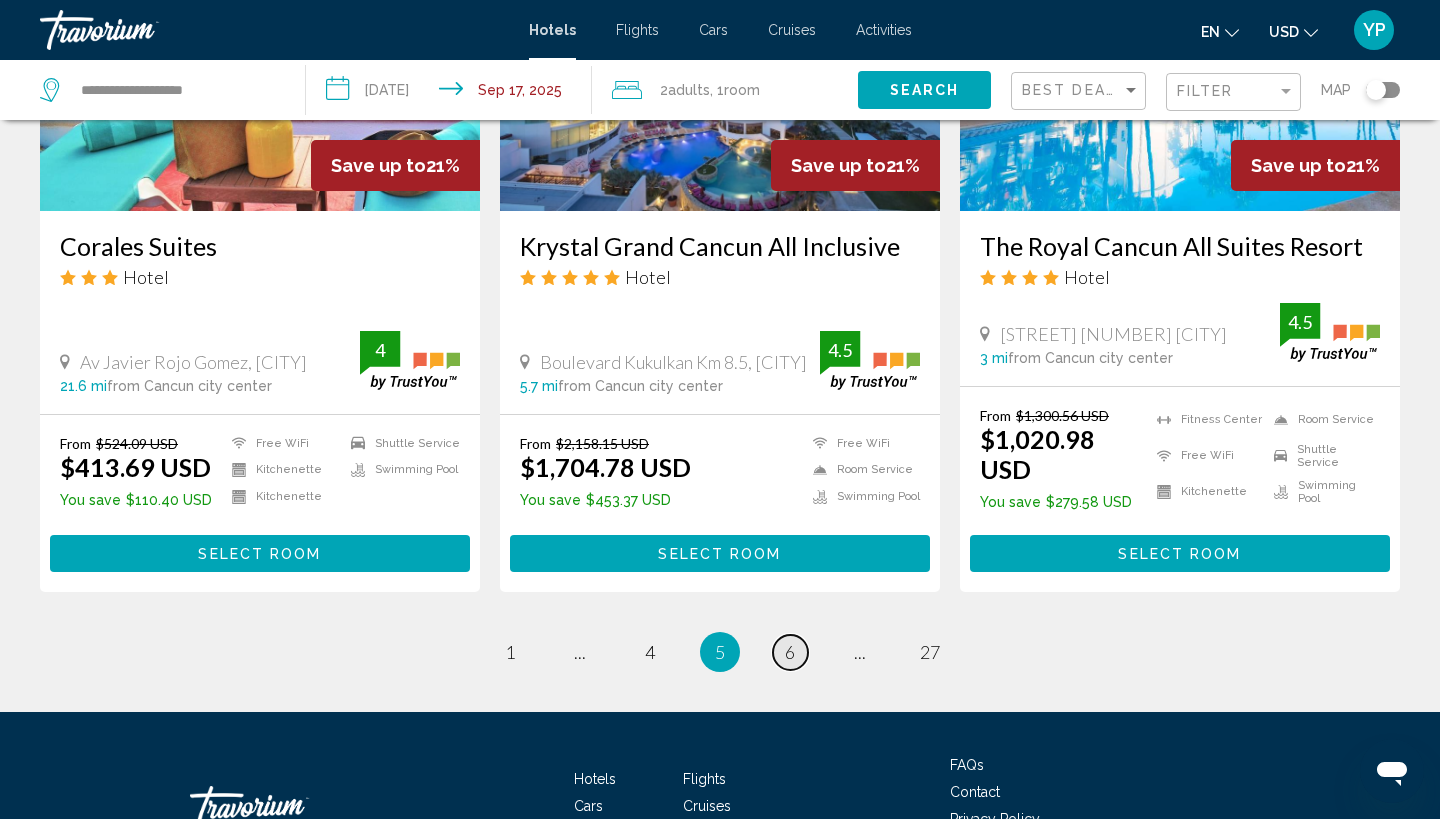 click on "6" at bounding box center [510, 652] 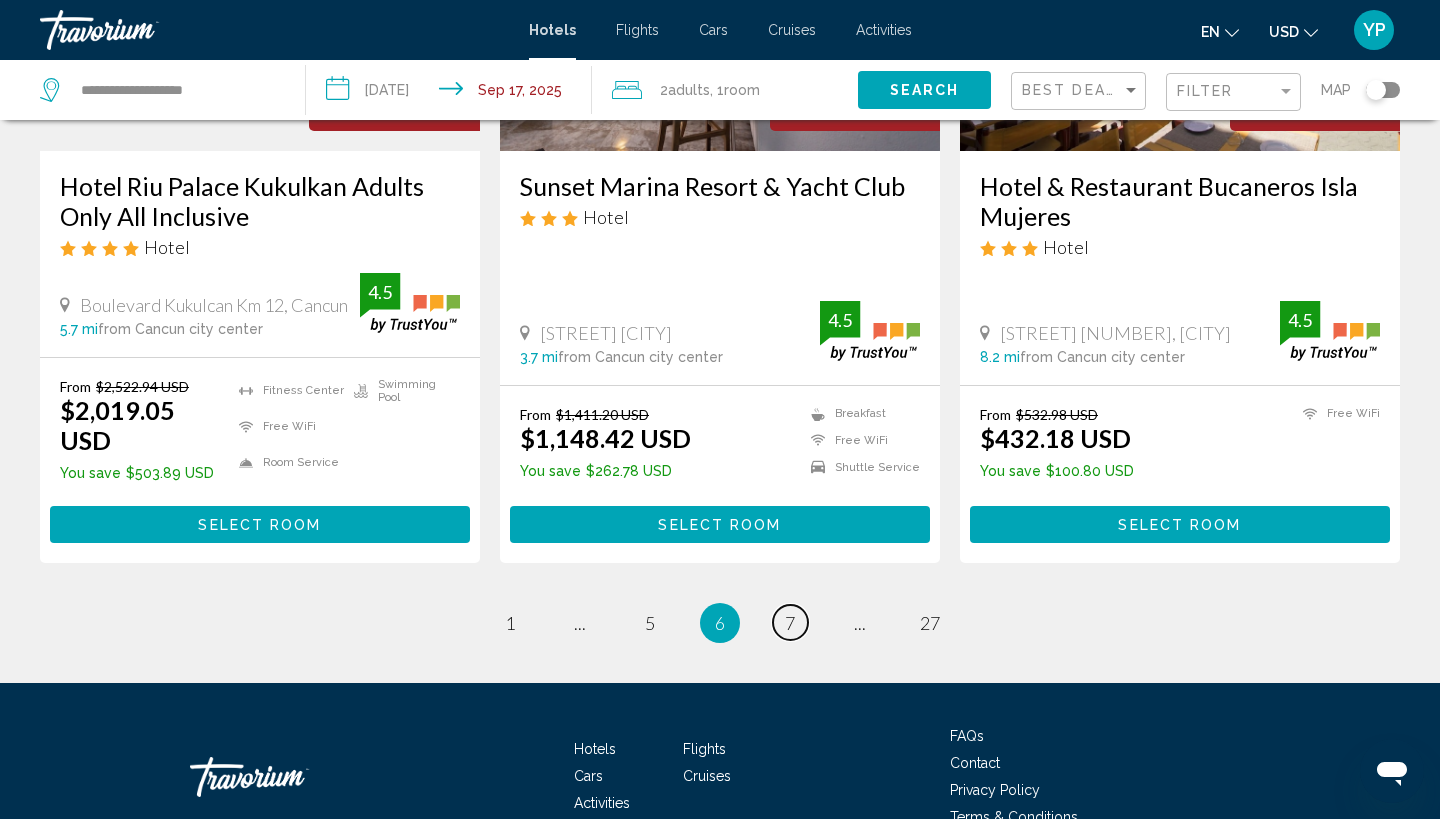 scroll, scrollTop: 2616, scrollLeft: 0, axis: vertical 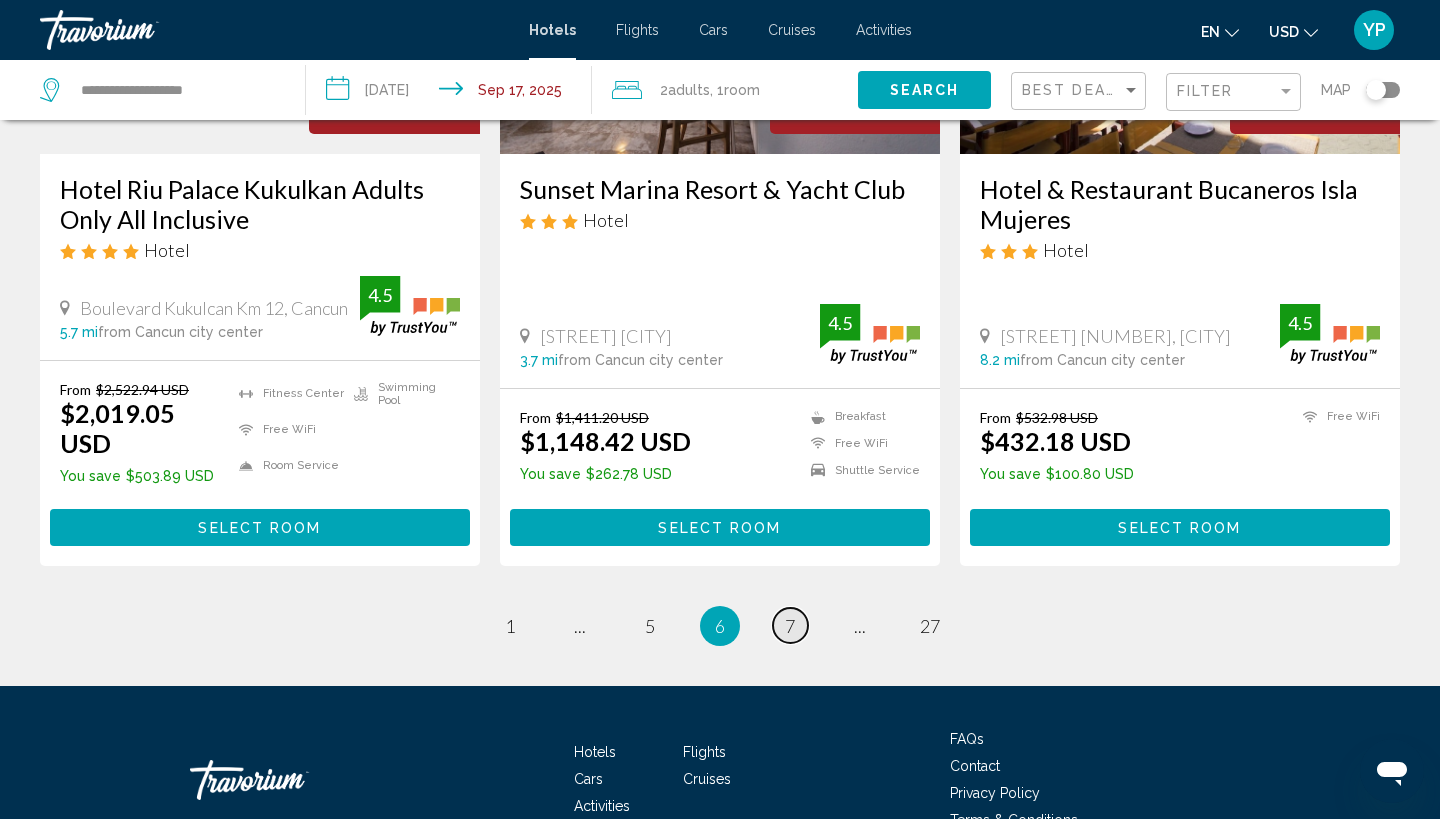 click on "7" at bounding box center [510, 626] 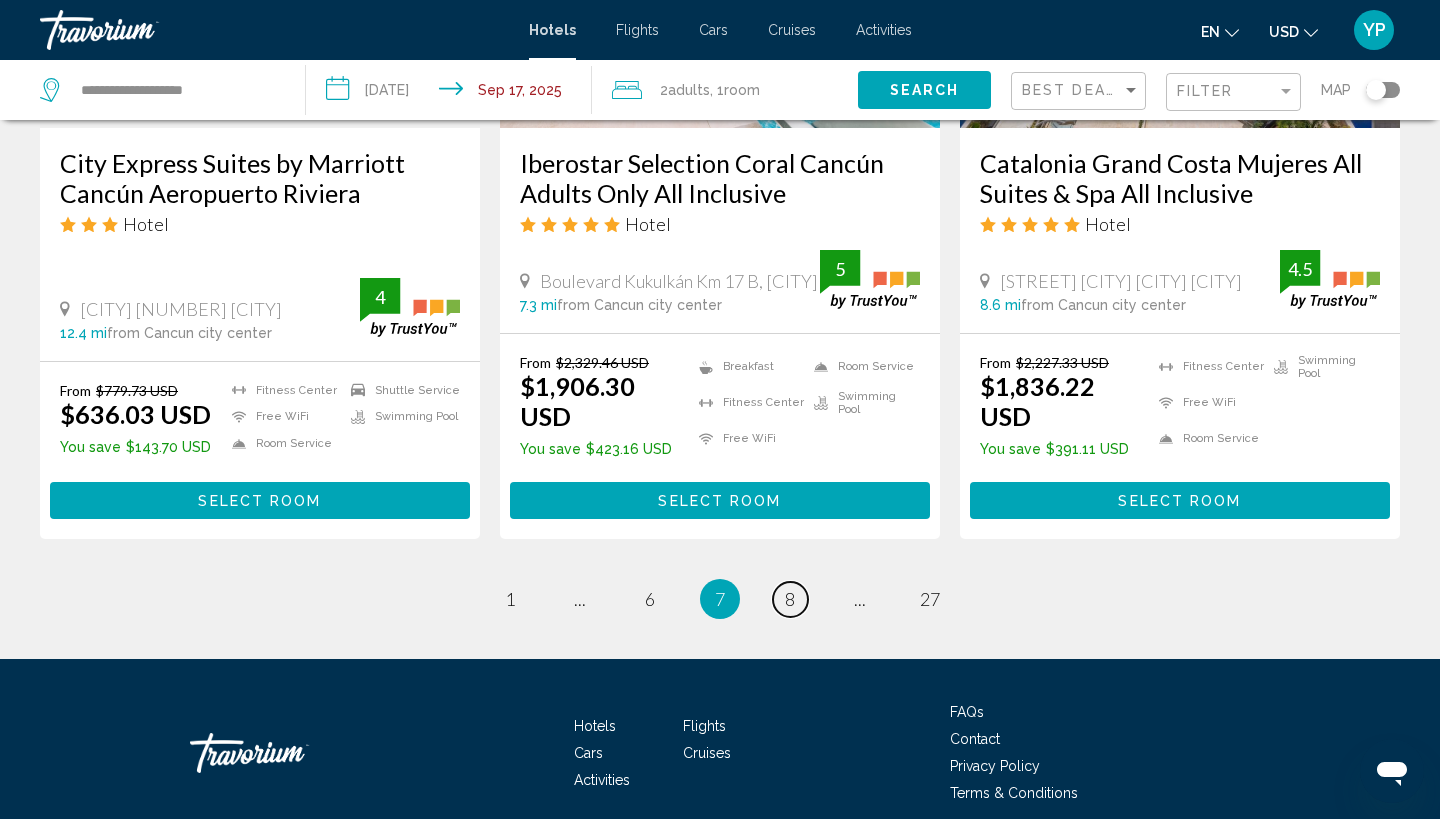 scroll, scrollTop: 2804, scrollLeft: 0, axis: vertical 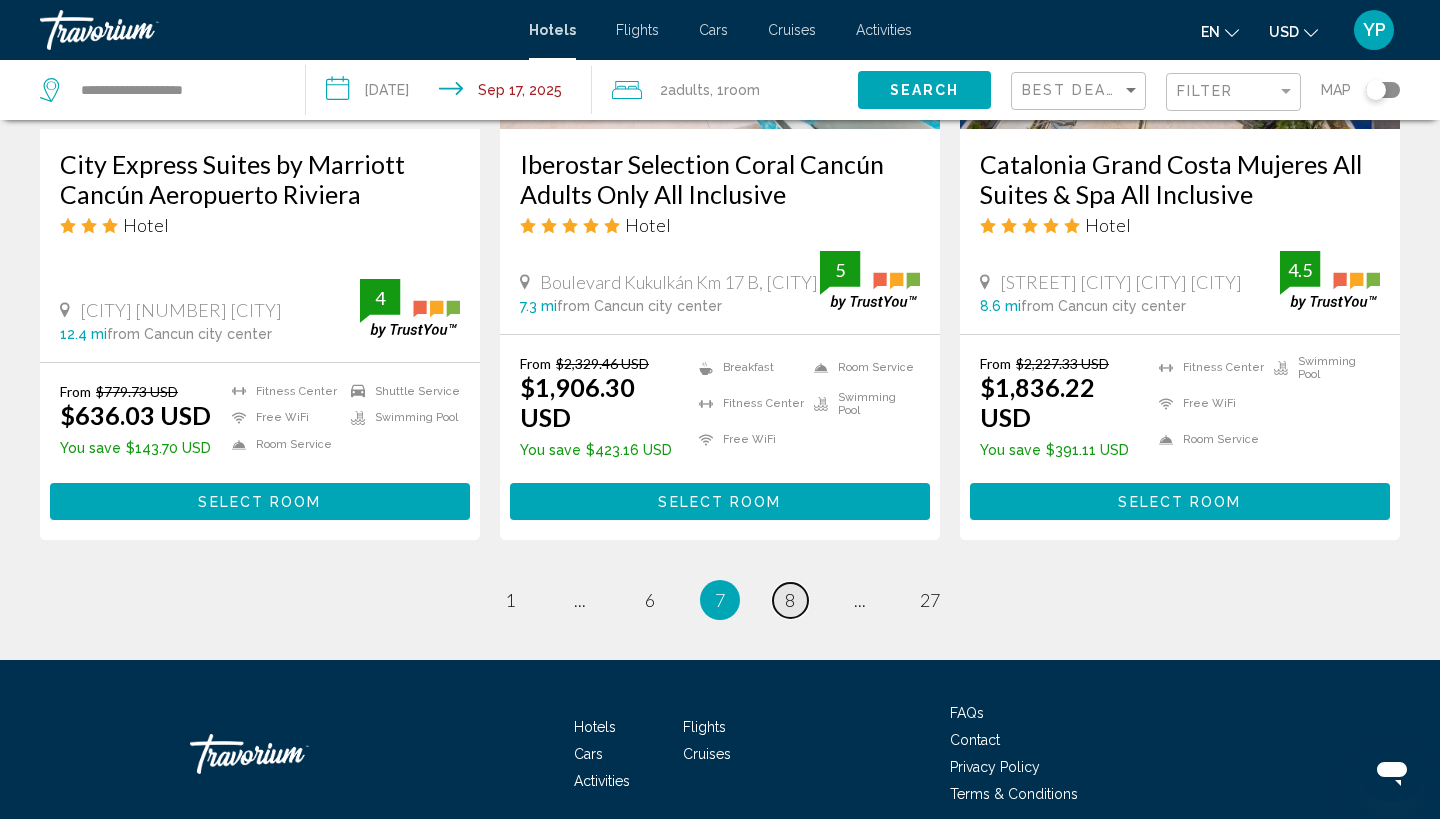 click on "page  8" at bounding box center [510, 600] 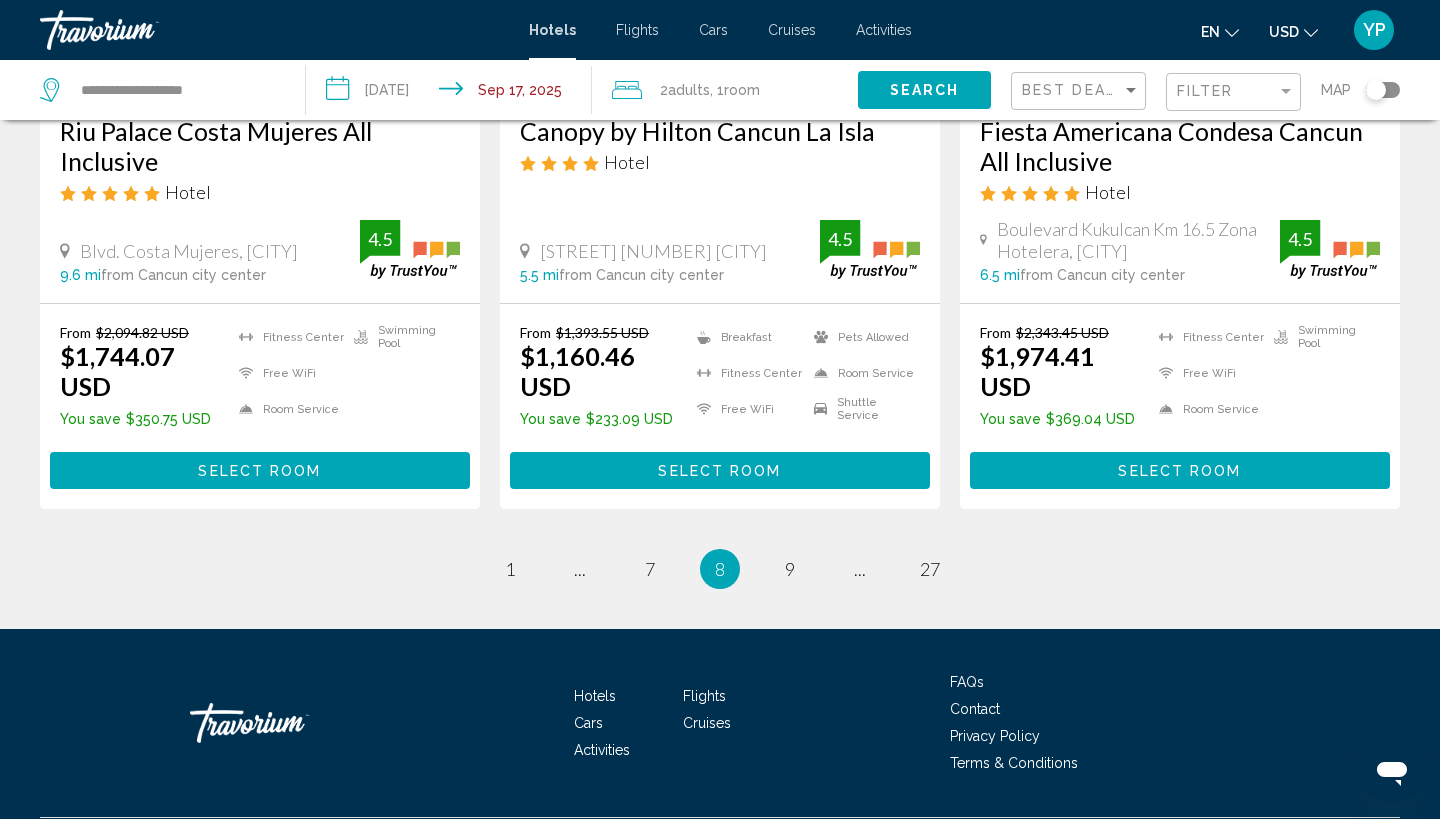 click on "8" at bounding box center [720, 569] 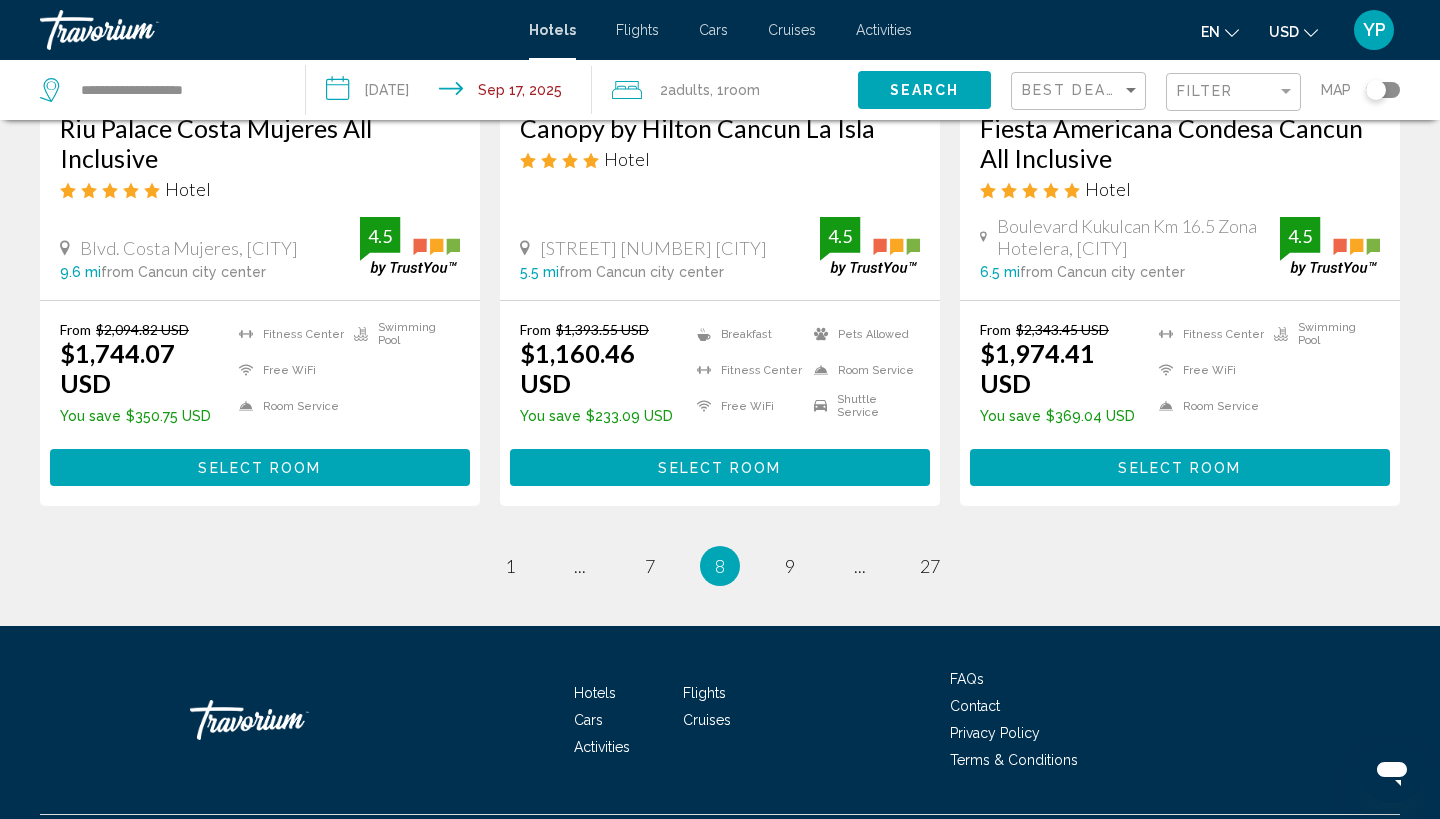 scroll, scrollTop: 2648, scrollLeft: 0, axis: vertical 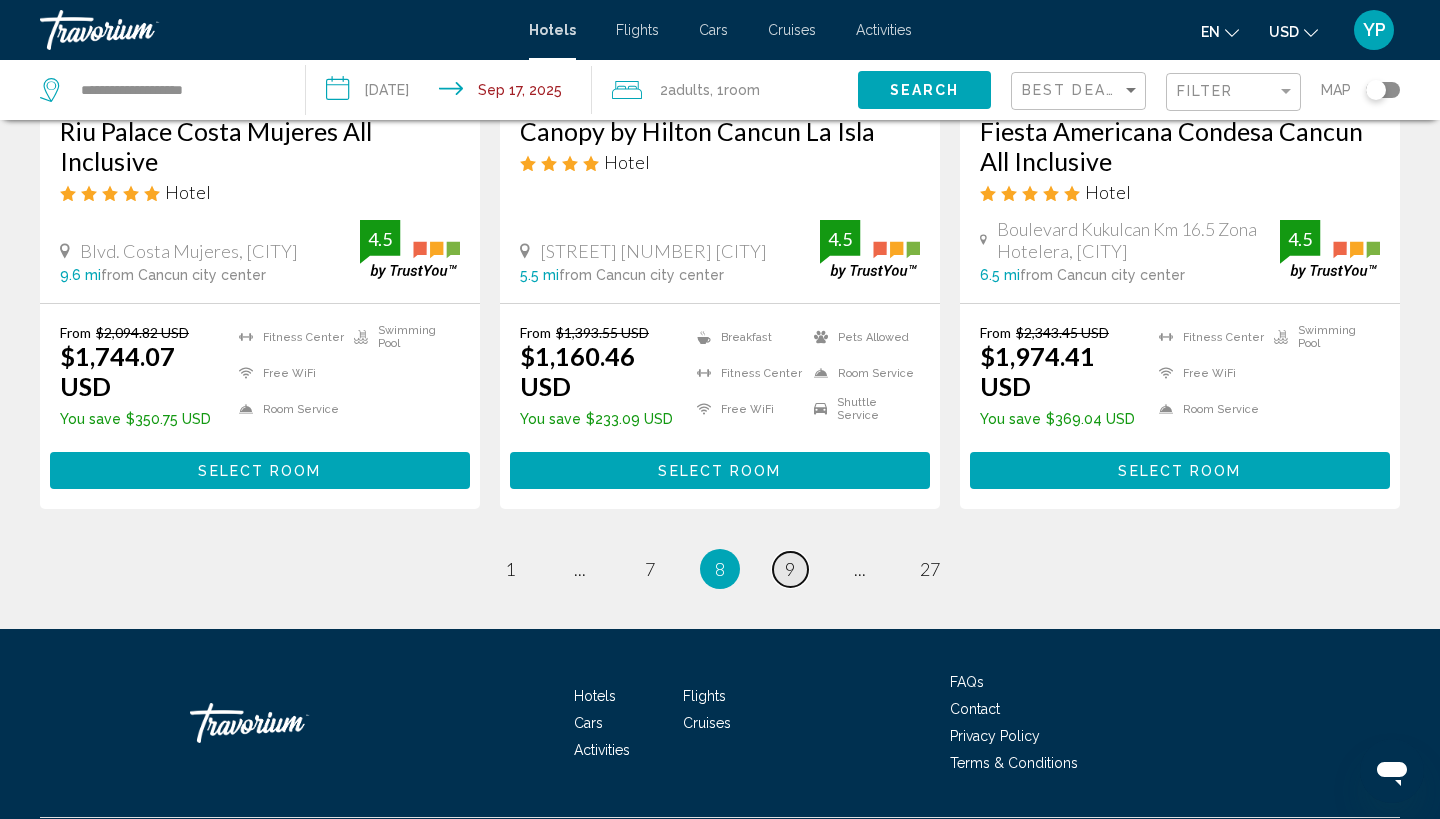 click on "page  9" at bounding box center [510, 569] 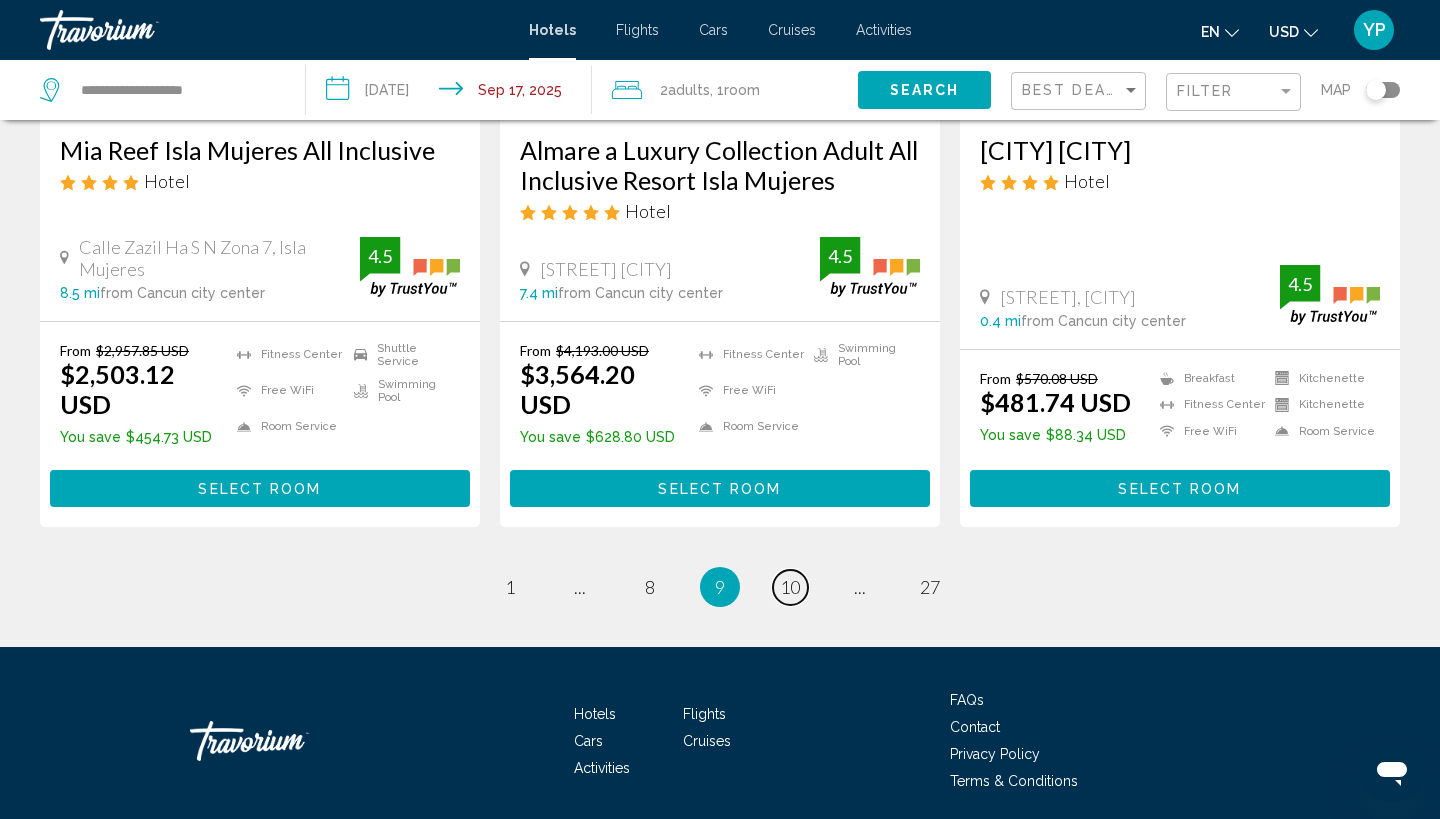 scroll, scrollTop: 2736, scrollLeft: 0, axis: vertical 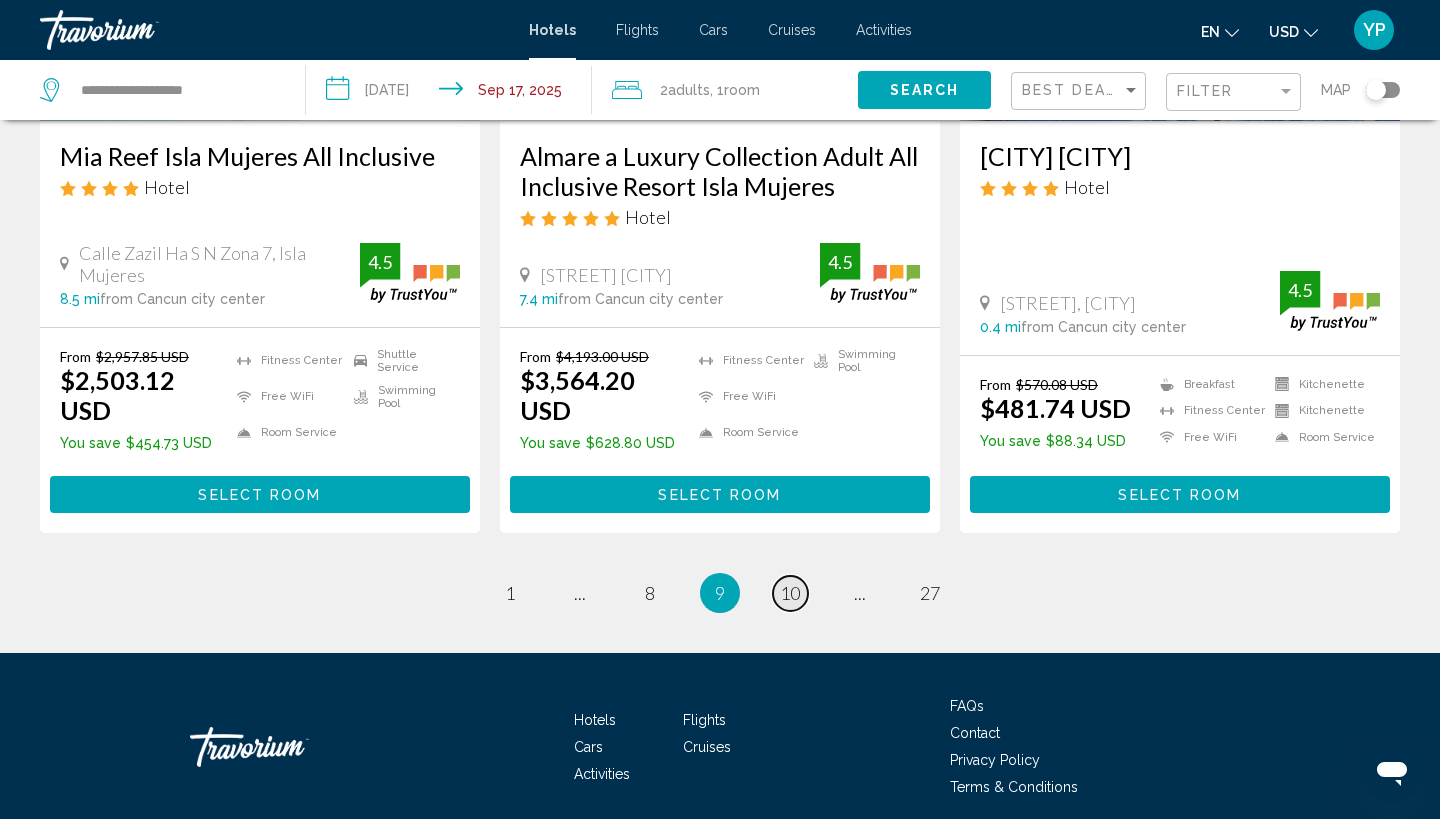 click on "page  10" at bounding box center [510, 593] 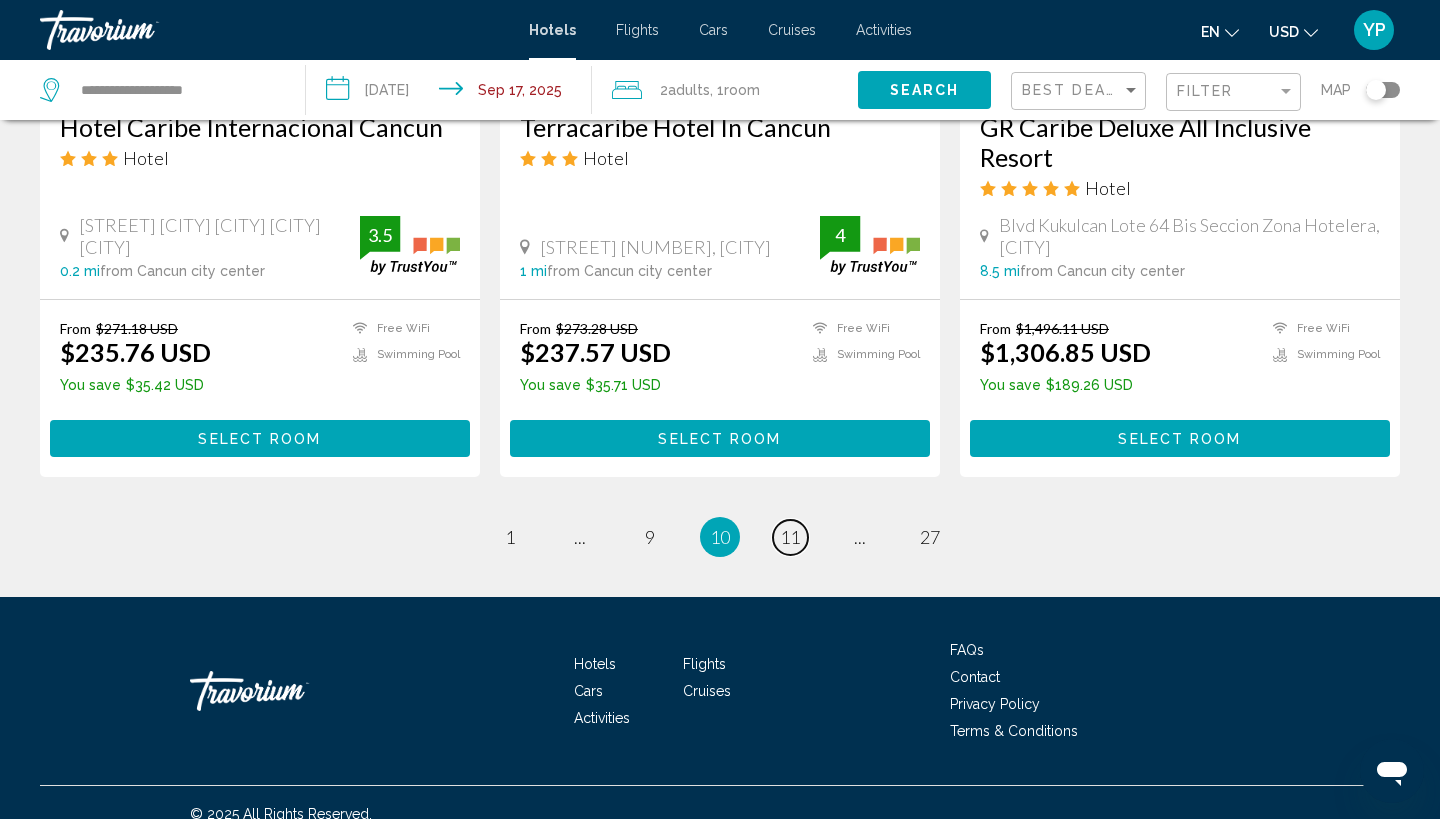 scroll, scrollTop: 2626, scrollLeft: 0, axis: vertical 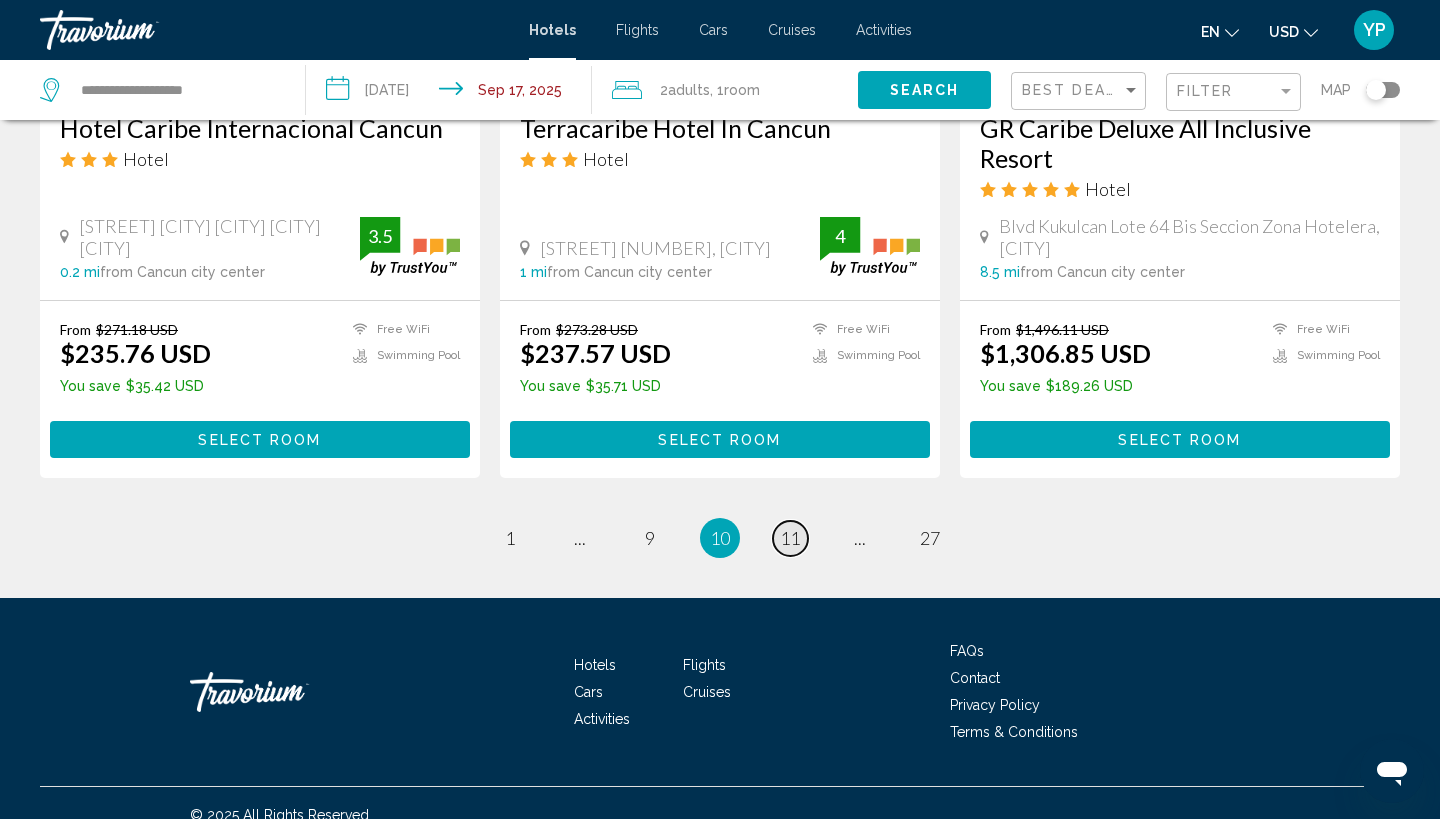 click on "11" at bounding box center (510, 538) 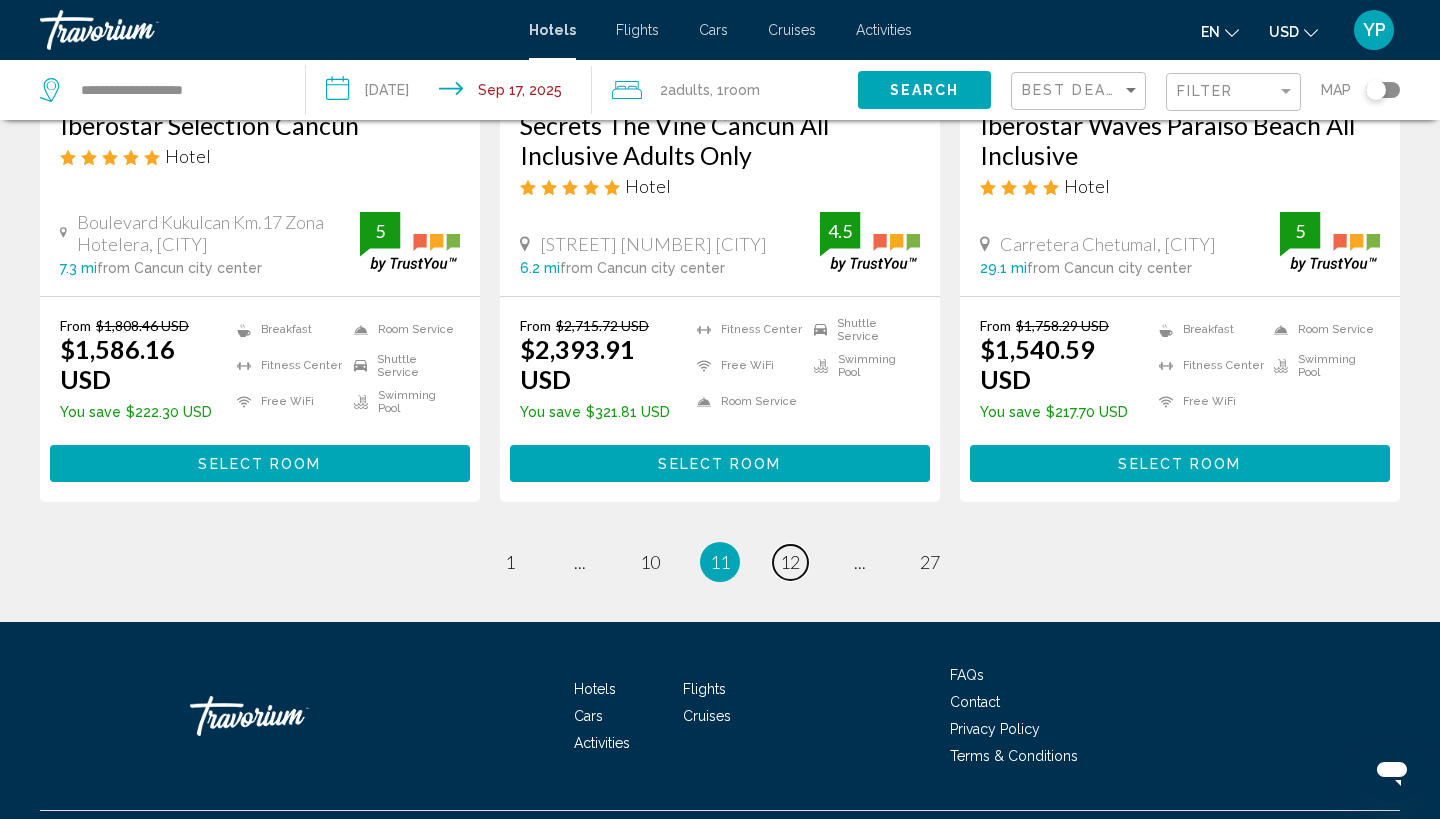 scroll, scrollTop: 2700, scrollLeft: 0, axis: vertical 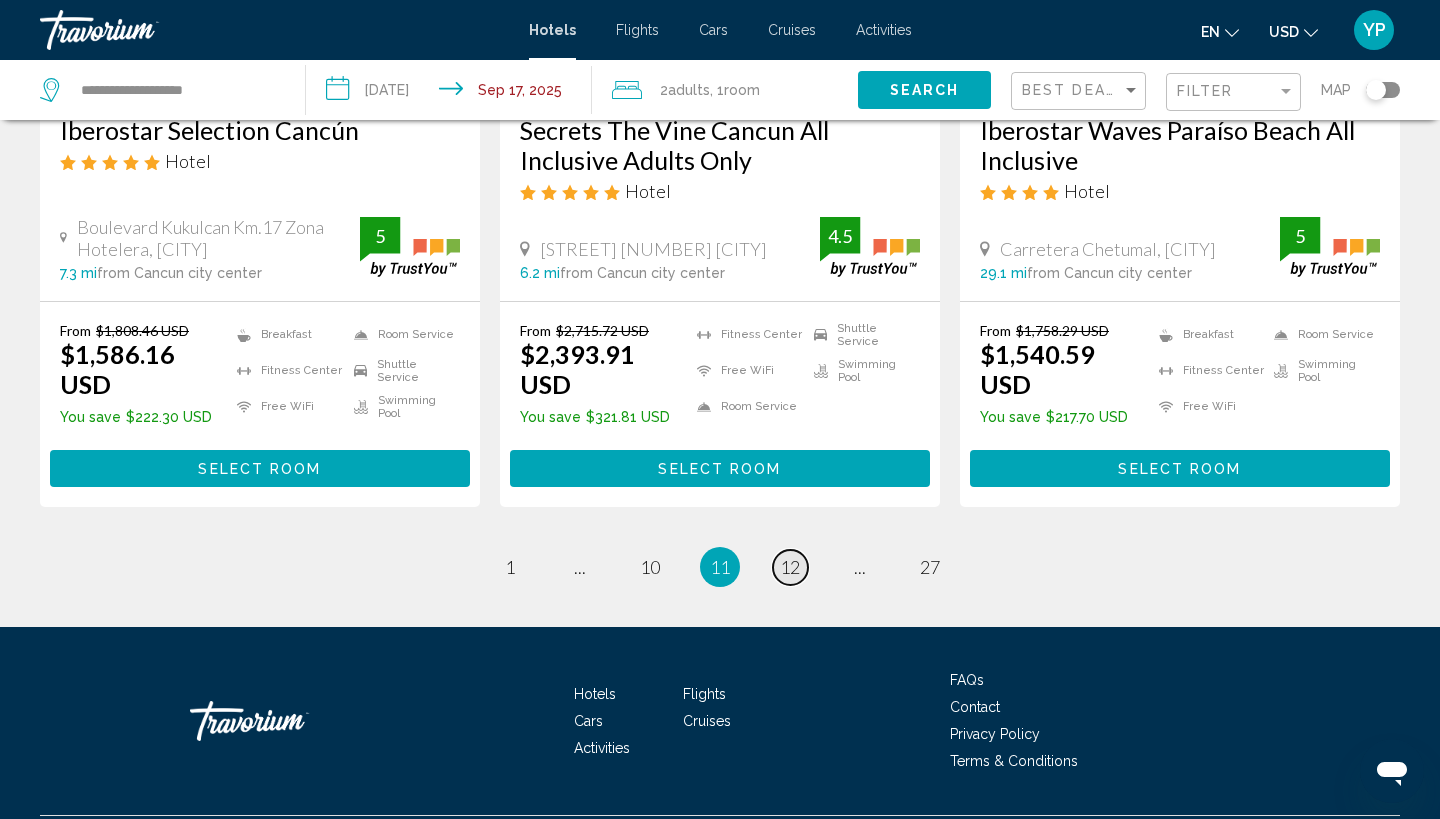 click on "12" at bounding box center [510, 567] 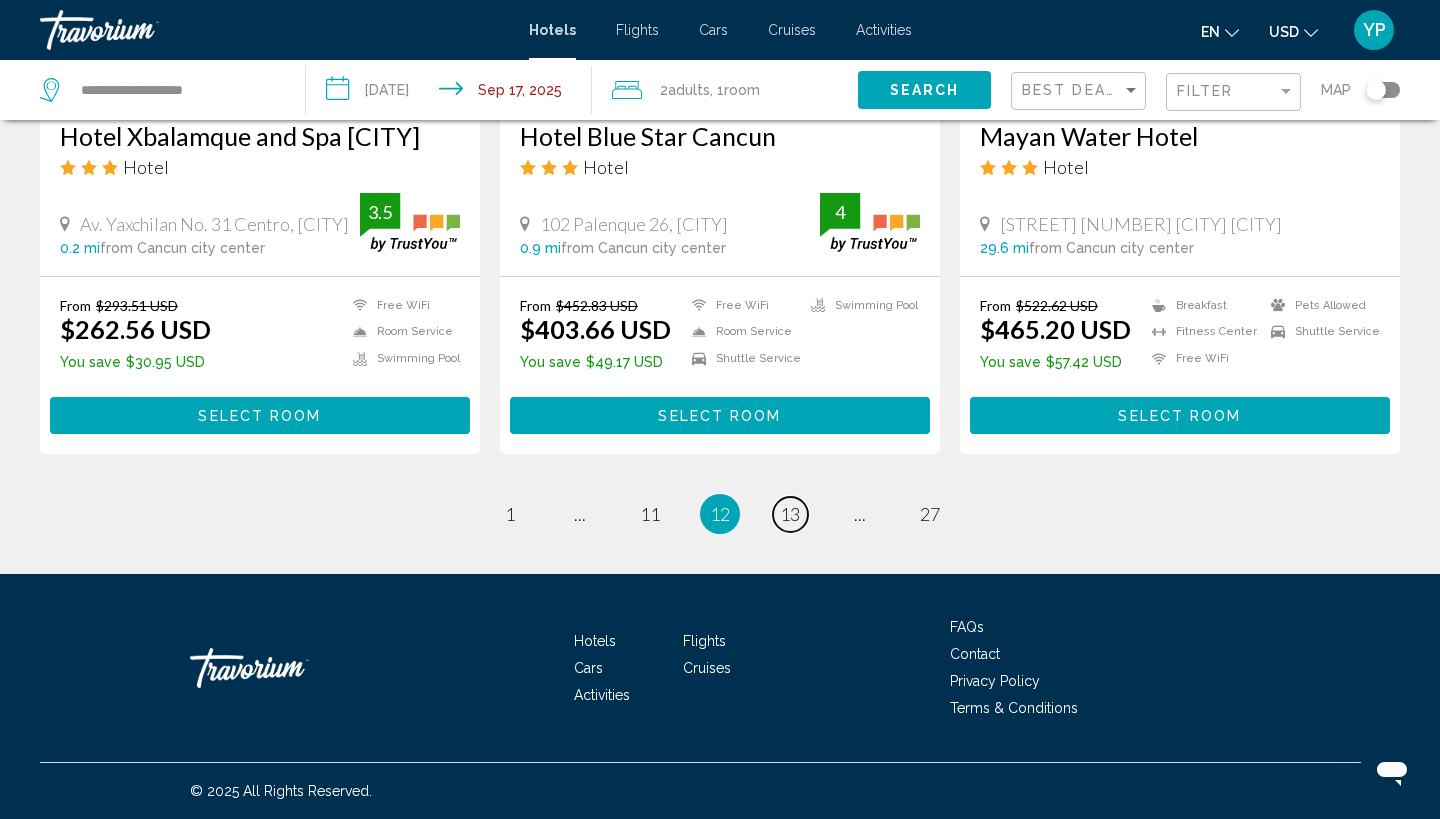 scroll, scrollTop: 2682, scrollLeft: 0, axis: vertical 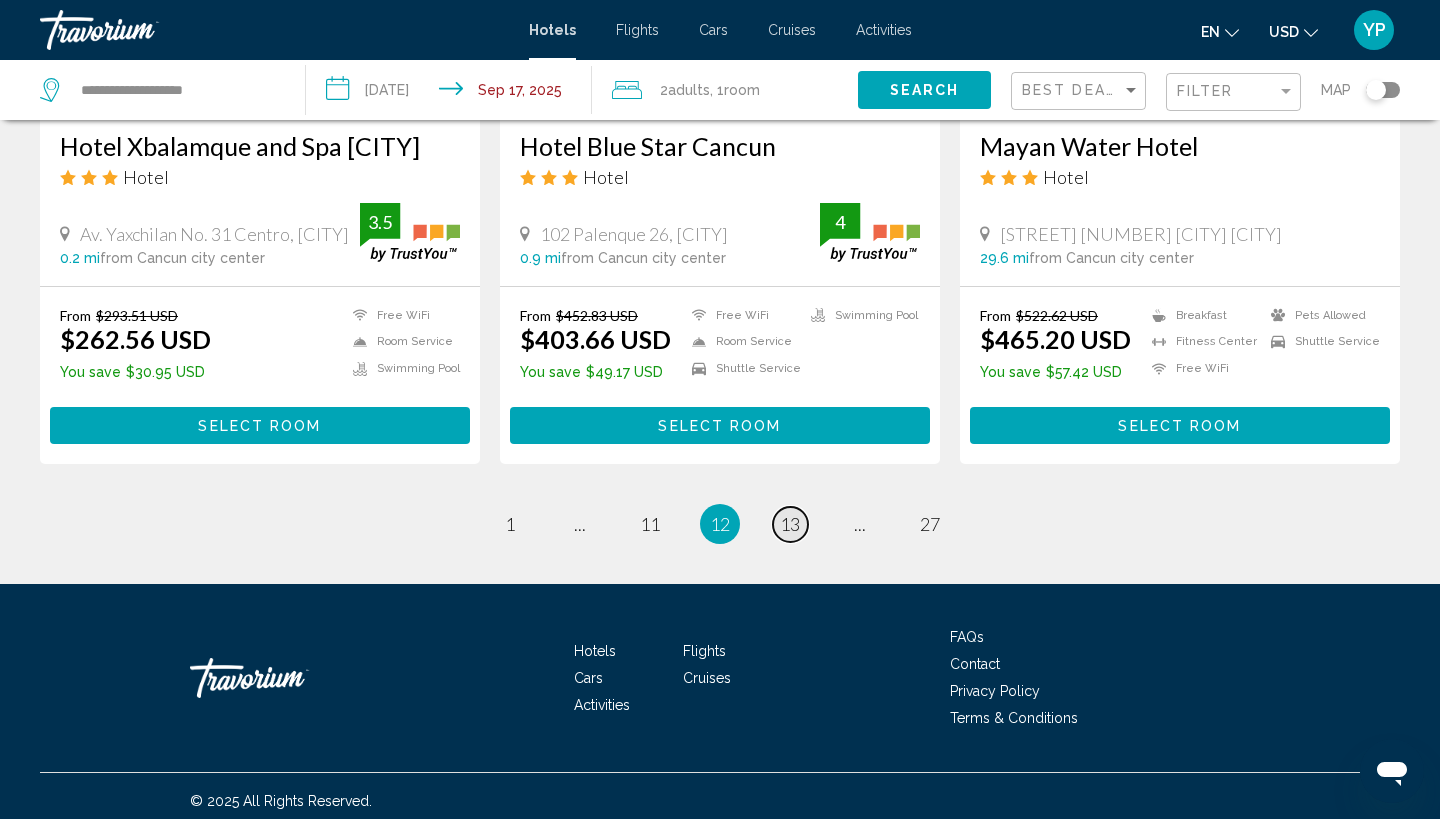 click on "13" at bounding box center (510, 524) 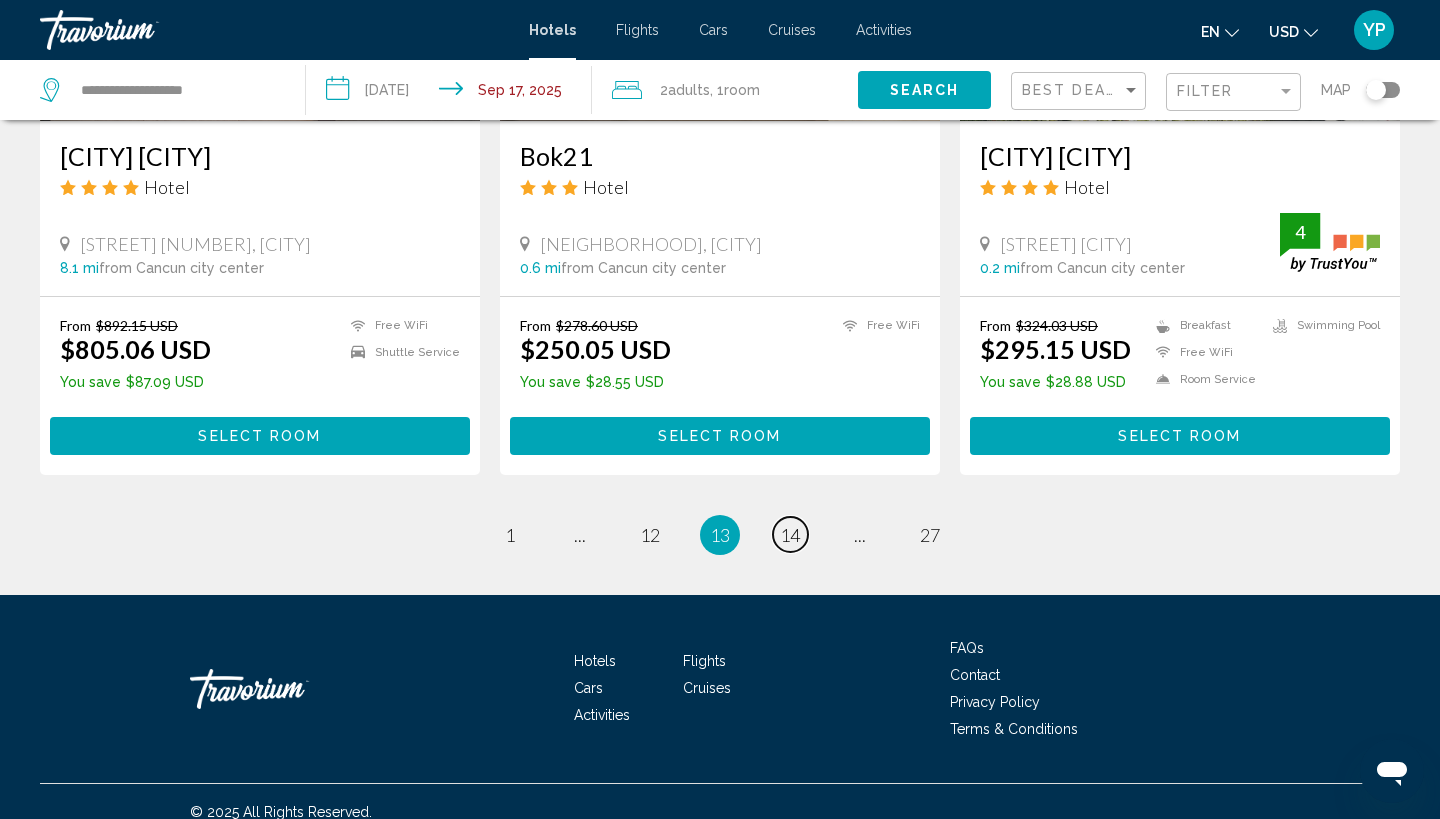 scroll, scrollTop: 2588, scrollLeft: 0, axis: vertical 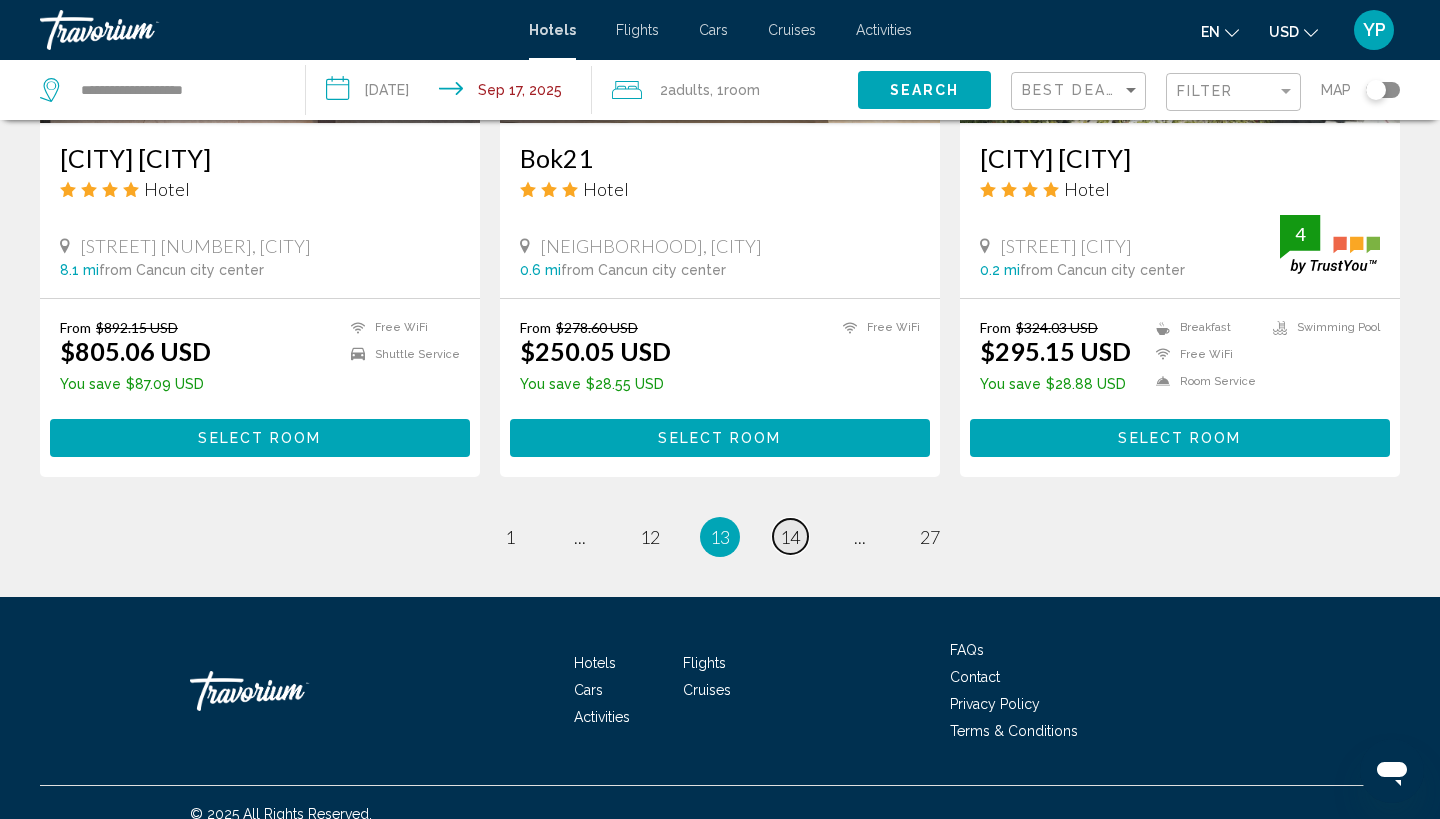 click on "14" at bounding box center (510, 537) 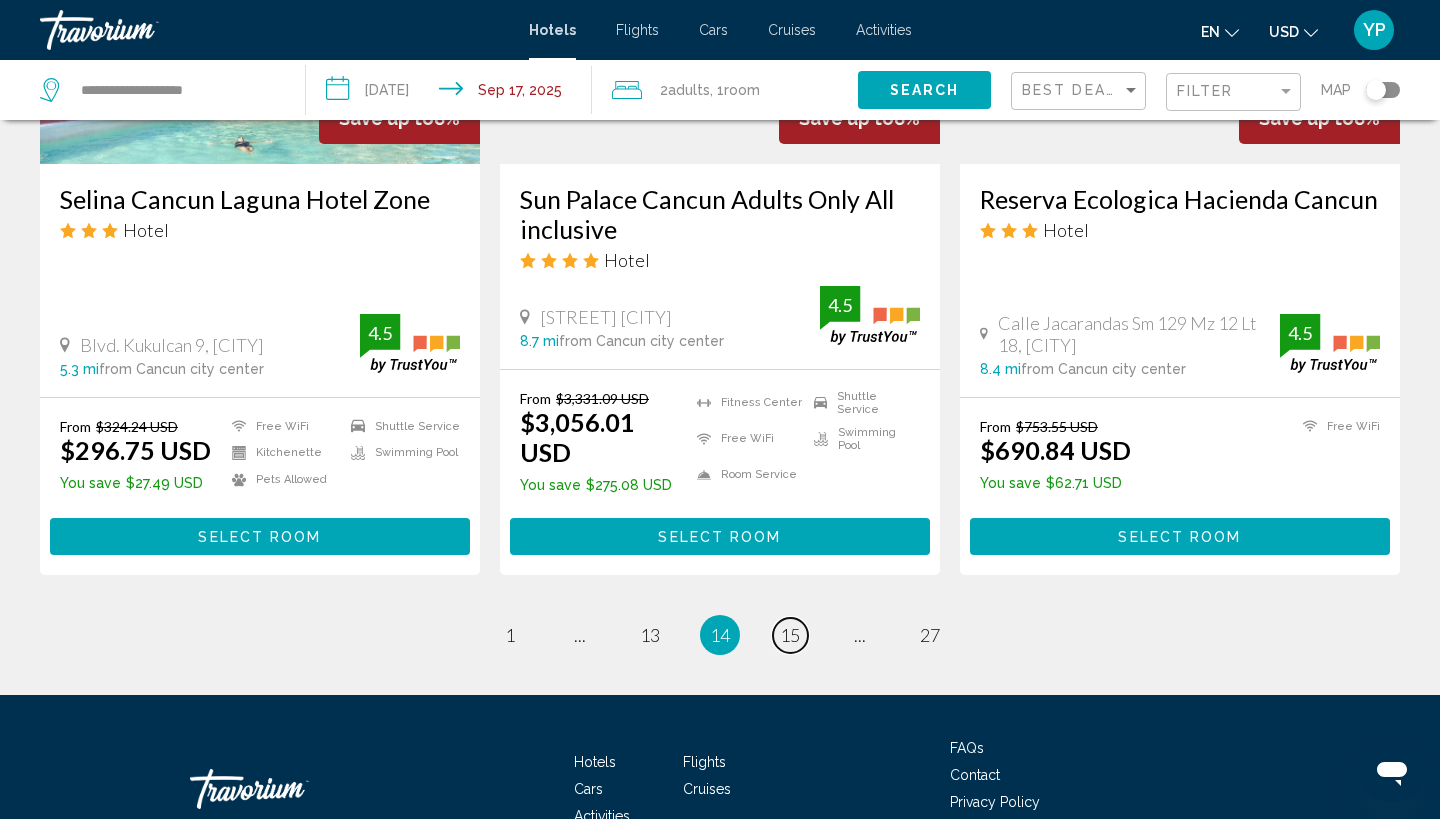 scroll, scrollTop: 2653, scrollLeft: 0, axis: vertical 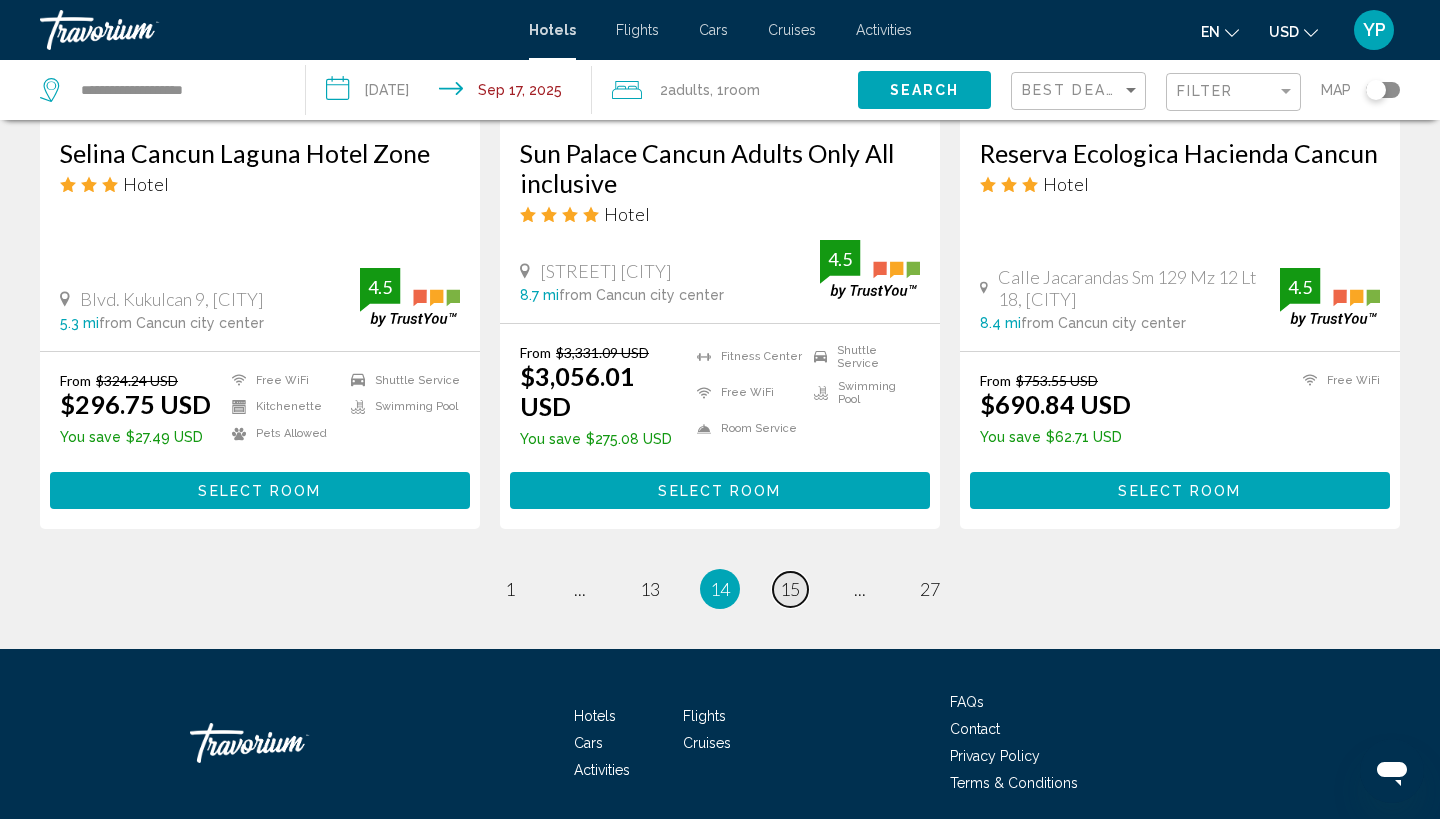 click on "15" at bounding box center (510, 589) 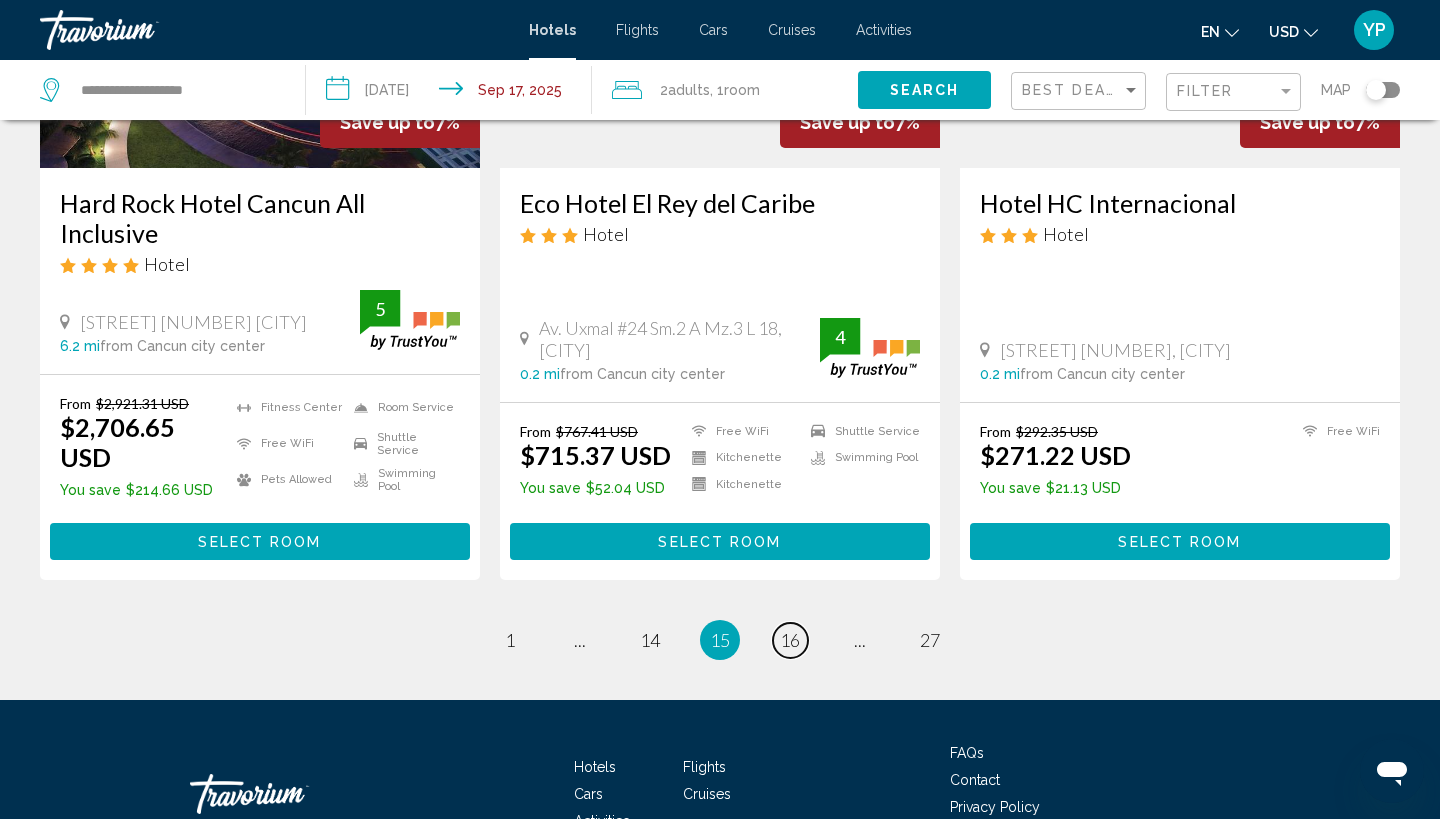 scroll, scrollTop: 2632, scrollLeft: 0, axis: vertical 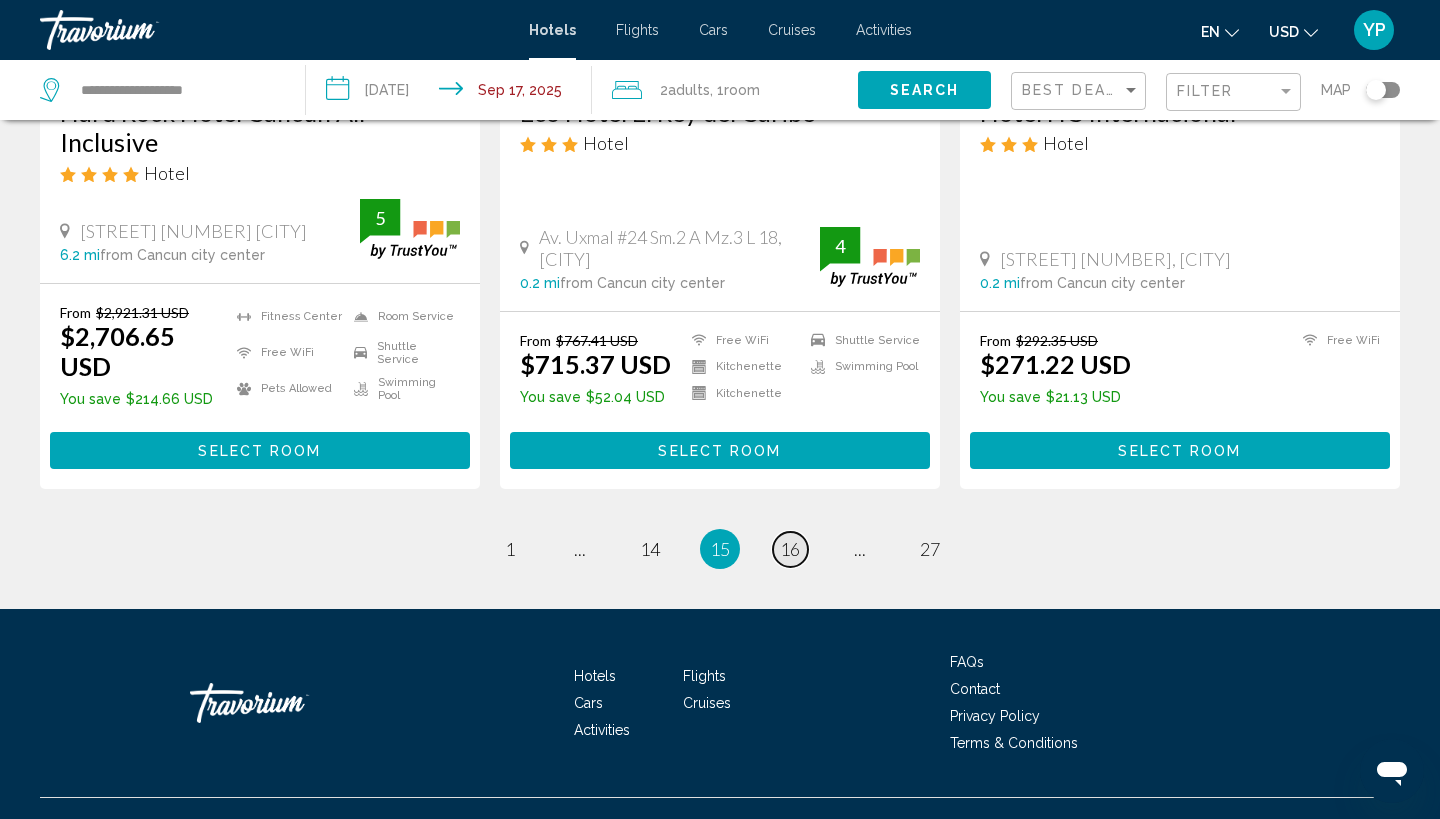 click on "page  16" at bounding box center (510, 549) 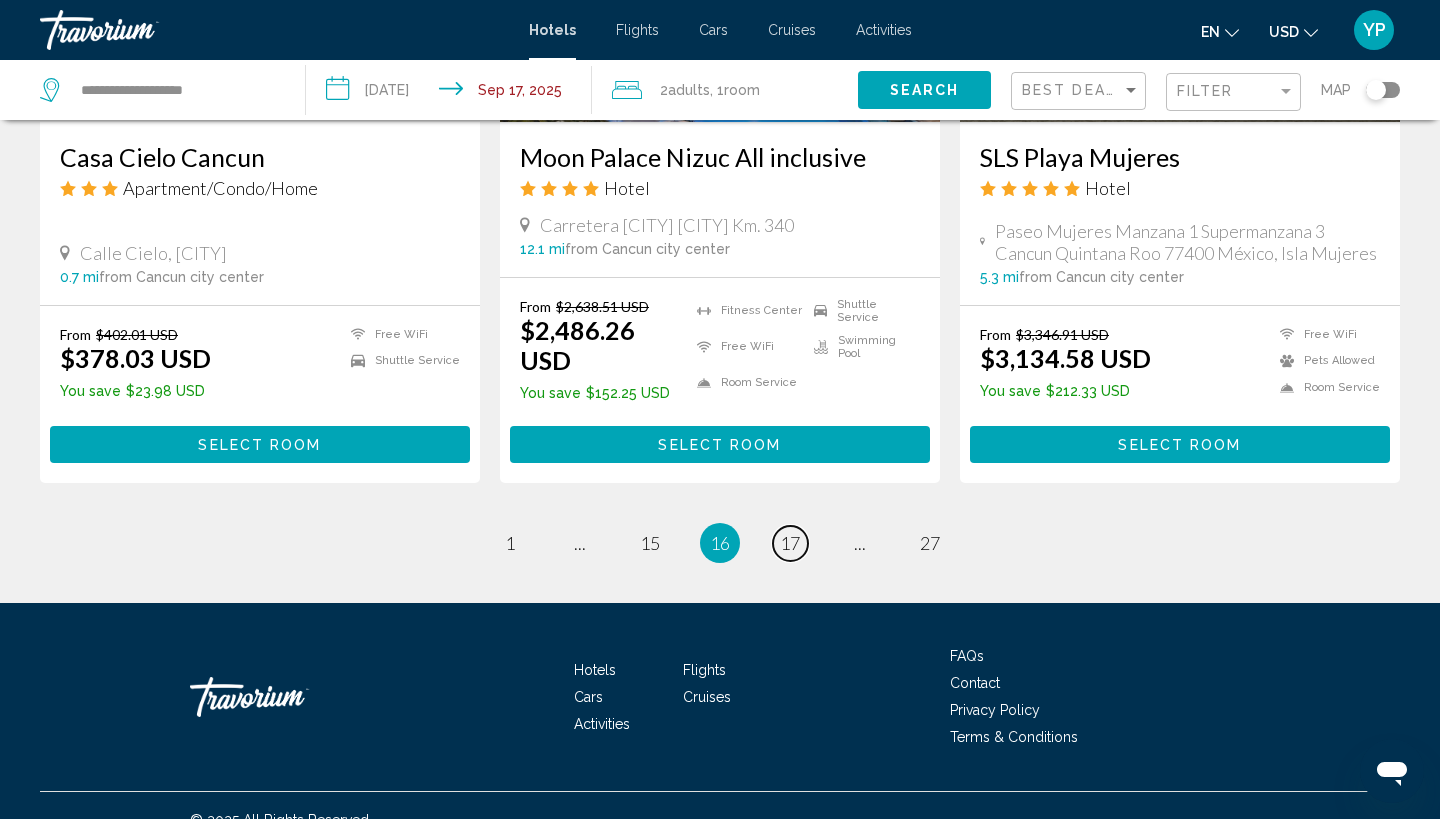 scroll, scrollTop: 2646, scrollLeft: 0, axis: vertical 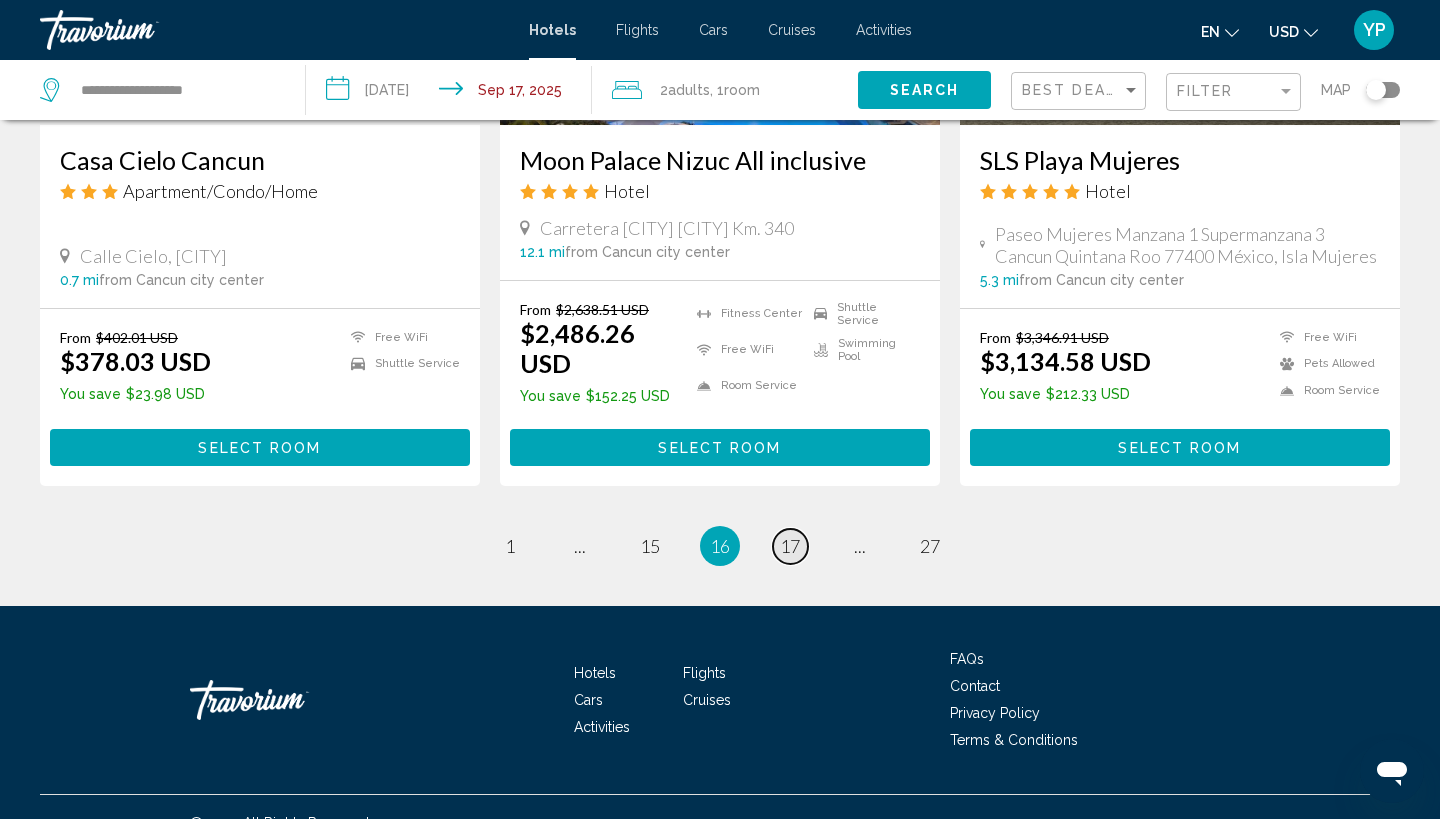 click on "17" at bounding box center (510, 546) 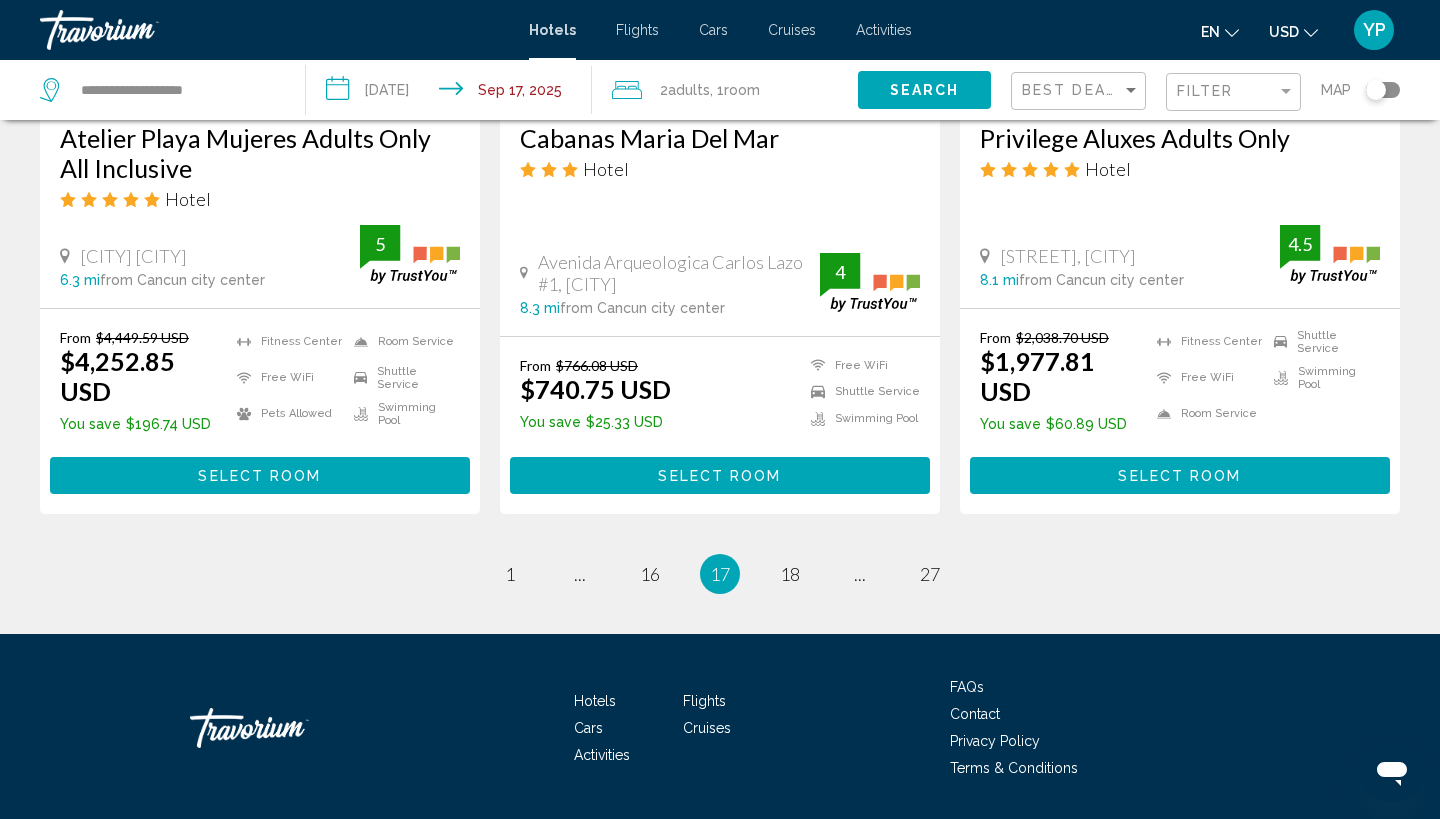 click on "17" at bounding box center [720, 574] 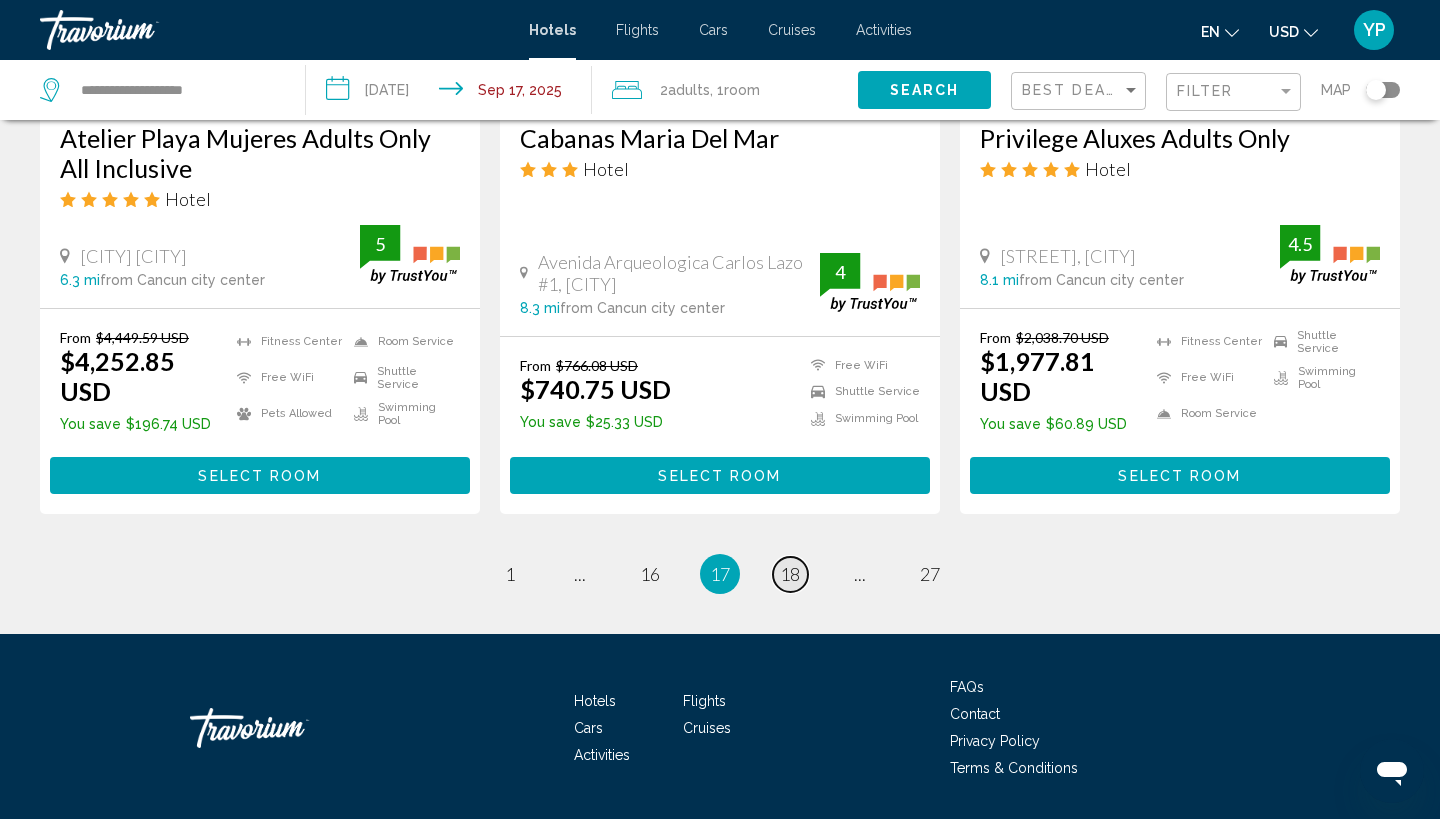 click on "18" at bounding box center (510, 574) 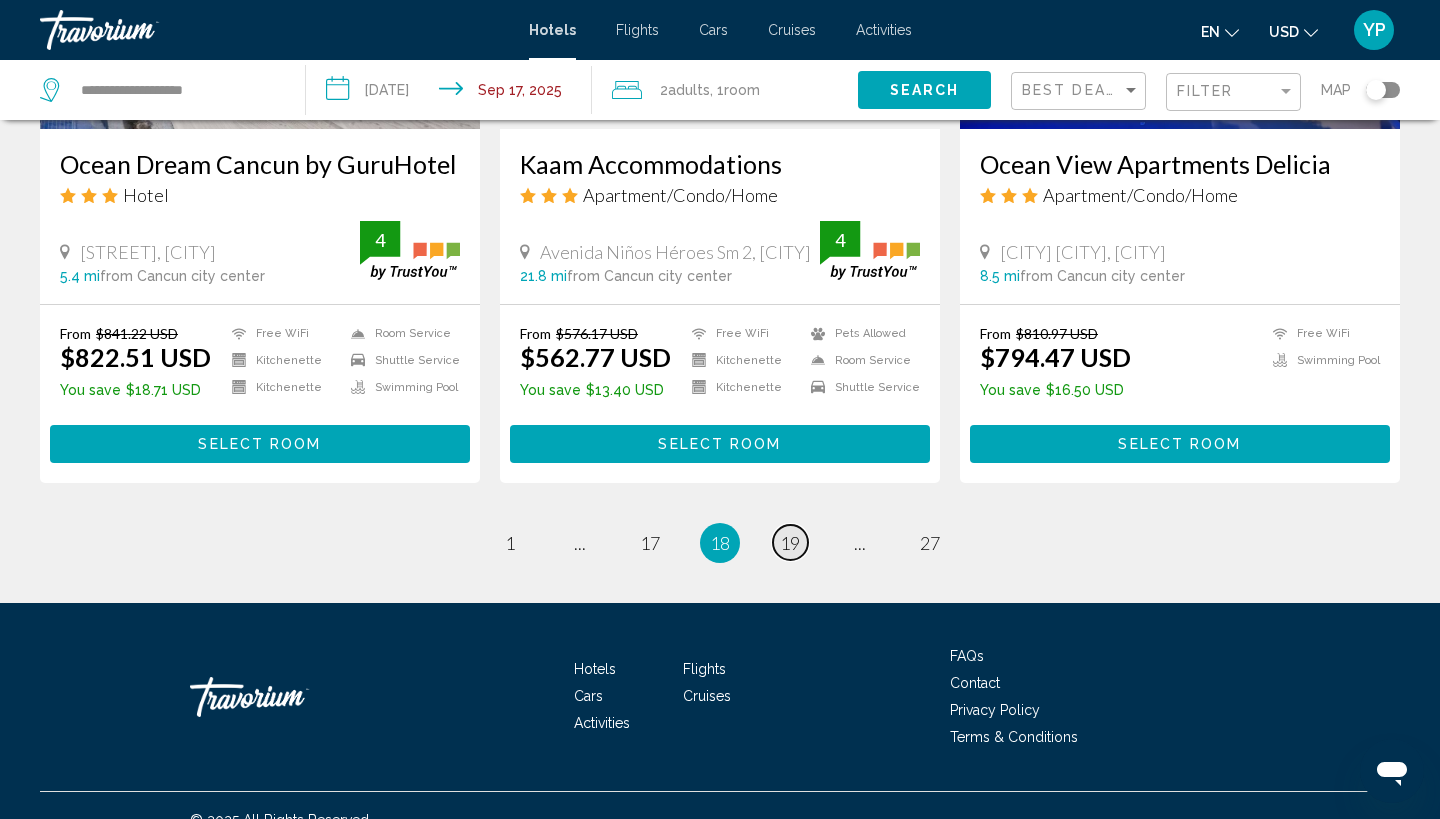 click on "19" at bounding box center (510, 543) 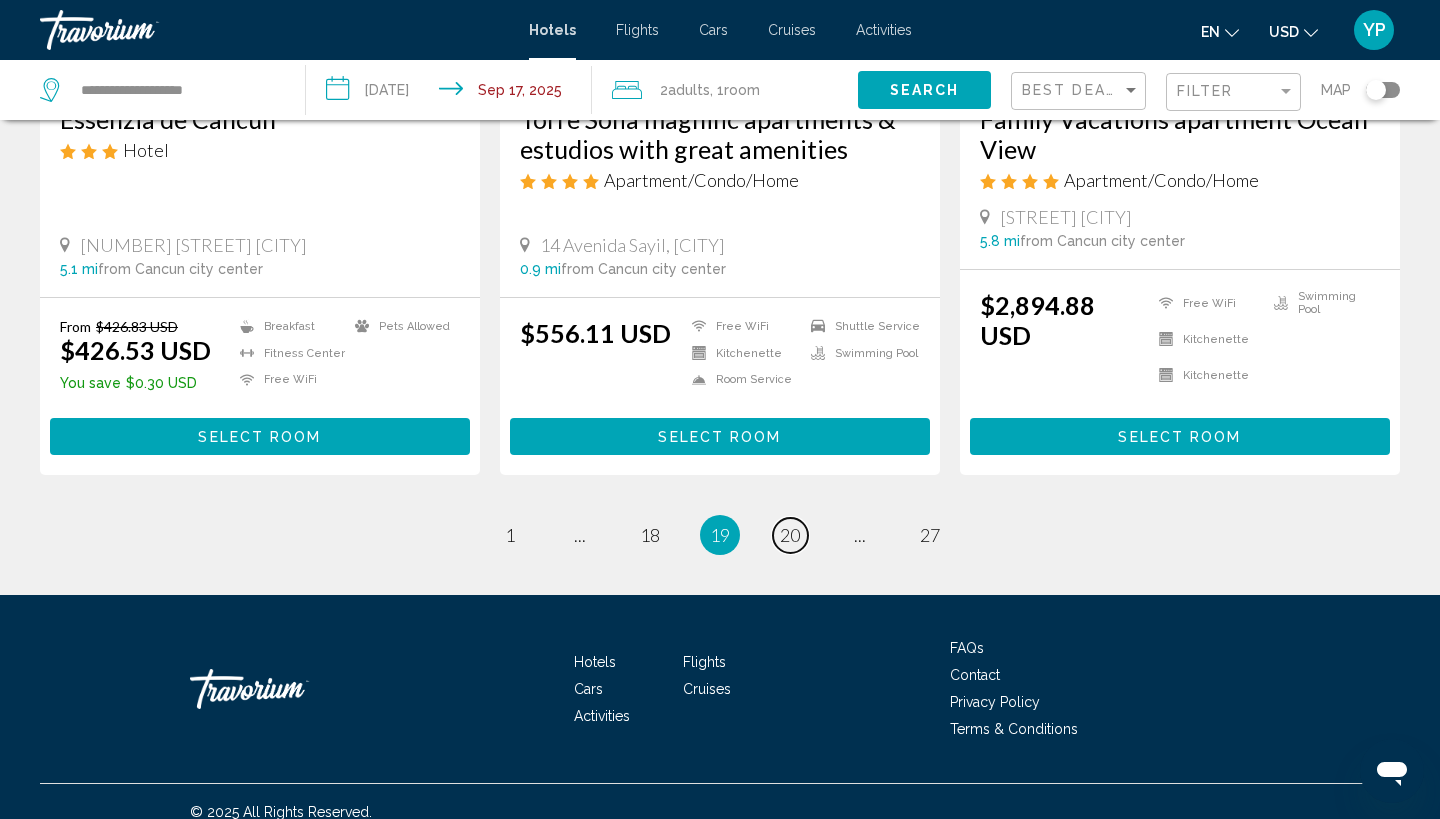 scroll, scrollTop: 2648, scrollLeft: 0, axis: vertical 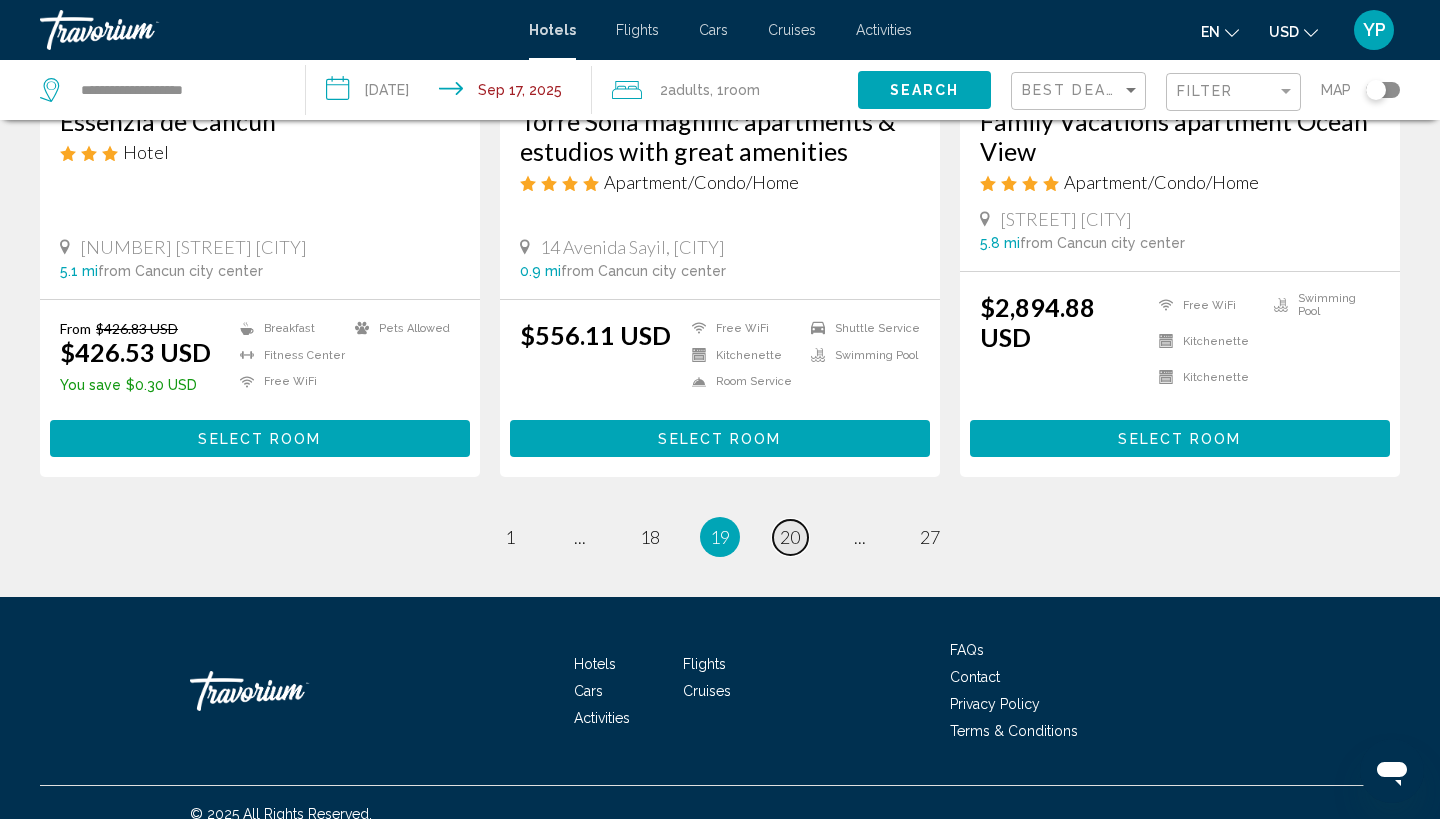click on "20" at bounding box center [510, 537] 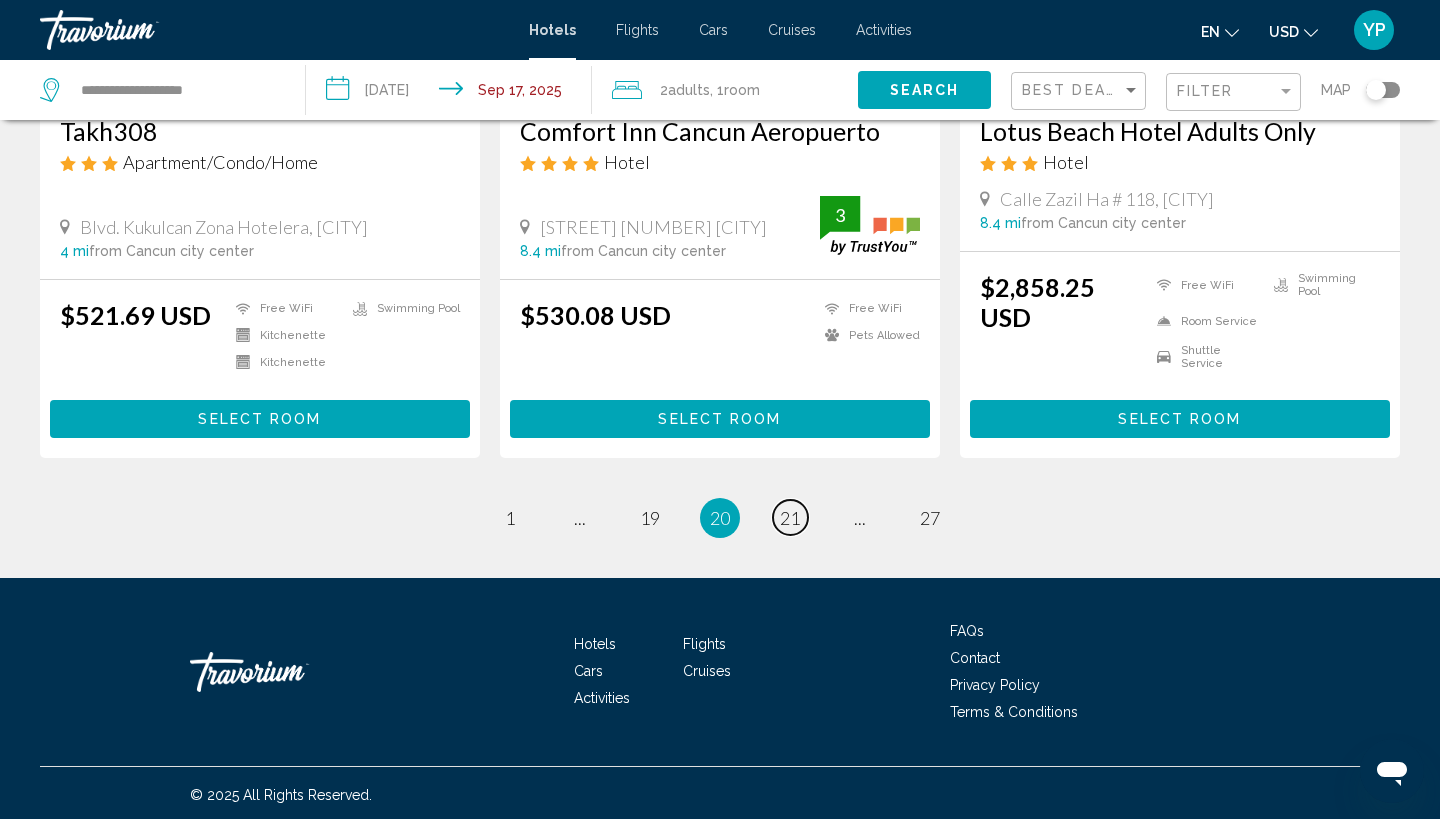 scroll, scrollTop: 2610, scrollLeft: 0, axis: vertical 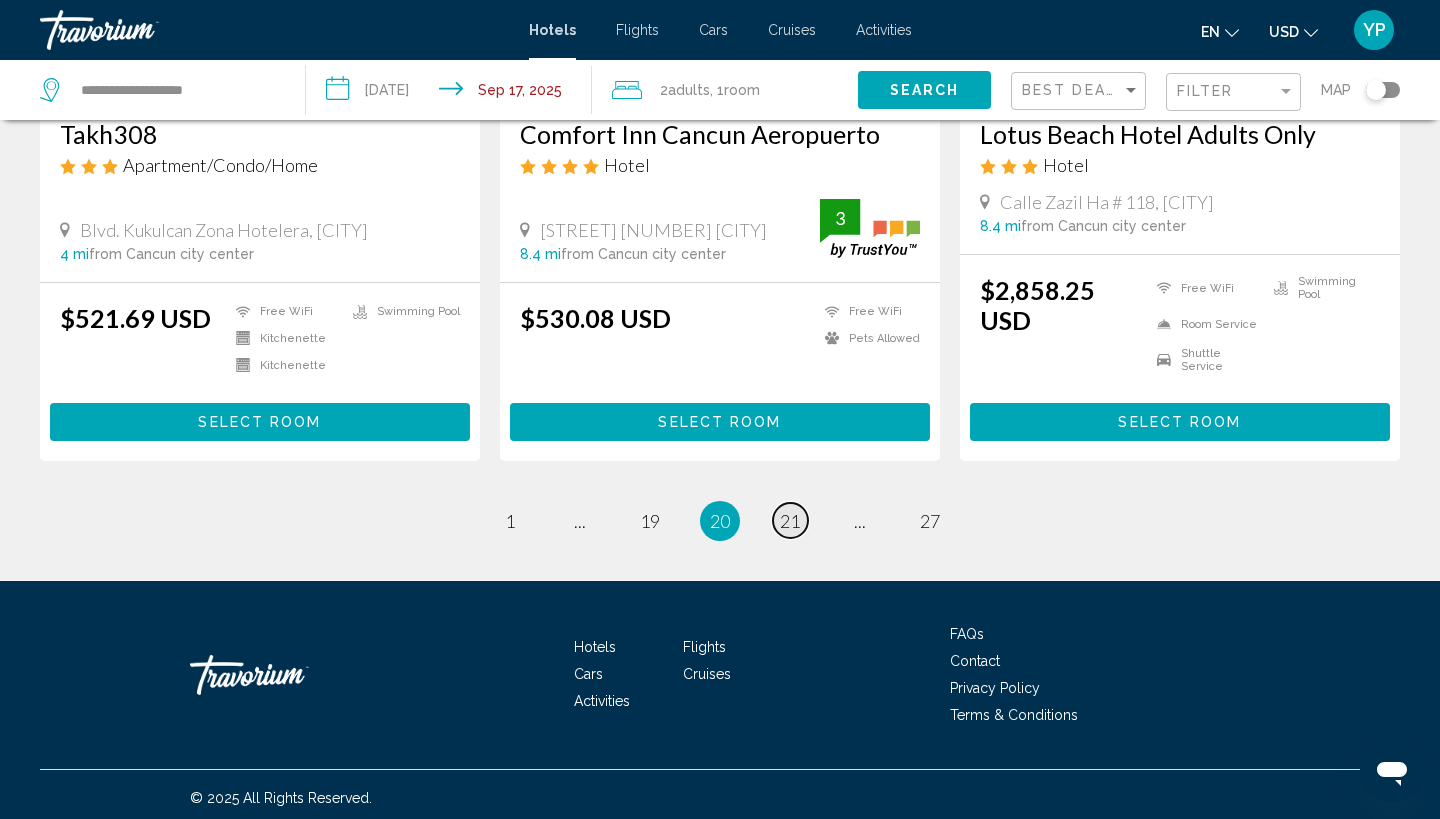 click on "page  21" at bounding box center (510, 520) 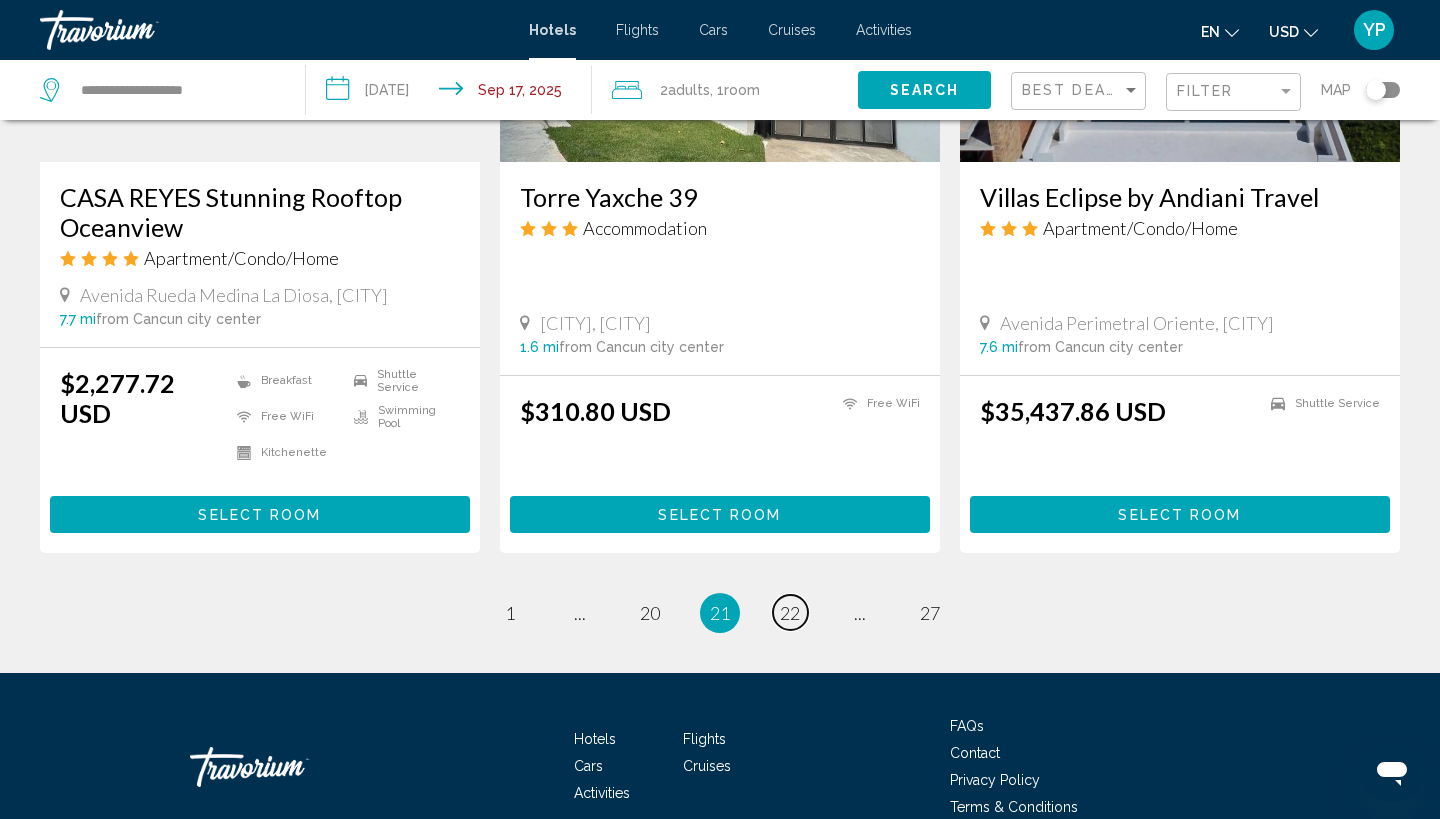 scroll, scrollTop: 2703, scrollLeft: 0, axis: vertical 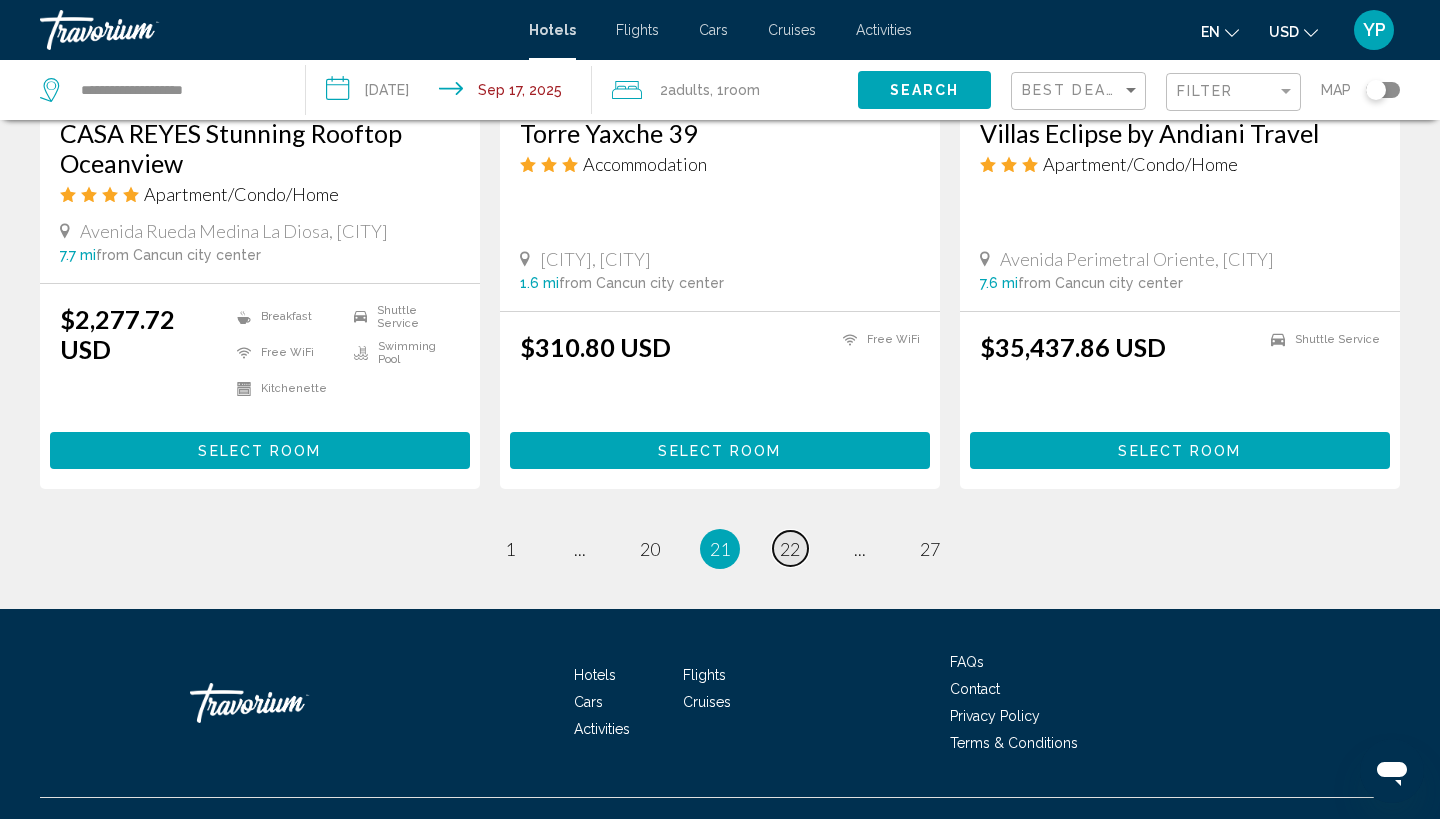 click on "22" at bounding box center (510, 549) 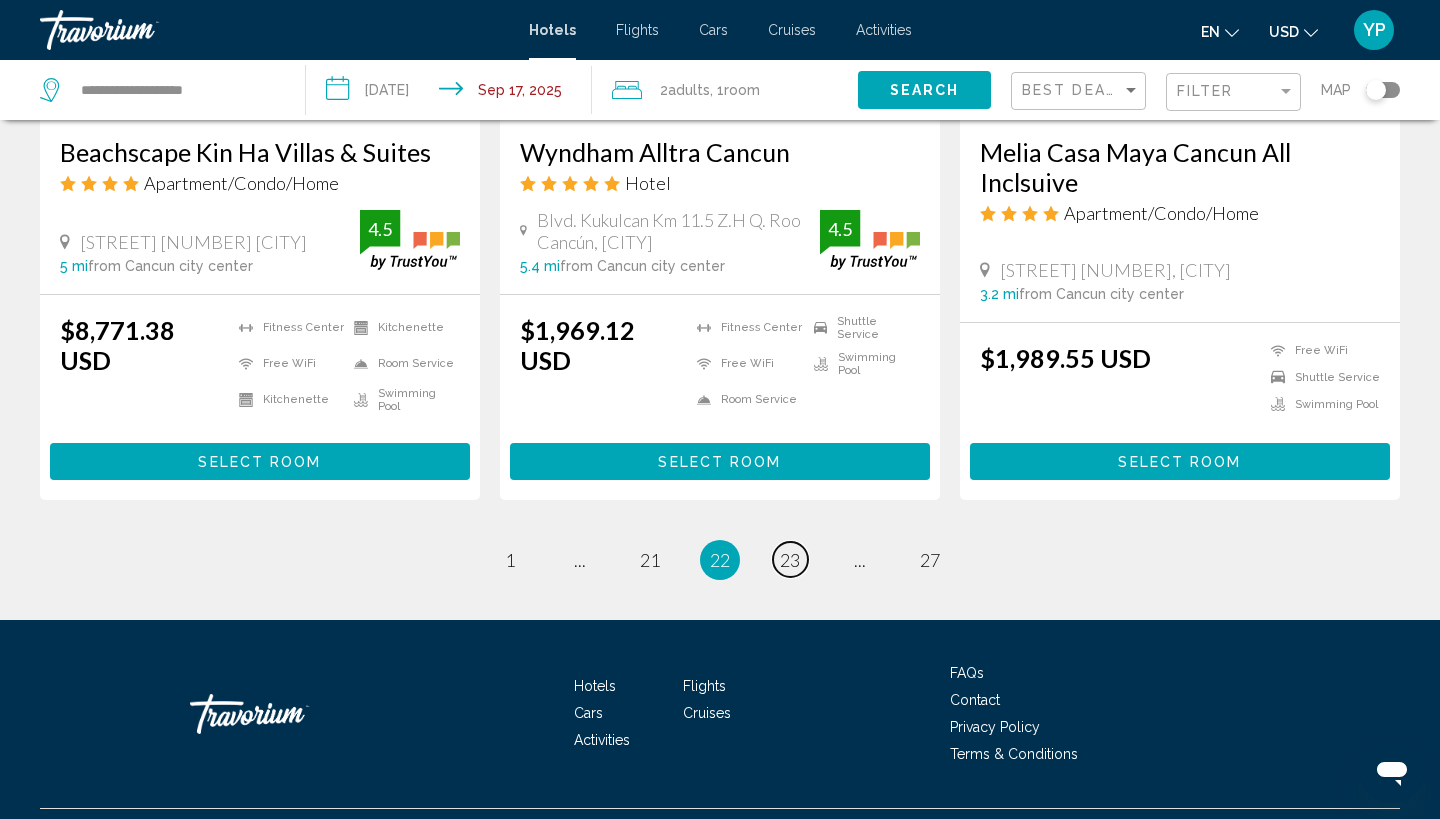 scroll, scrollTop: 2602, scrollLeft: 0, axis: vertical 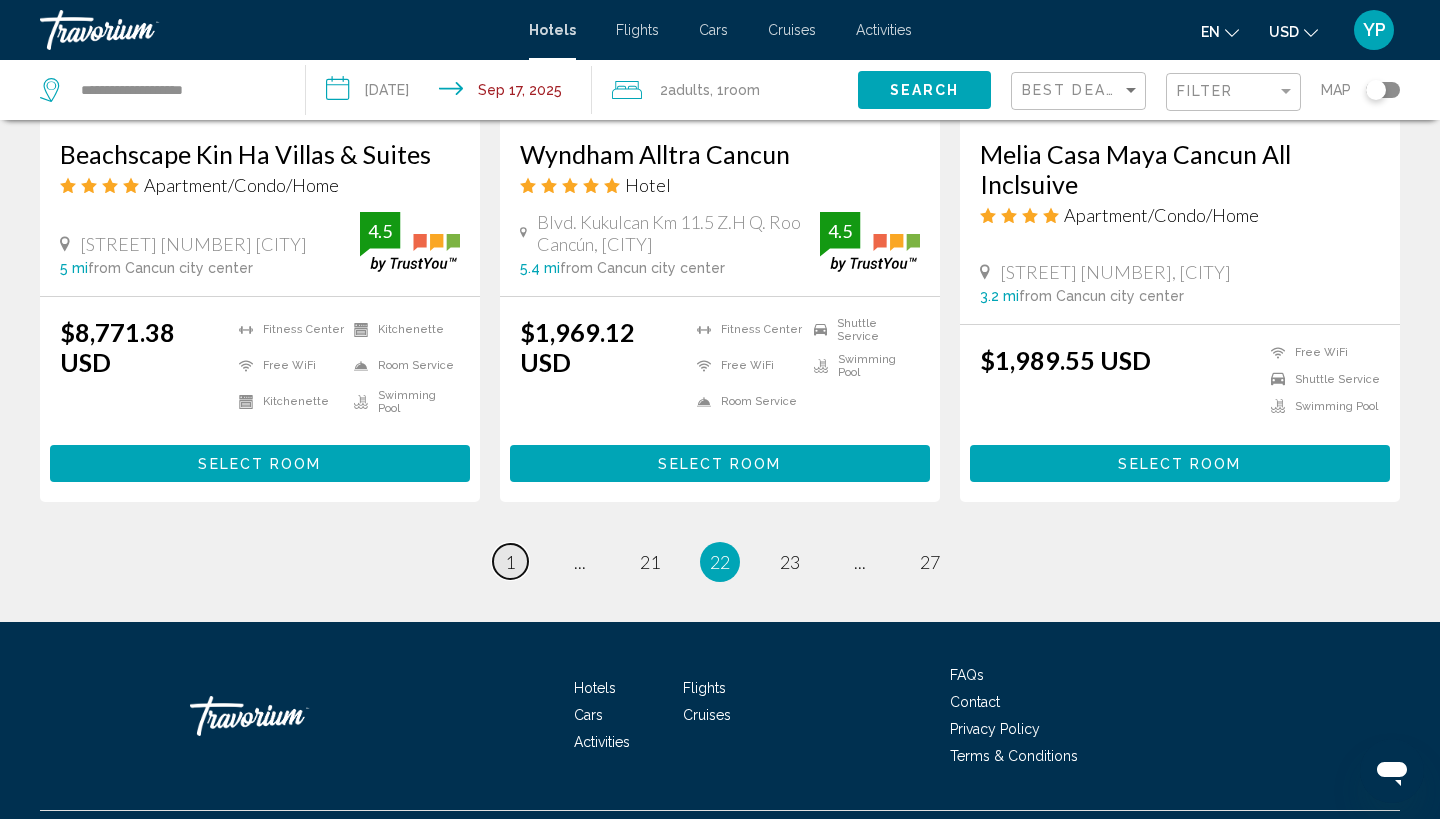 click on "1" at bounding box center (510, 562) 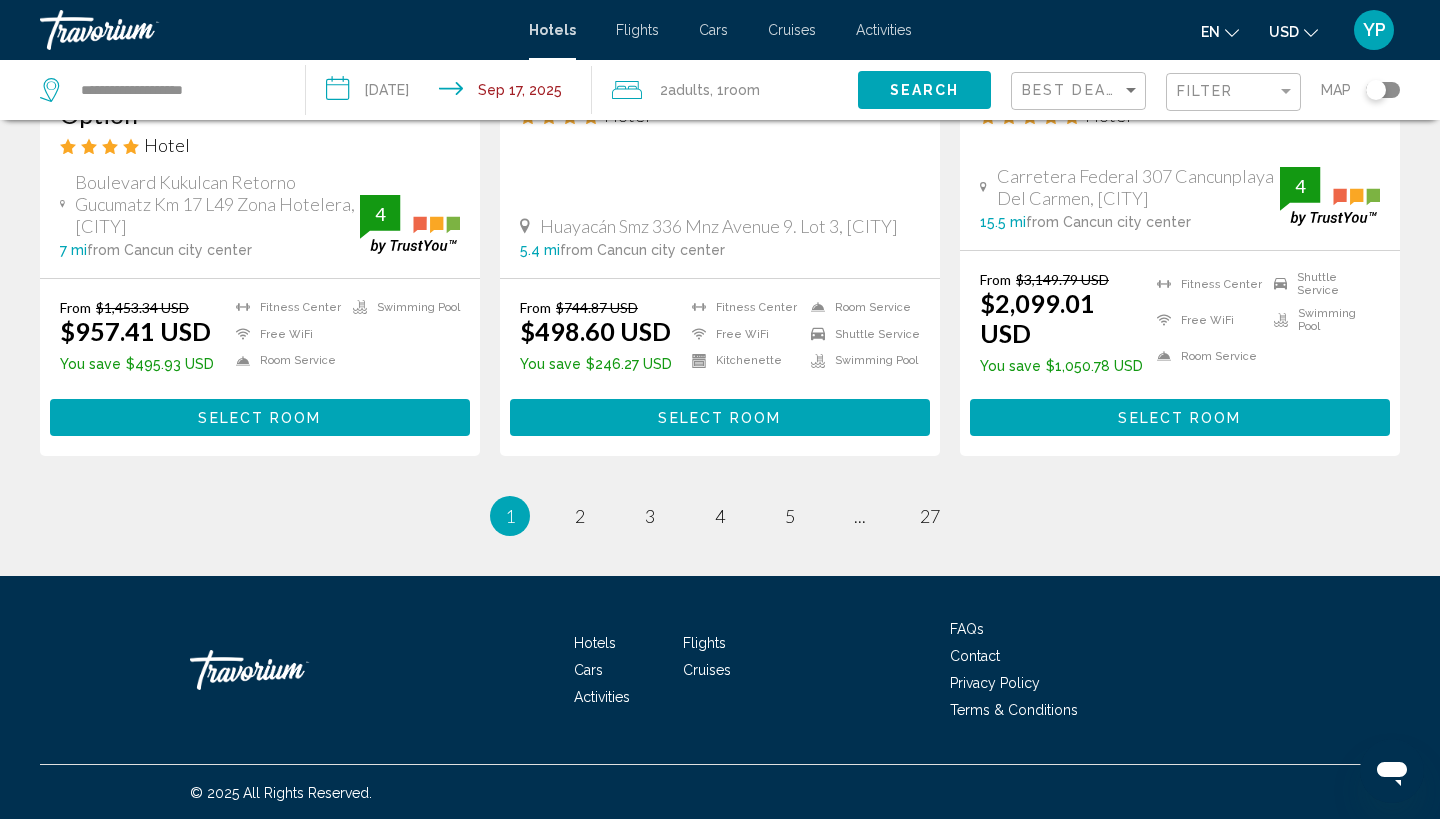 scroll, scrollTop: 2700, scrollLeft: 0, axis: vertical 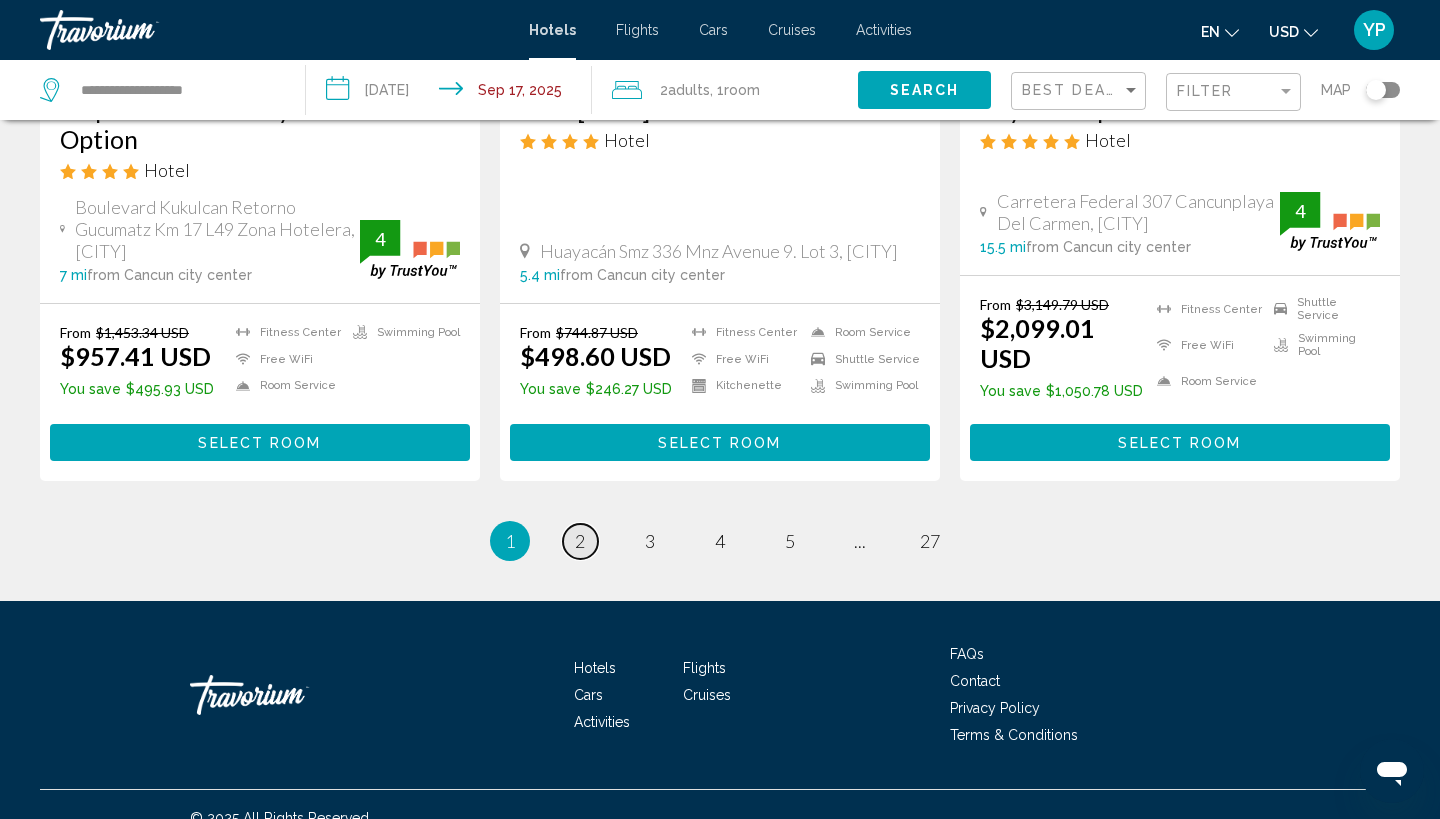 click on "2" at bounding box center [580, 541] 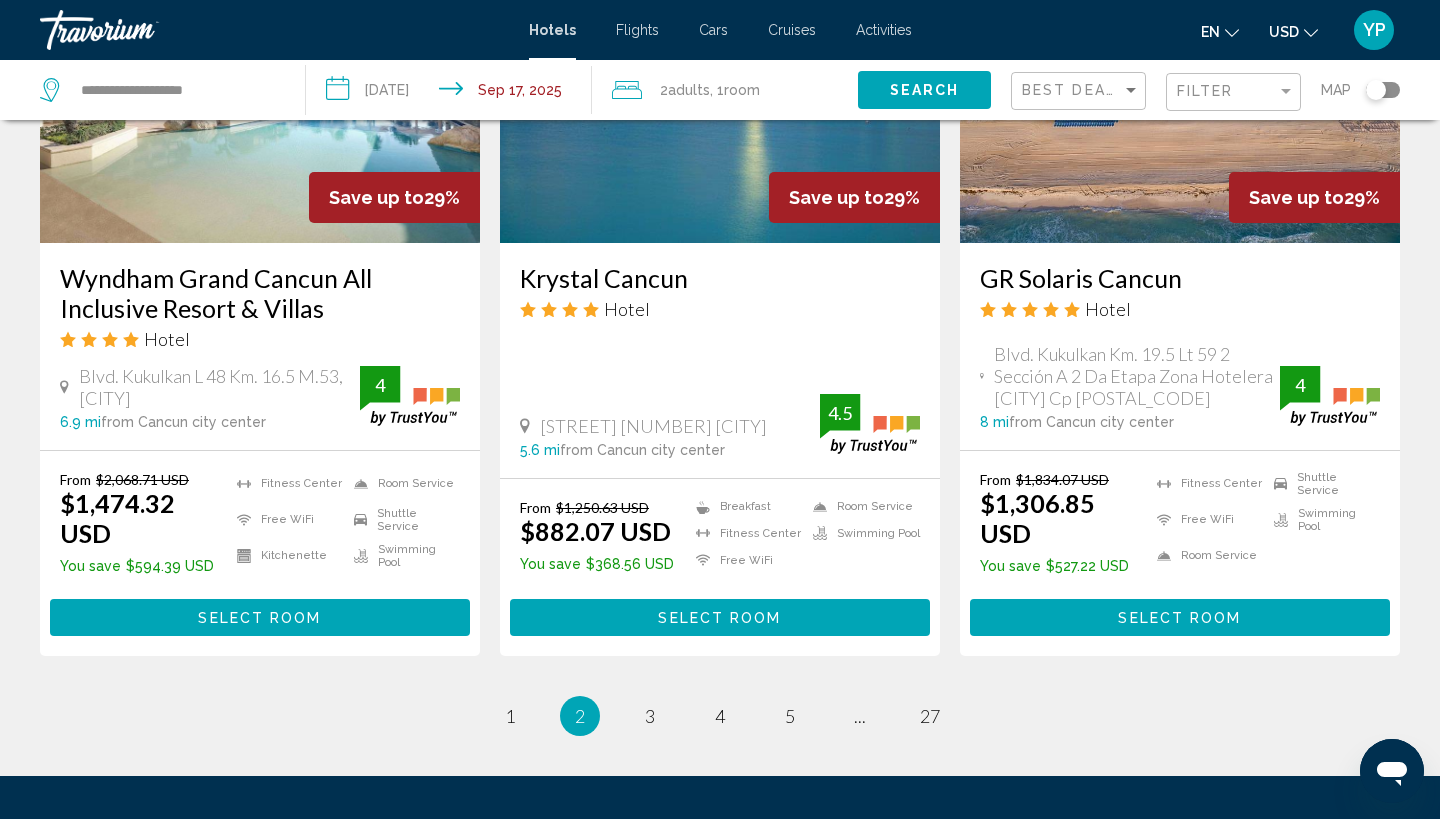 scroll, scrollTop: 2587, scrollLeft: 0, axis: vertical 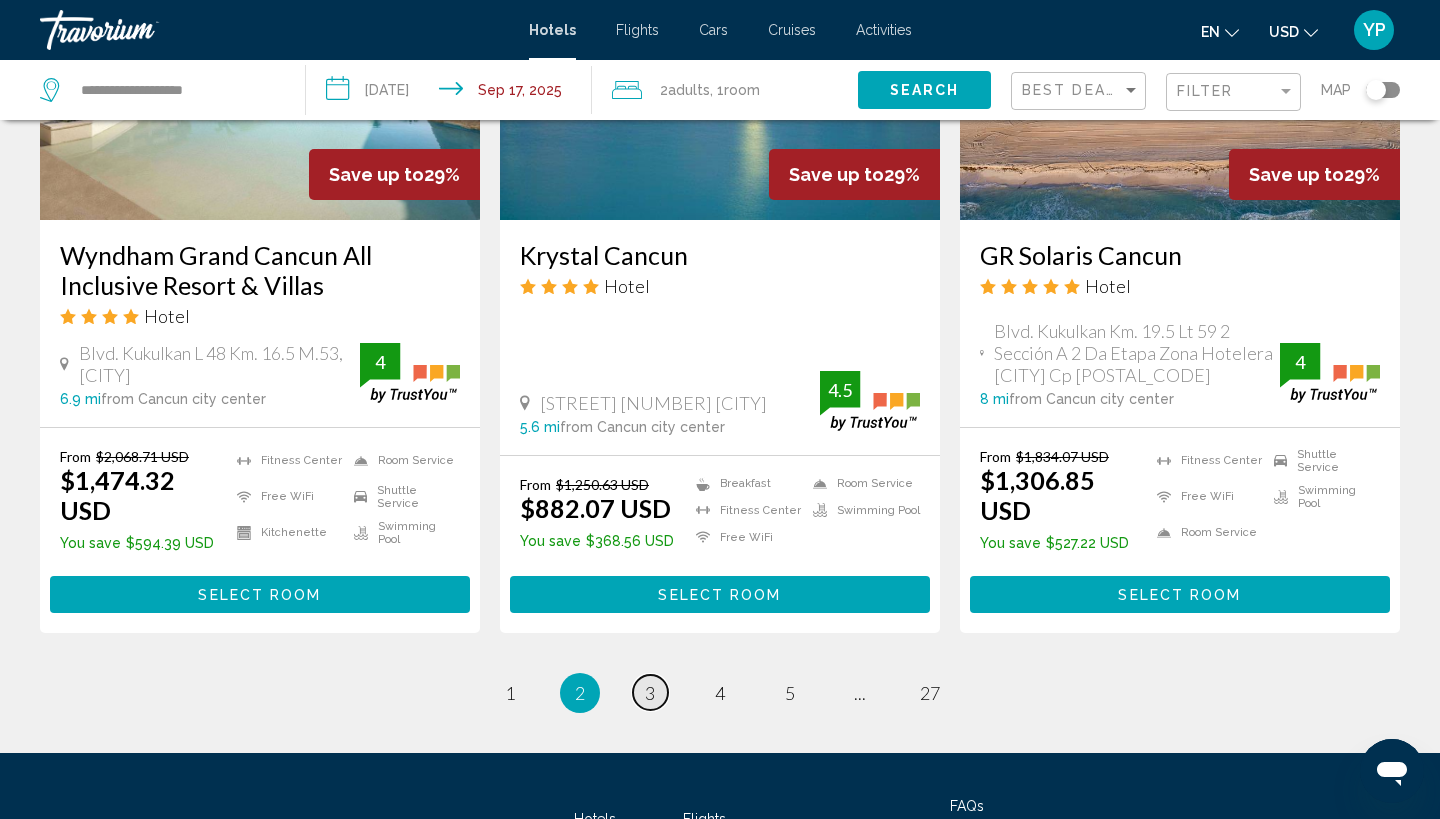 click on "3" at bounding box center [510, 693] 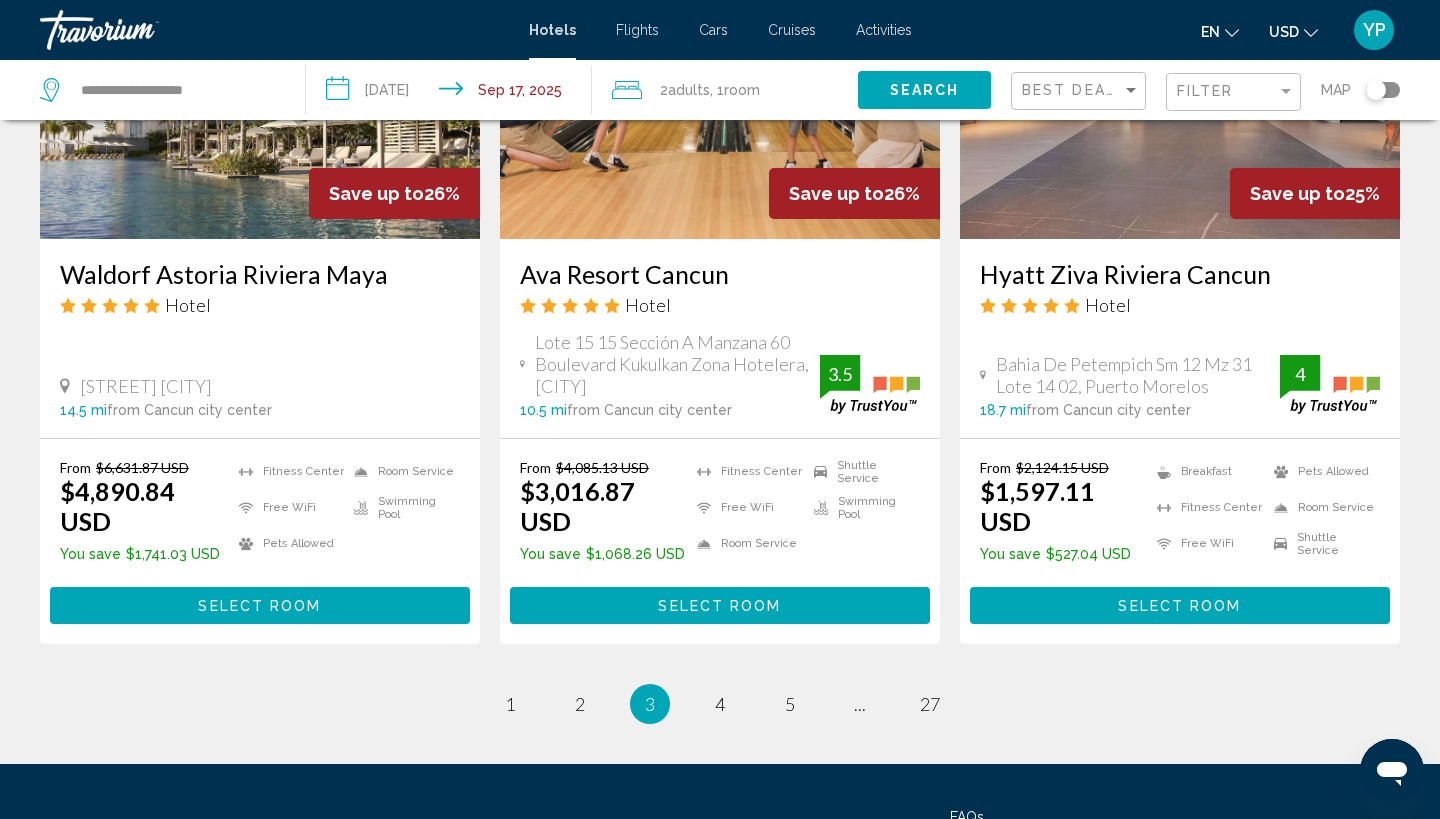 scroll, scrollTop: 2684, scrollLeft: 0, axis: vertical 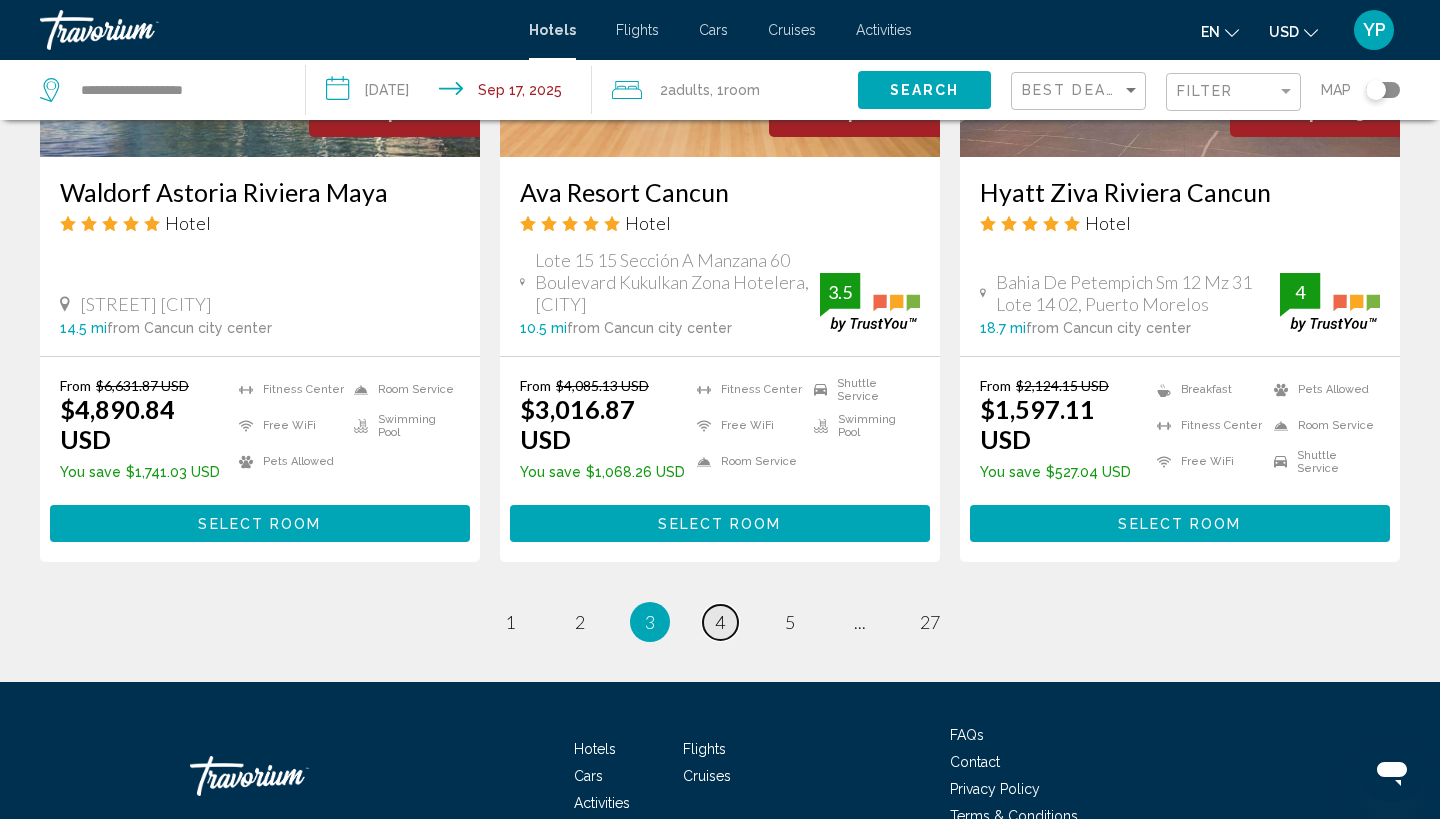 click on "page  4" at bounding box center [510, 622] 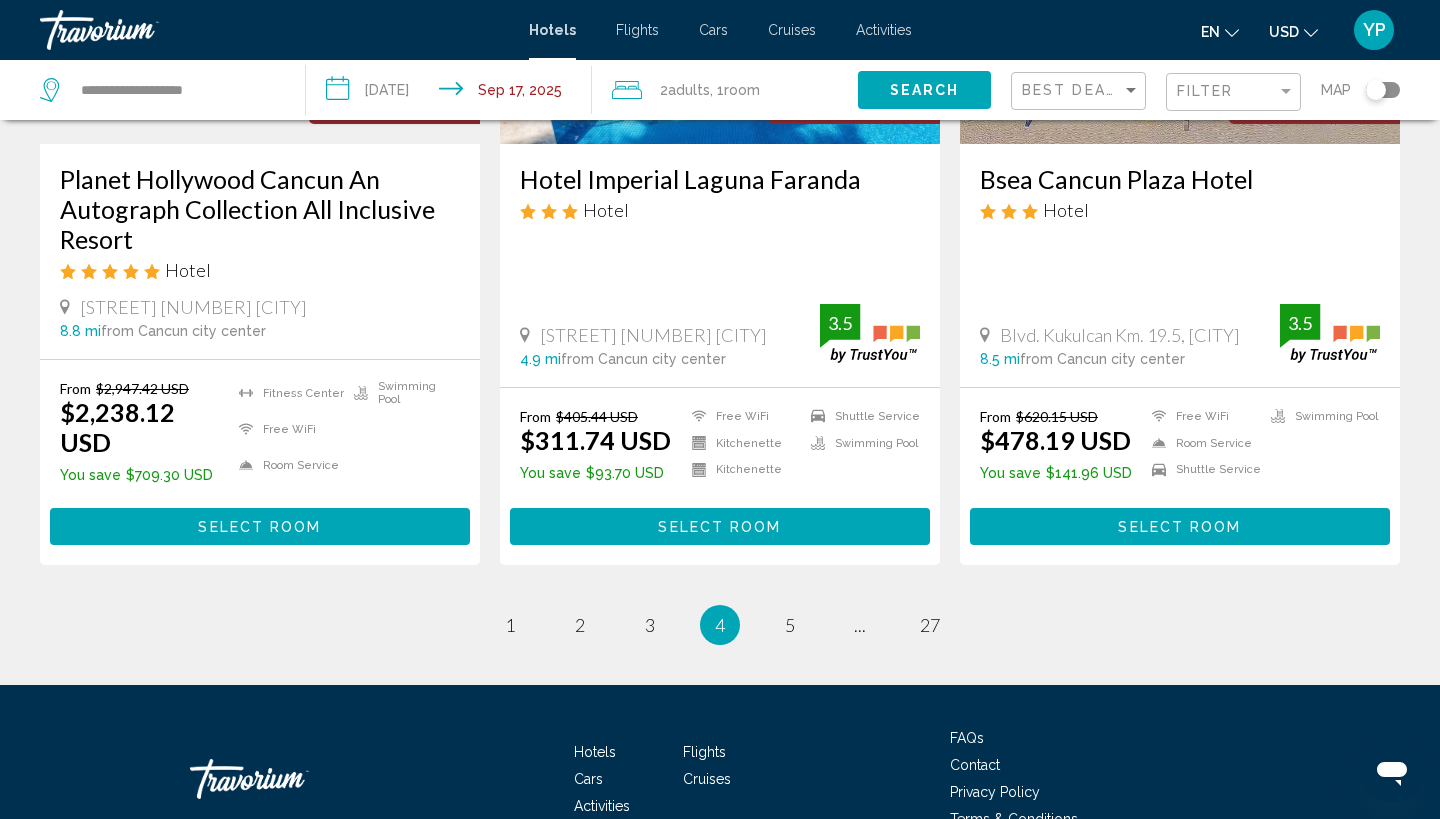 scroll, scrollTop: 2666, scrollLeft: 0, axis: vertical 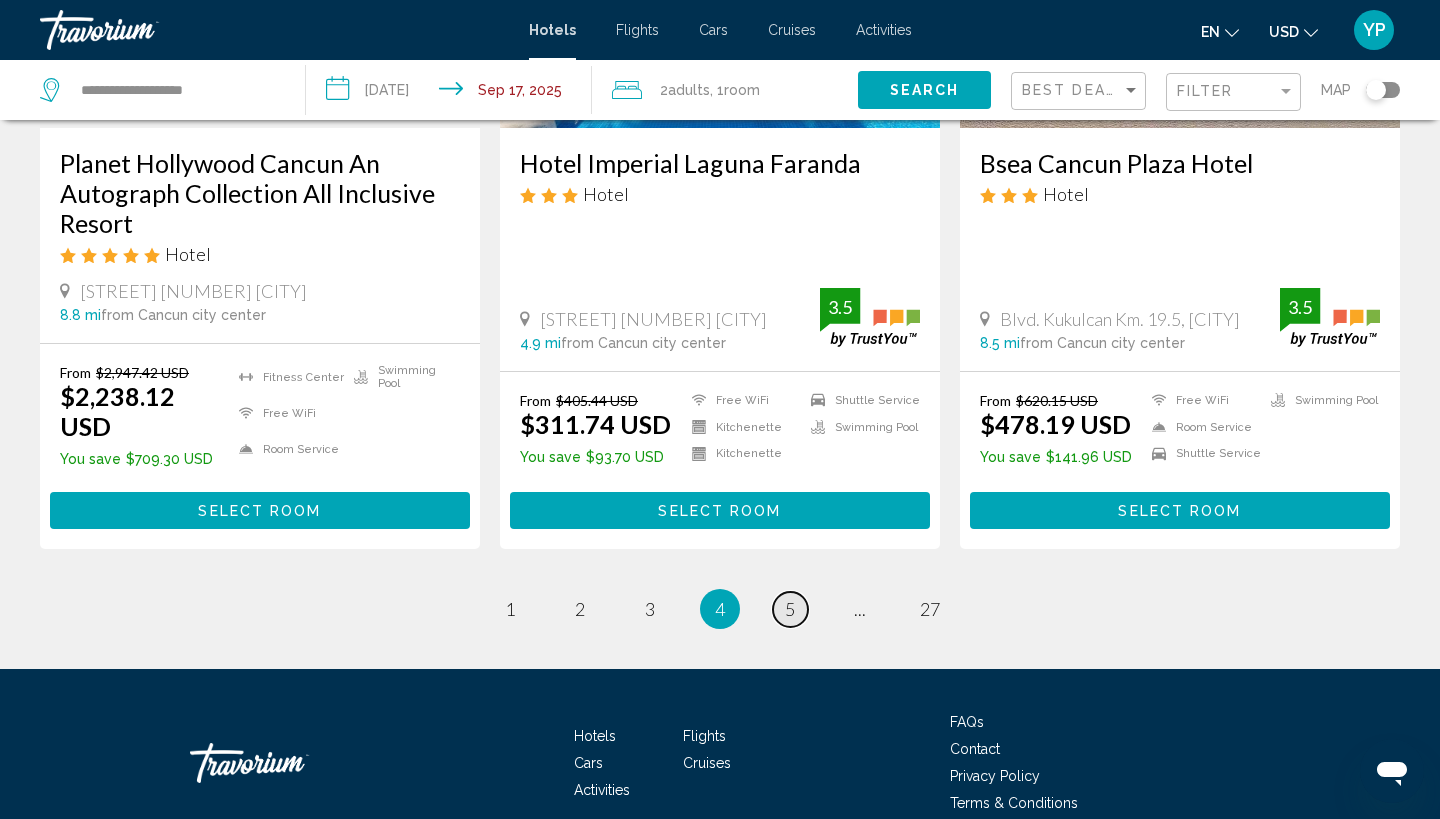 click on "5" at bounding box center [510, 609] 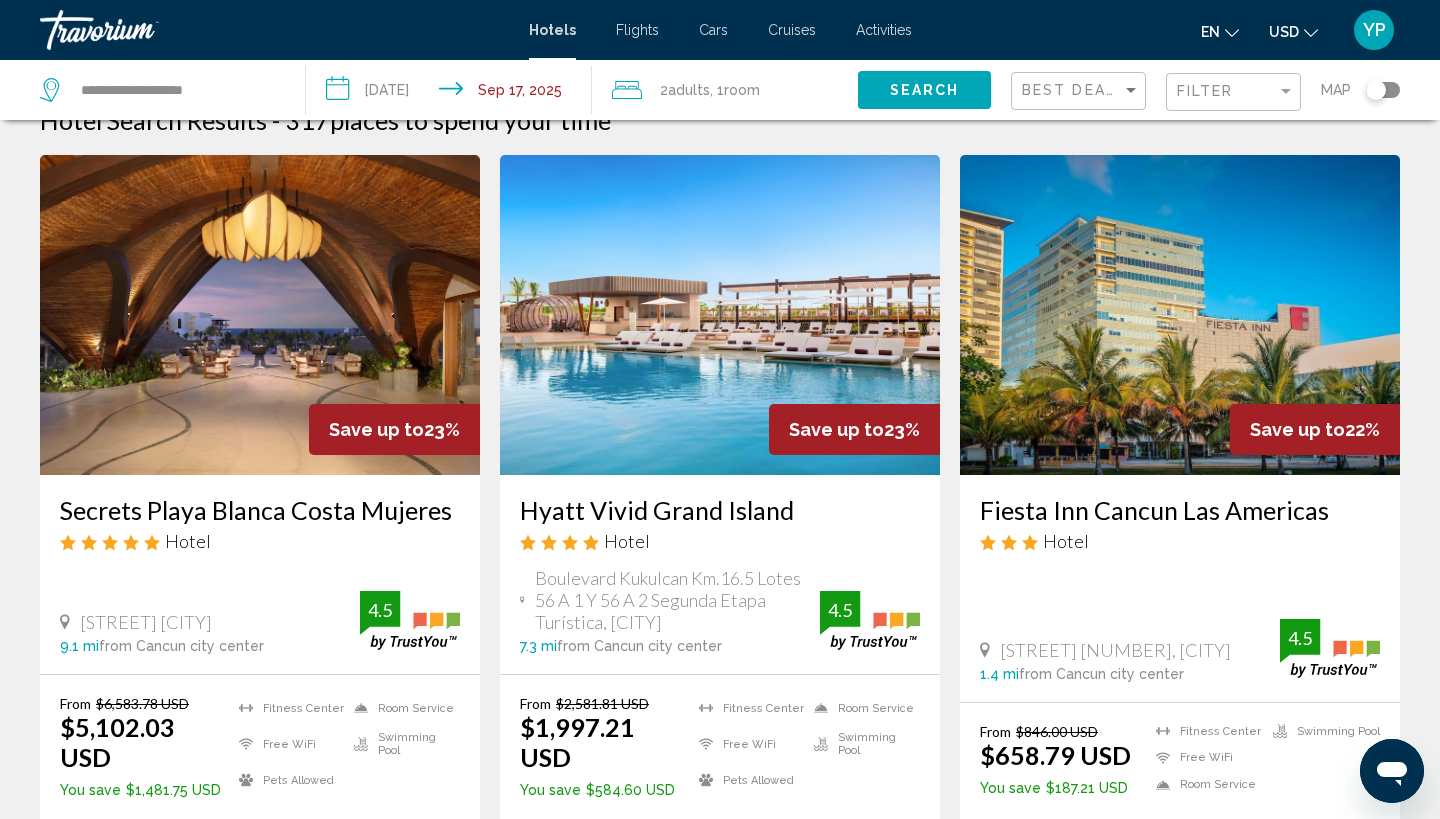 scroll, scrollTop: 40, scrollLeft: 0, axis: vertical 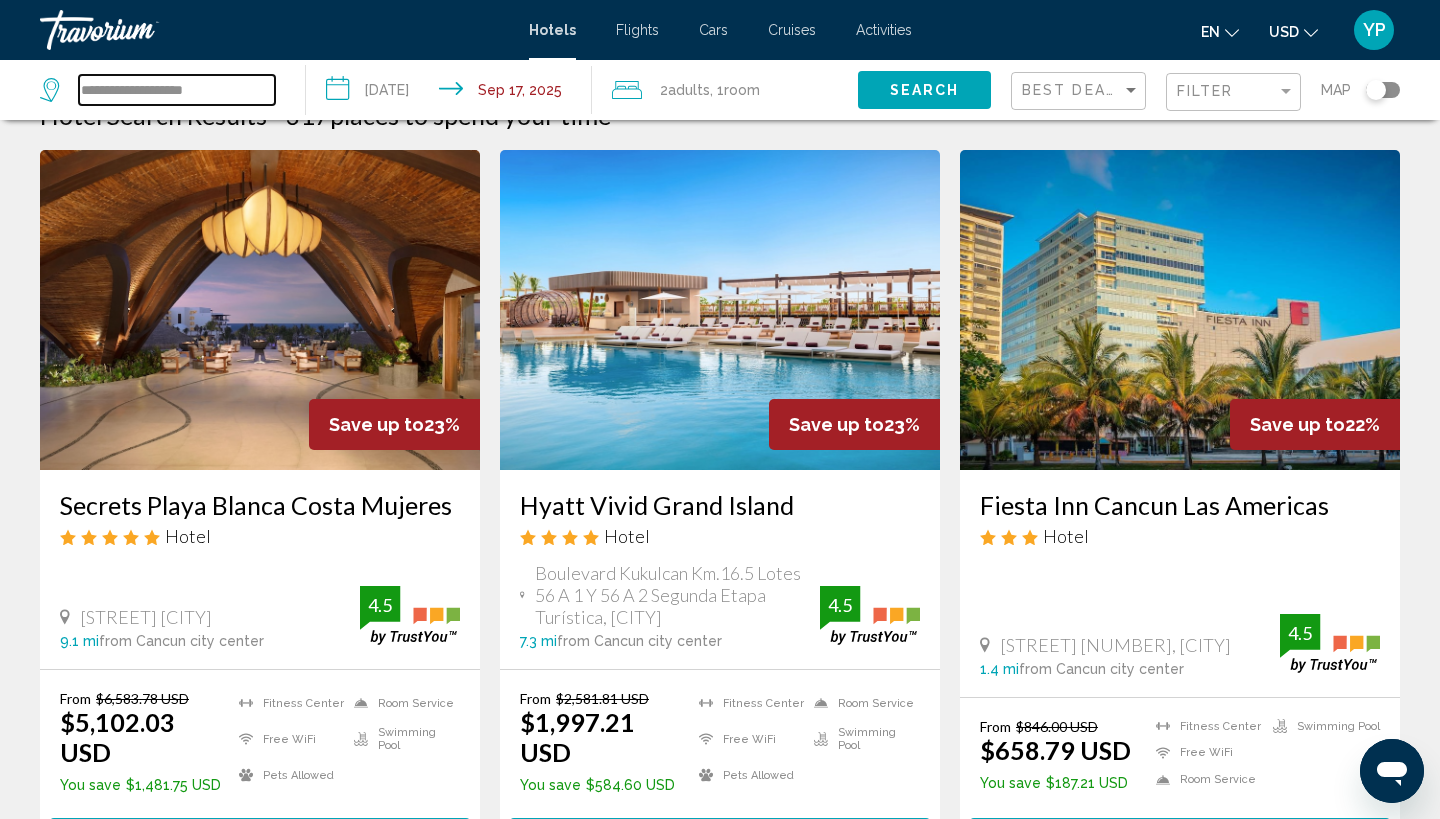 click on "**********" at bounding box center (177, 90) 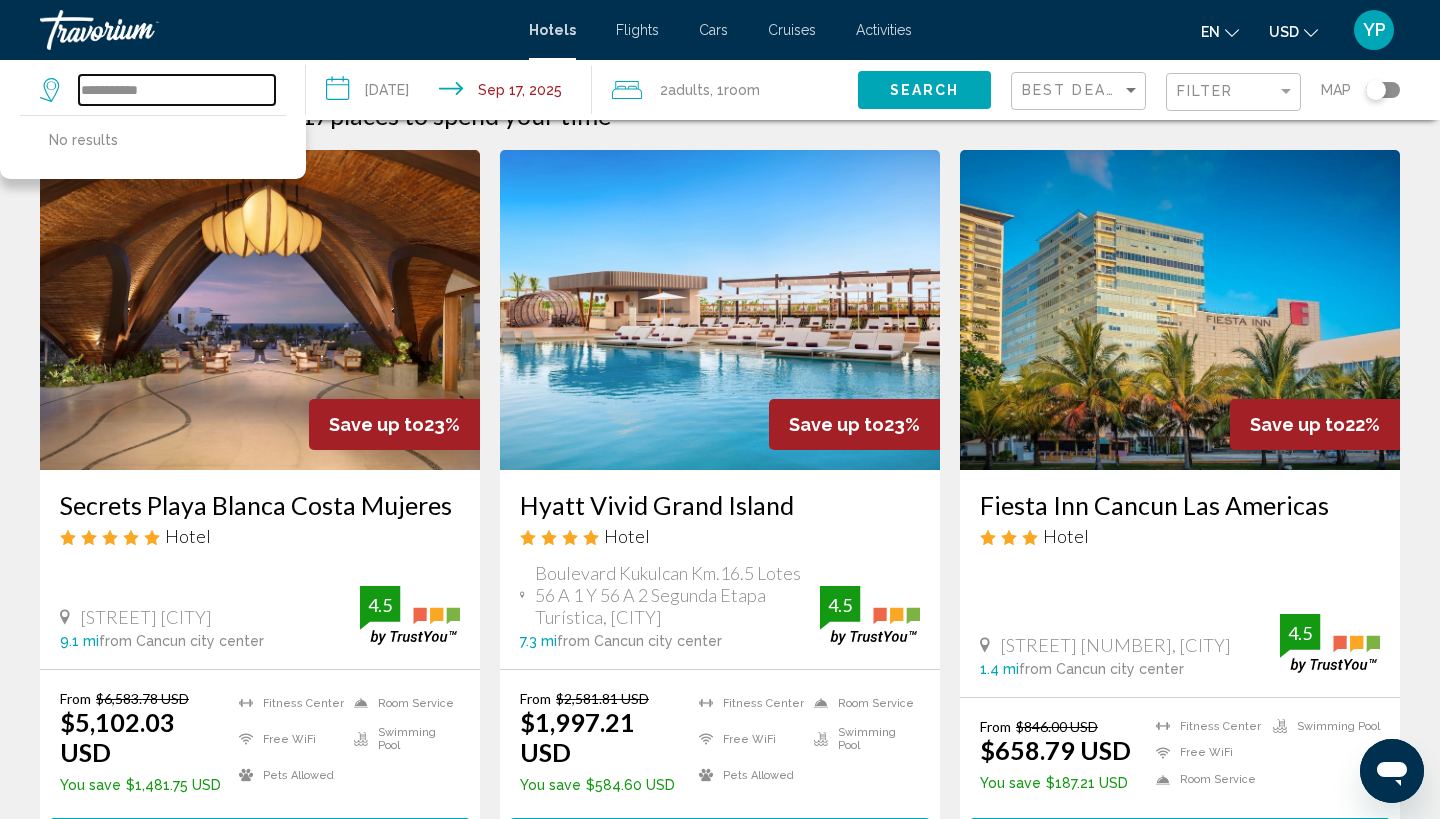 type on "**********" 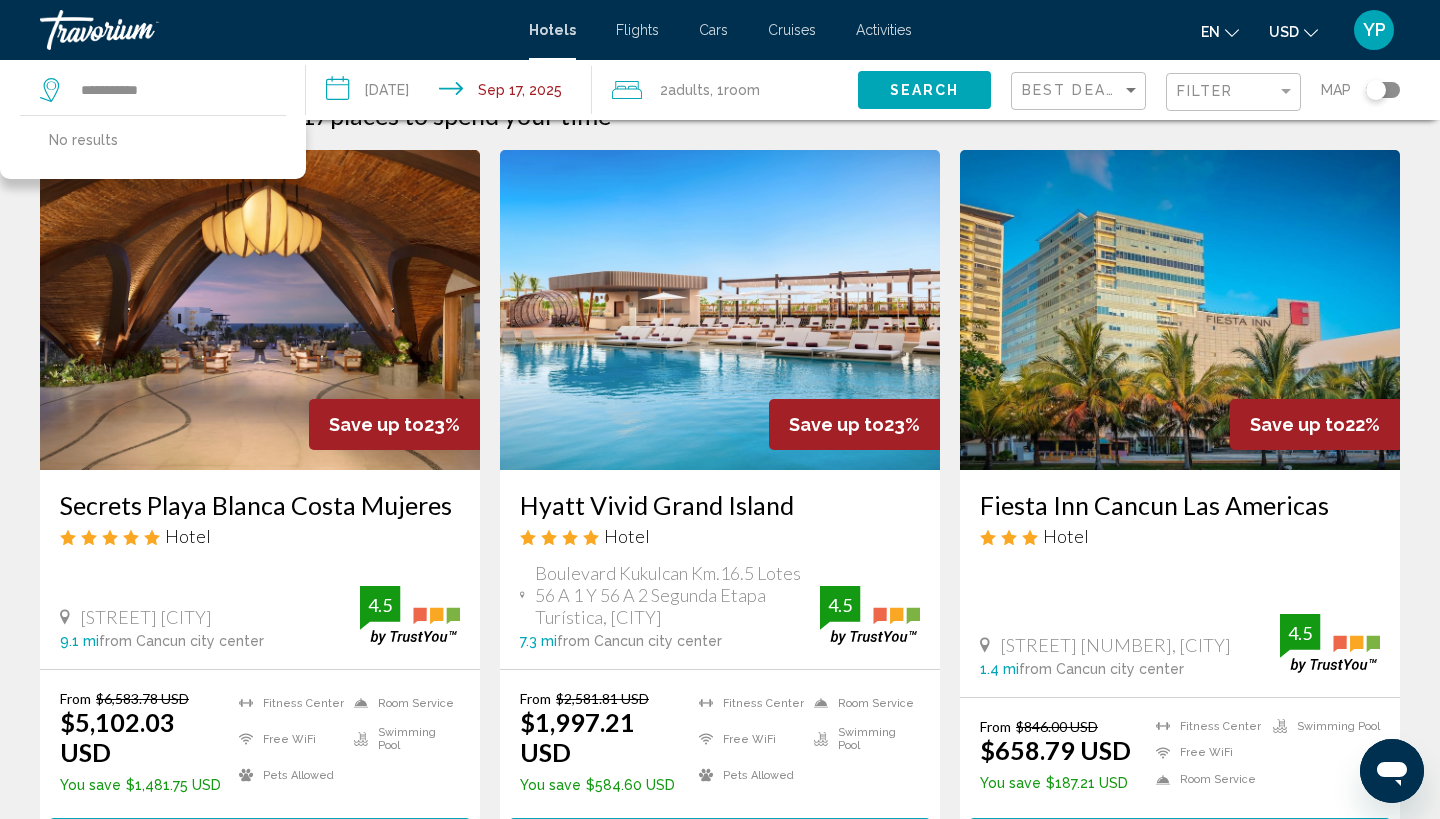 click on "Search" at bounding box center [924, 89] 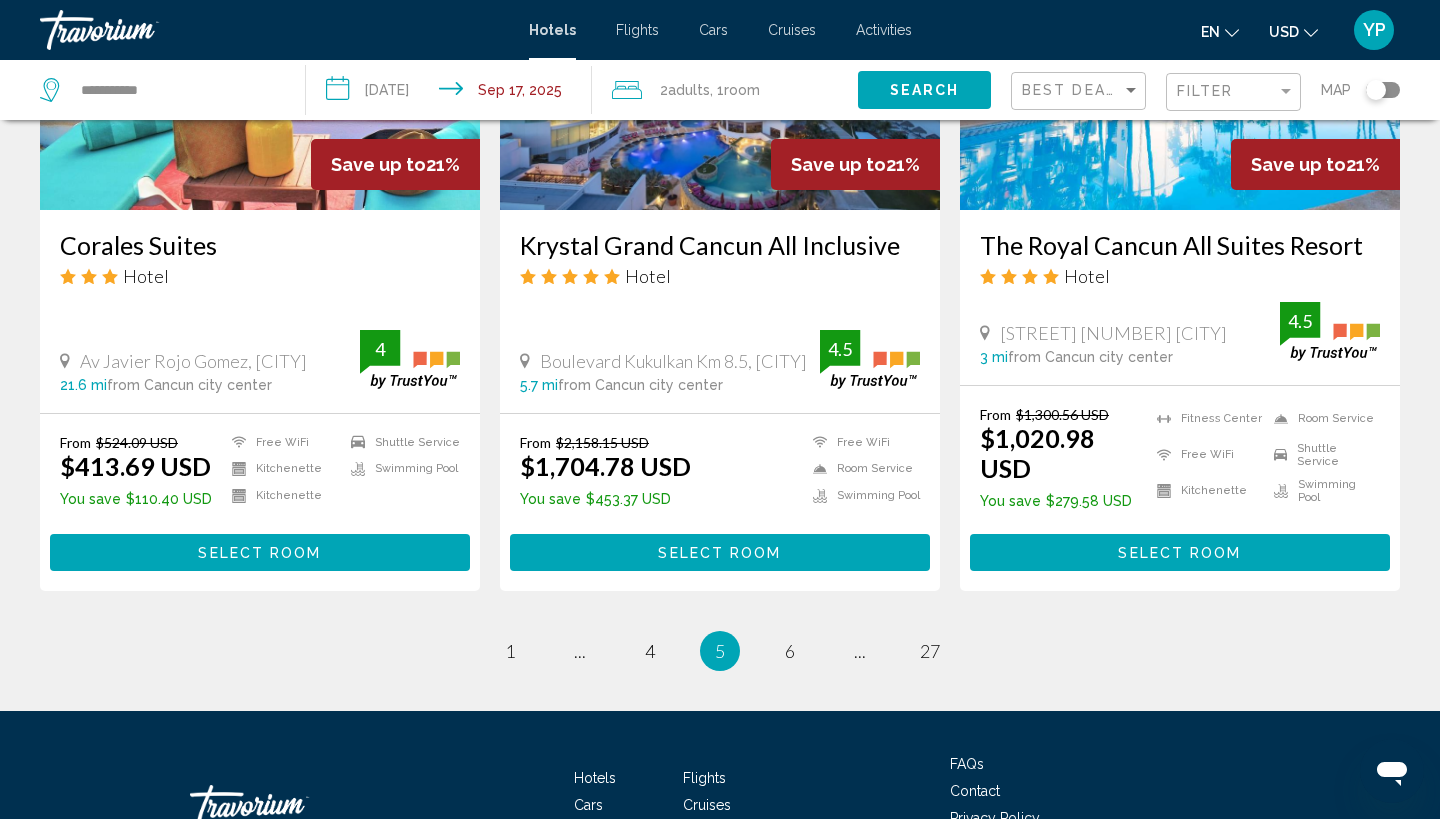 scroll, scrollTop: 2640, scrollLeft: 0, axis: vertical 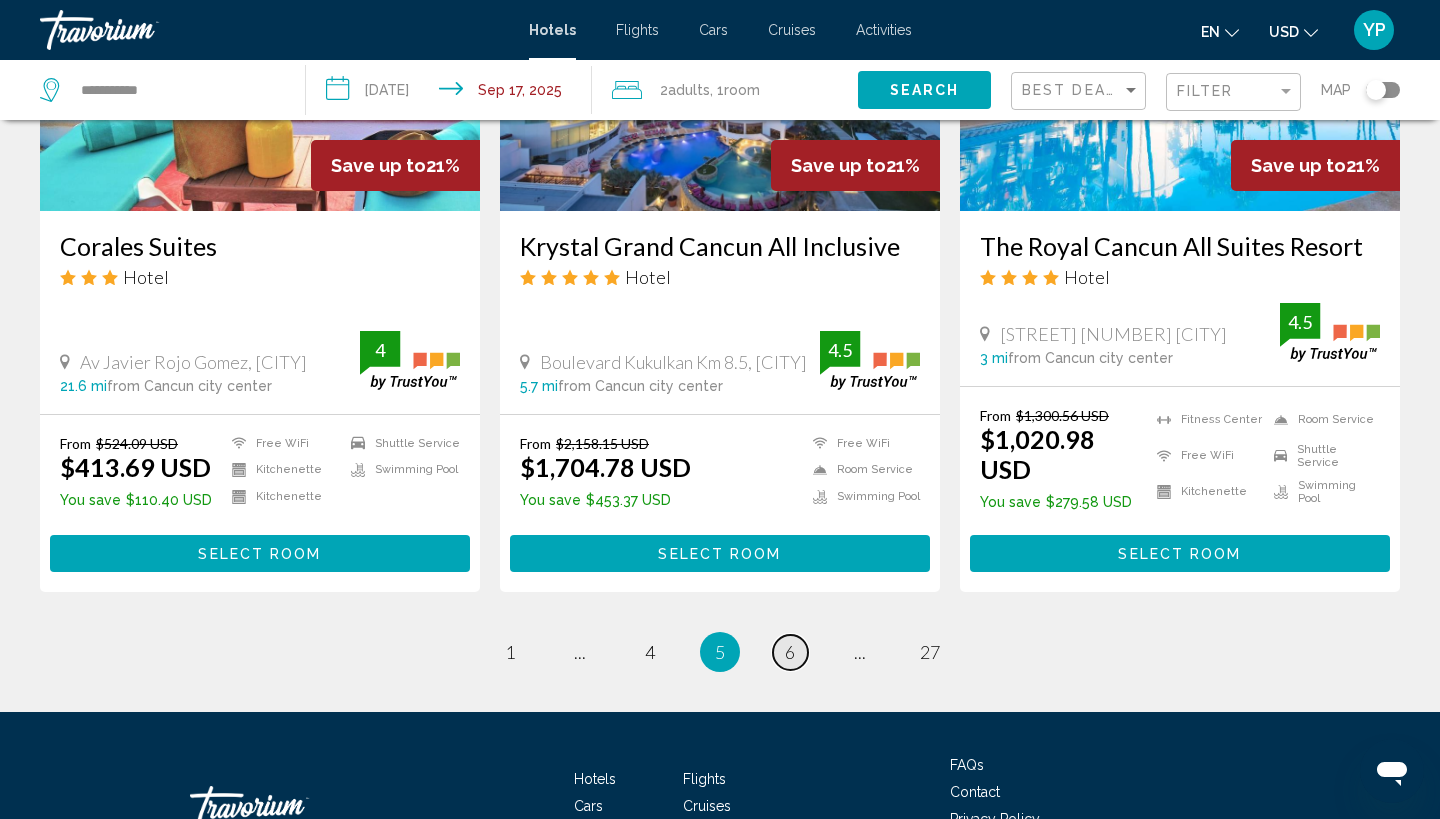 click on "6" at bounding box center [510, 652] 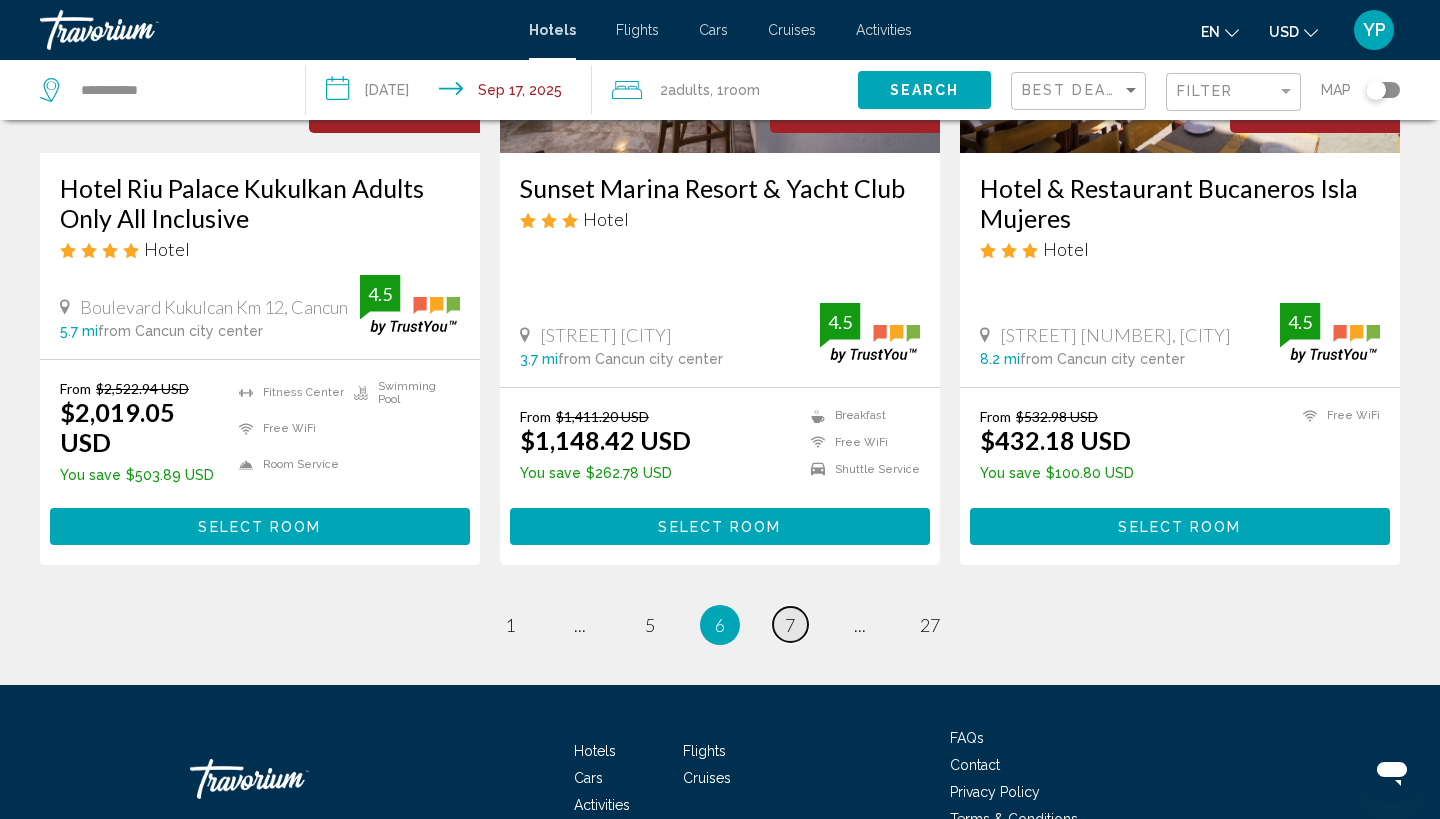 scroll, scrollTop: 2616, scrollLeft: 0, axis: vertical 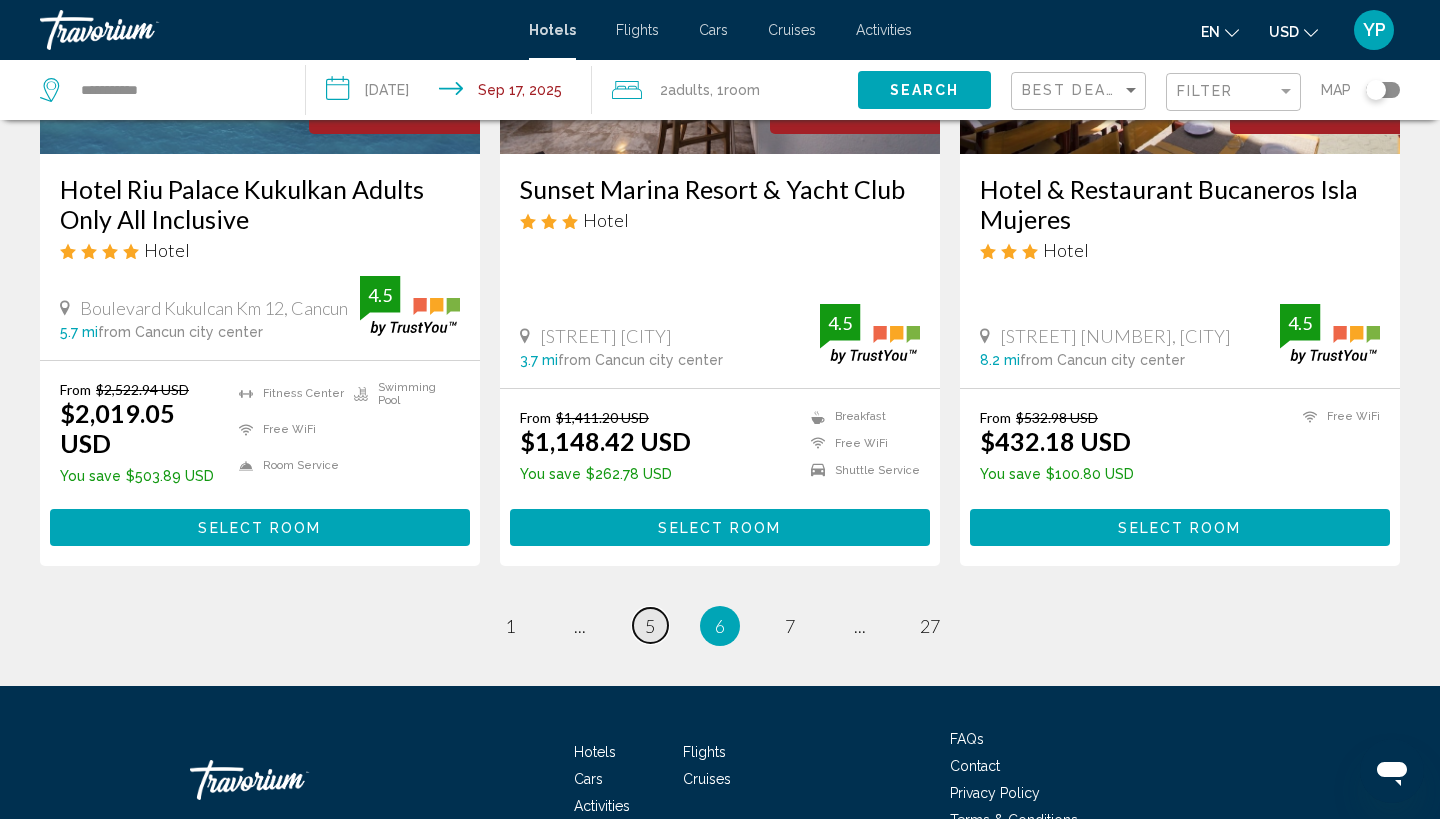 click on "5" at bounding box center [510, 626] 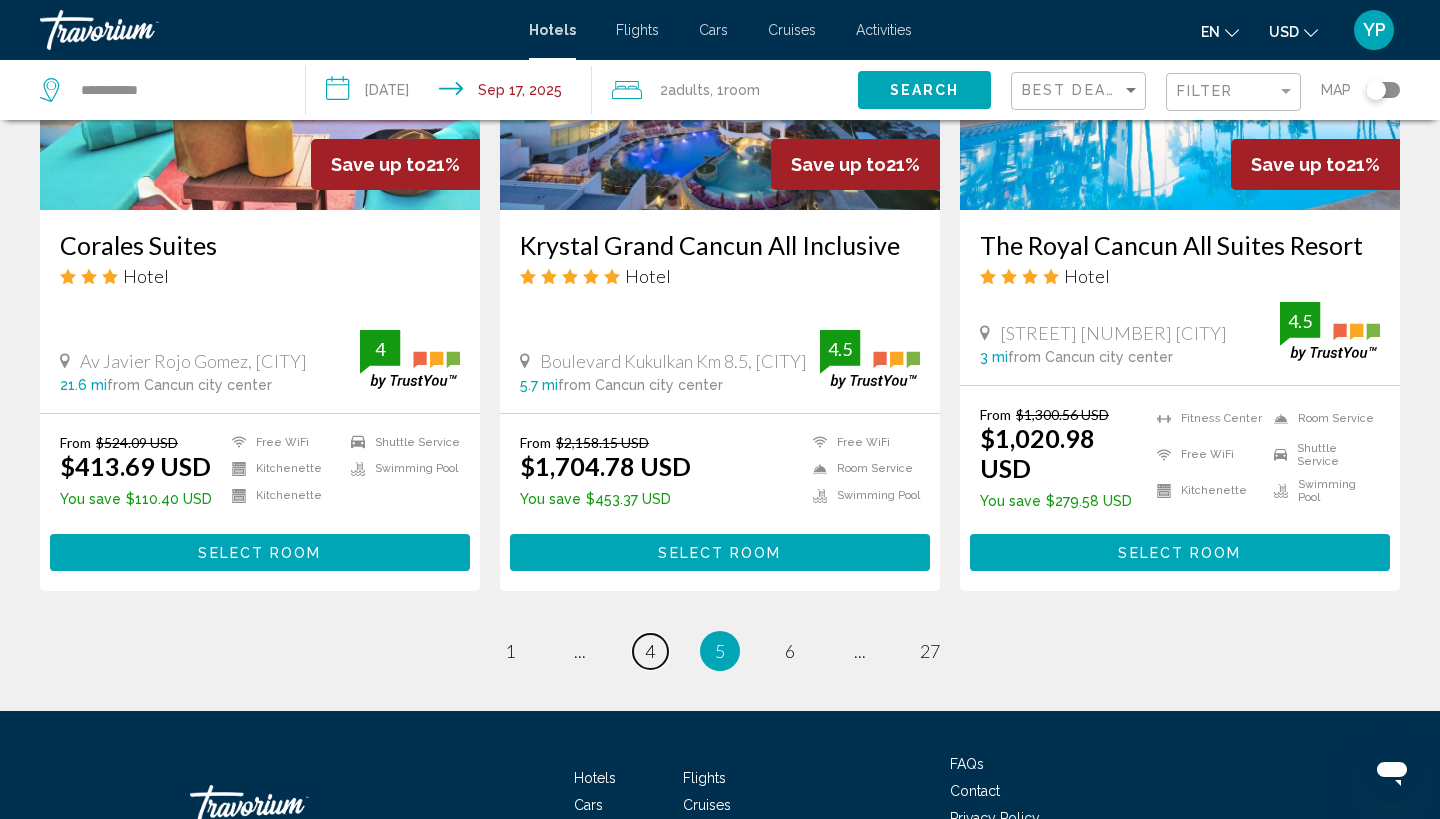 scroll, scrollTop: 2640, scrollLeft: 0, axis: vertical 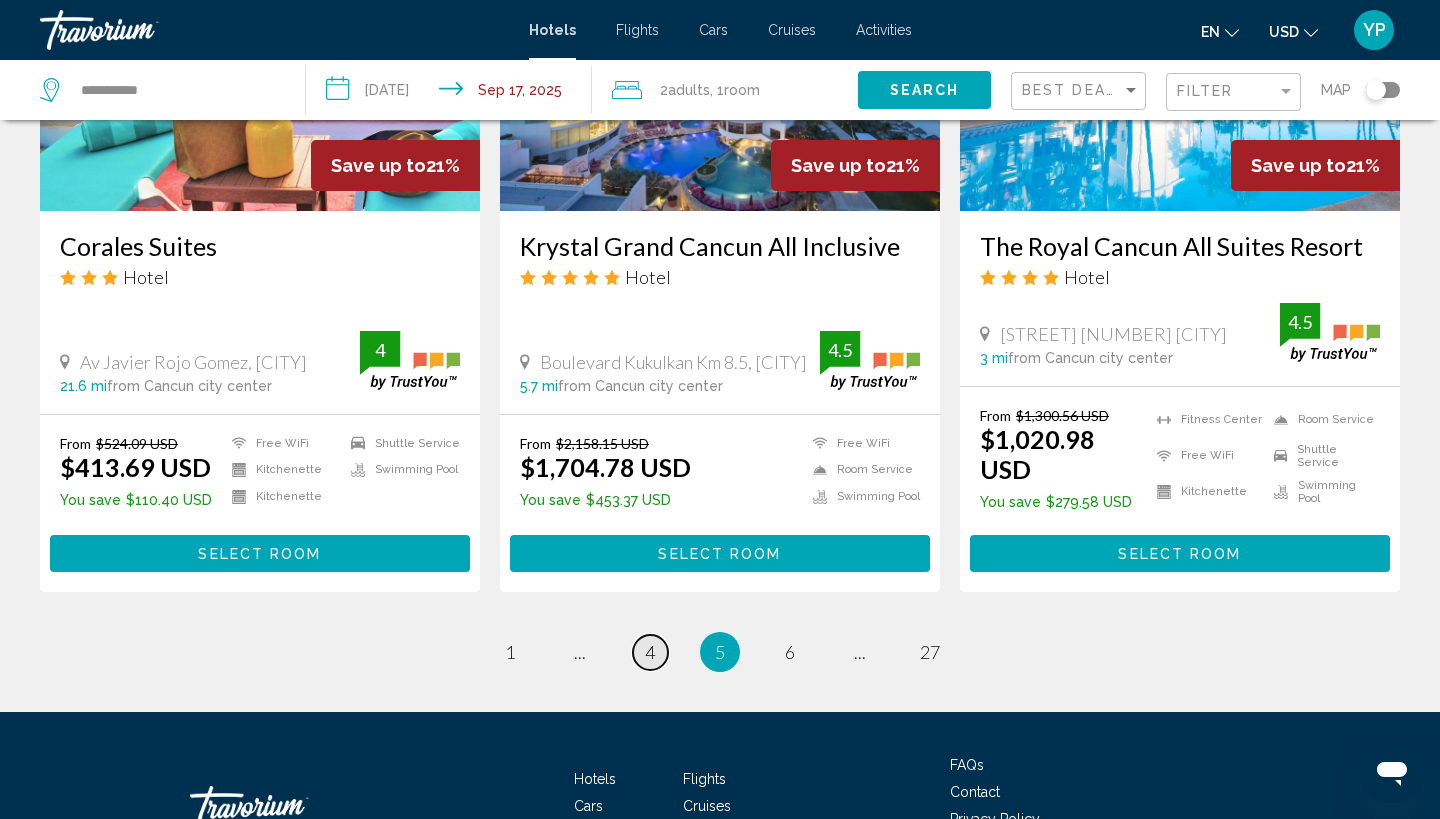 click on "page  4" at bounding box center (510, 652) 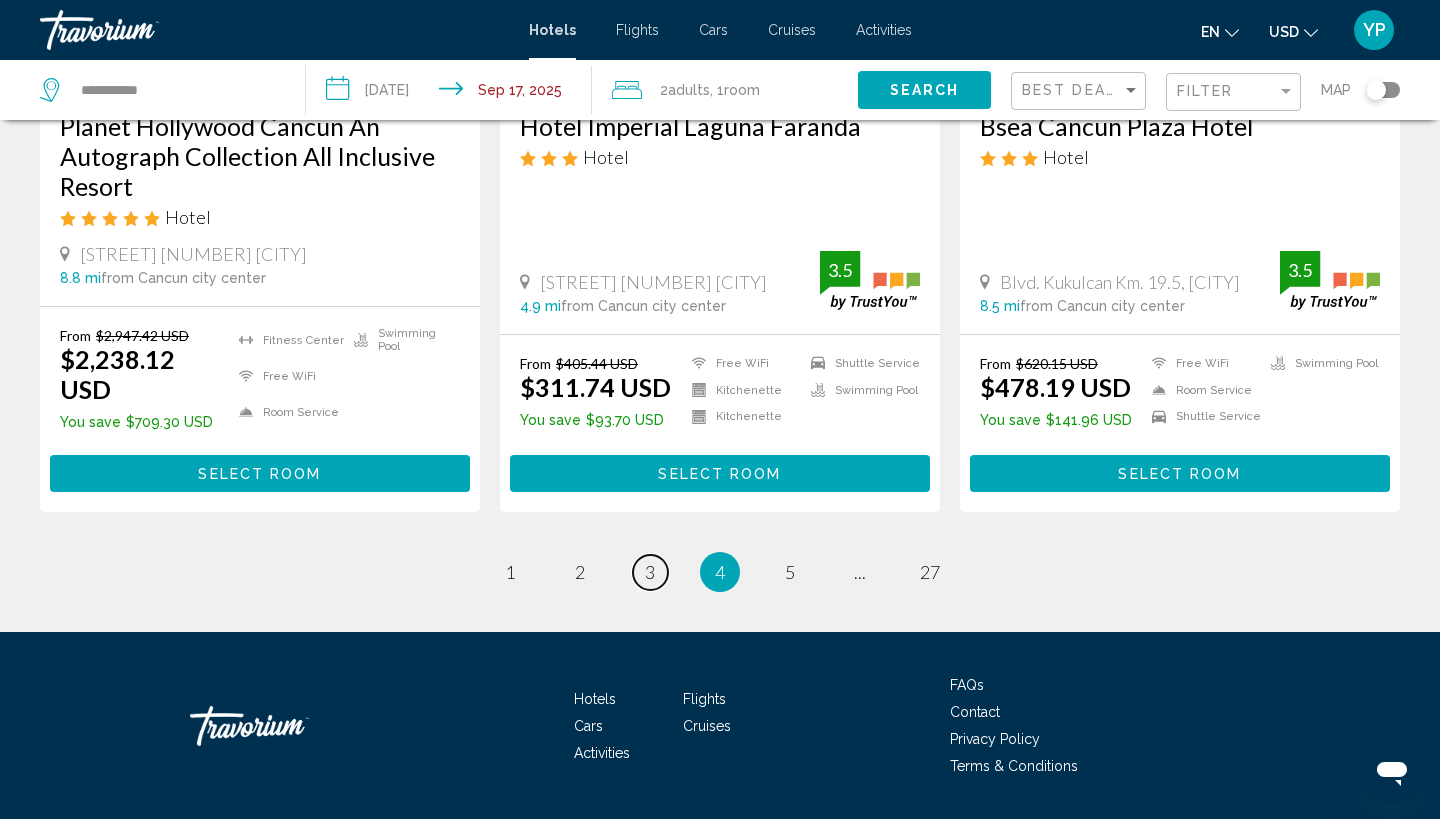 scroll, scrollTop: 2700, scrollLeft: 0, axis: vertical 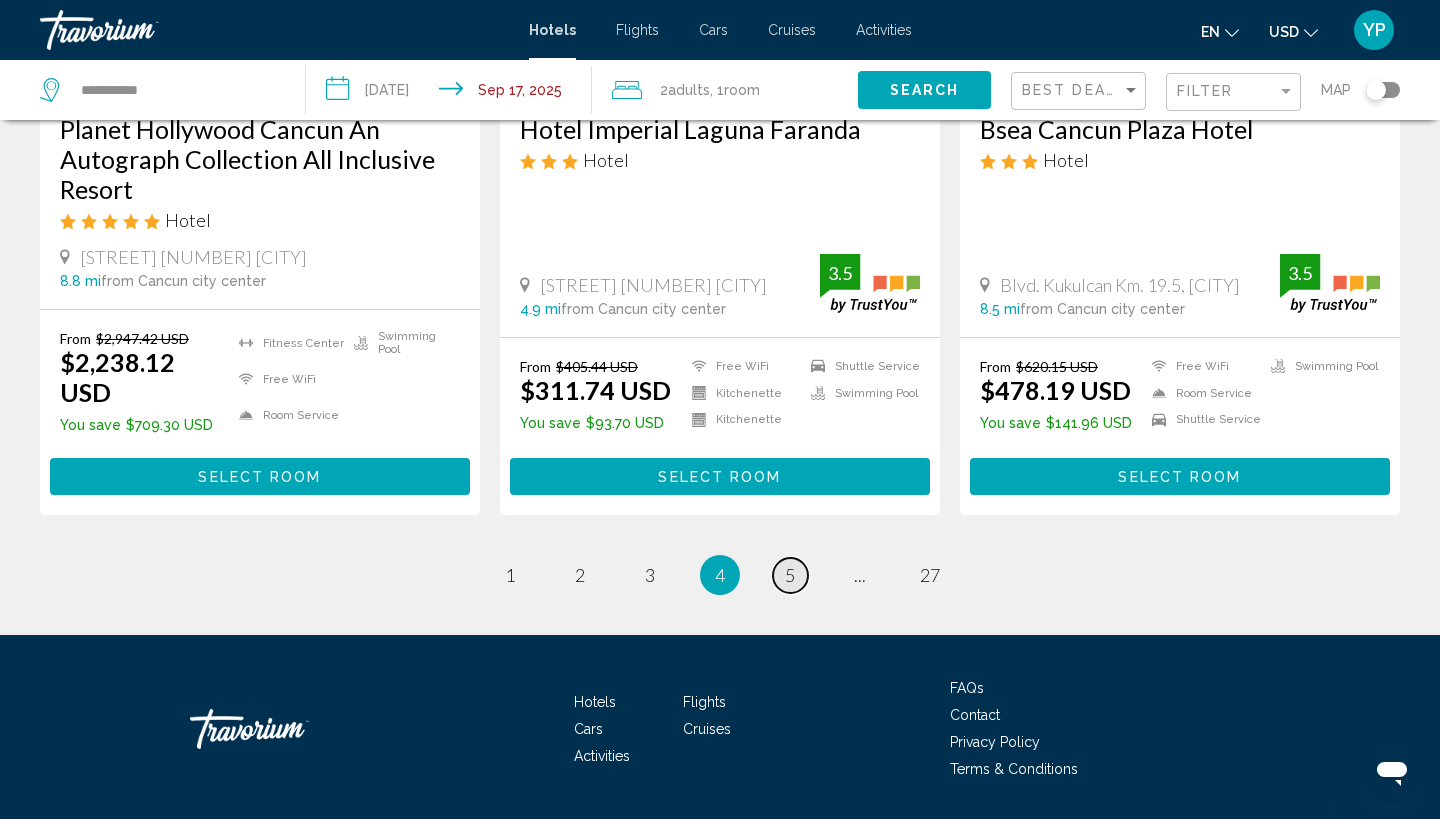 click on "5" at bounding box center [510, 575] 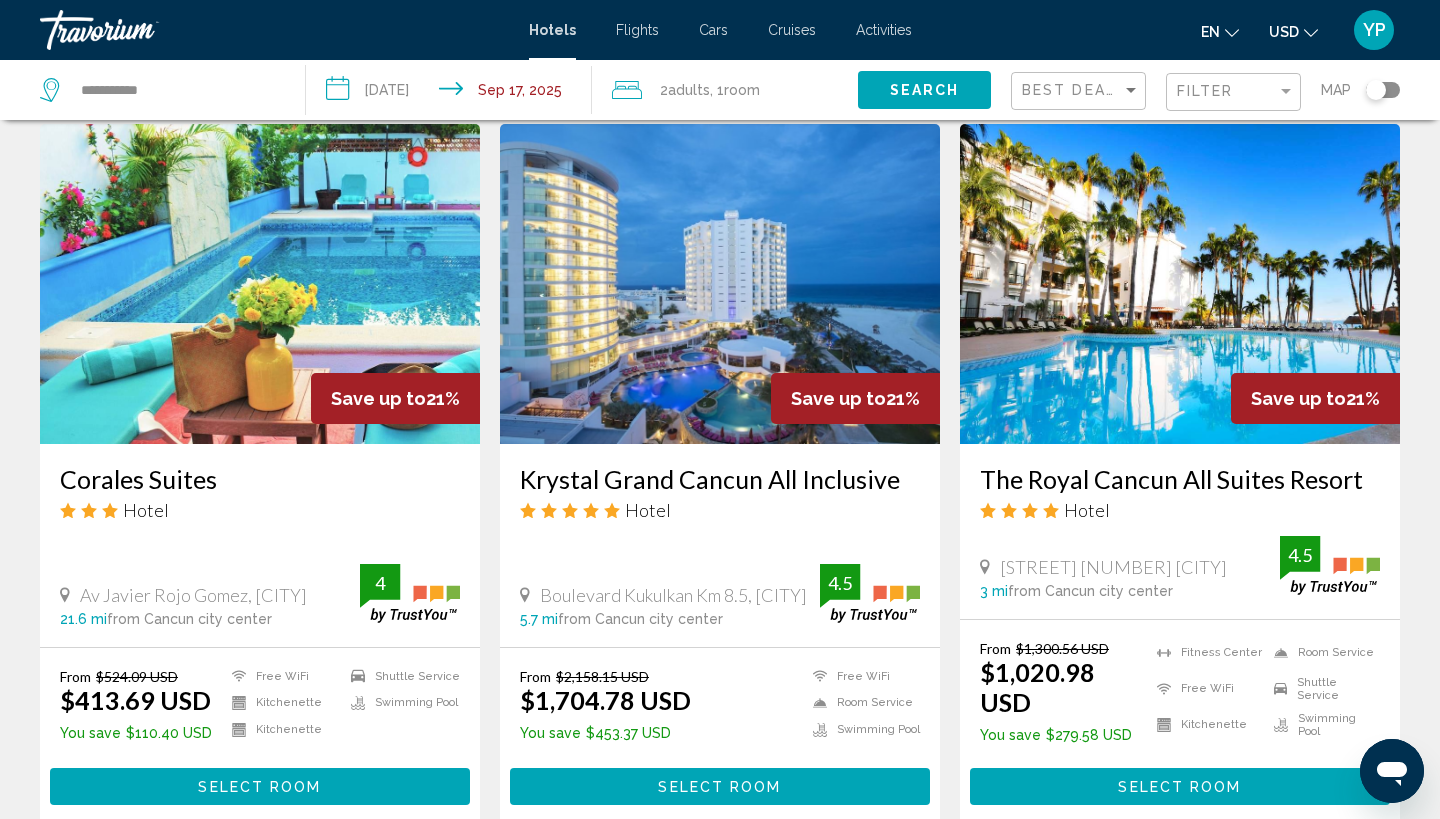 scroll, scrollTop: 2415, scrollLeft: 0, axis: vertical 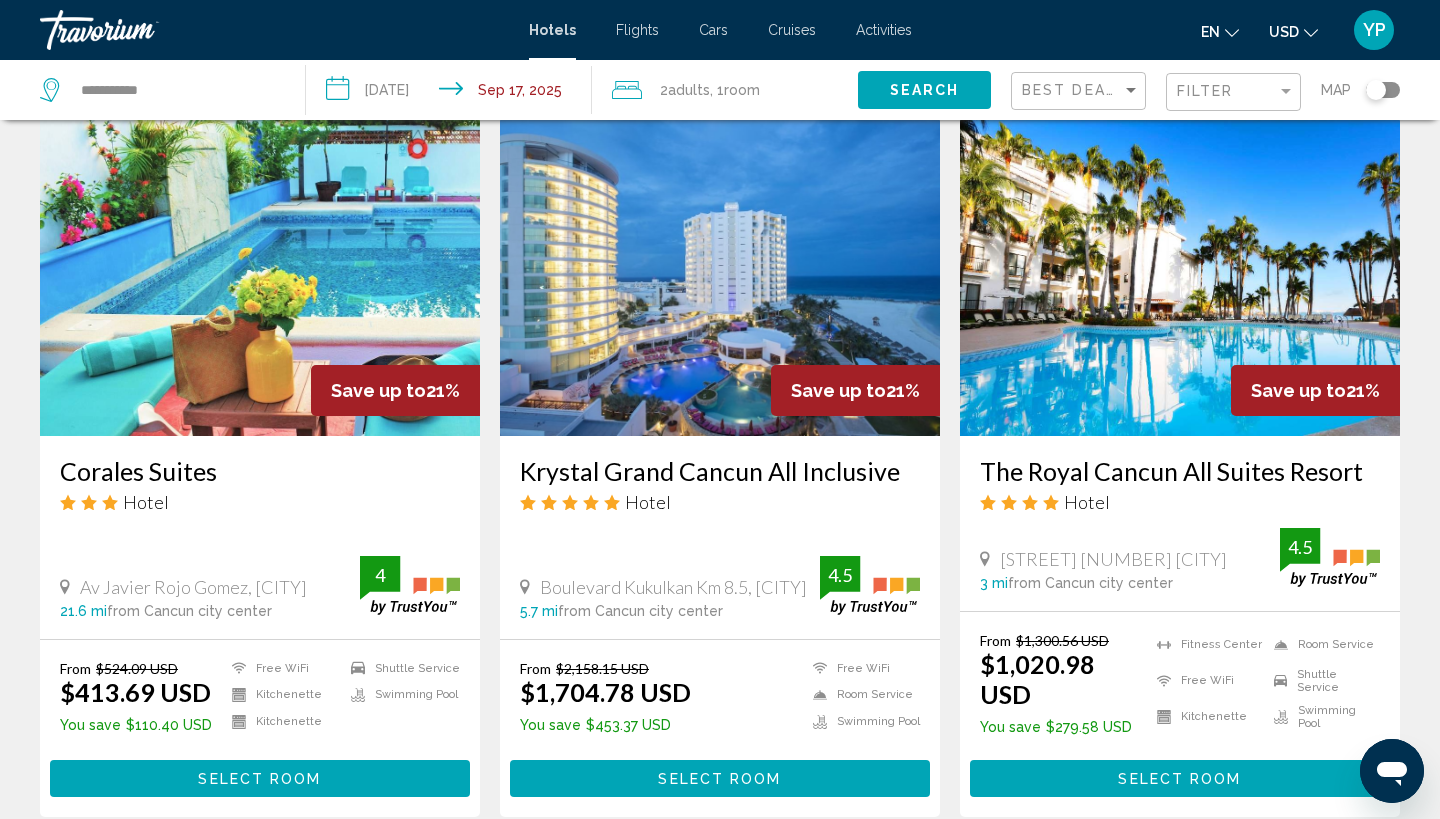 click on "page  6" at bounding box center [510, 877] 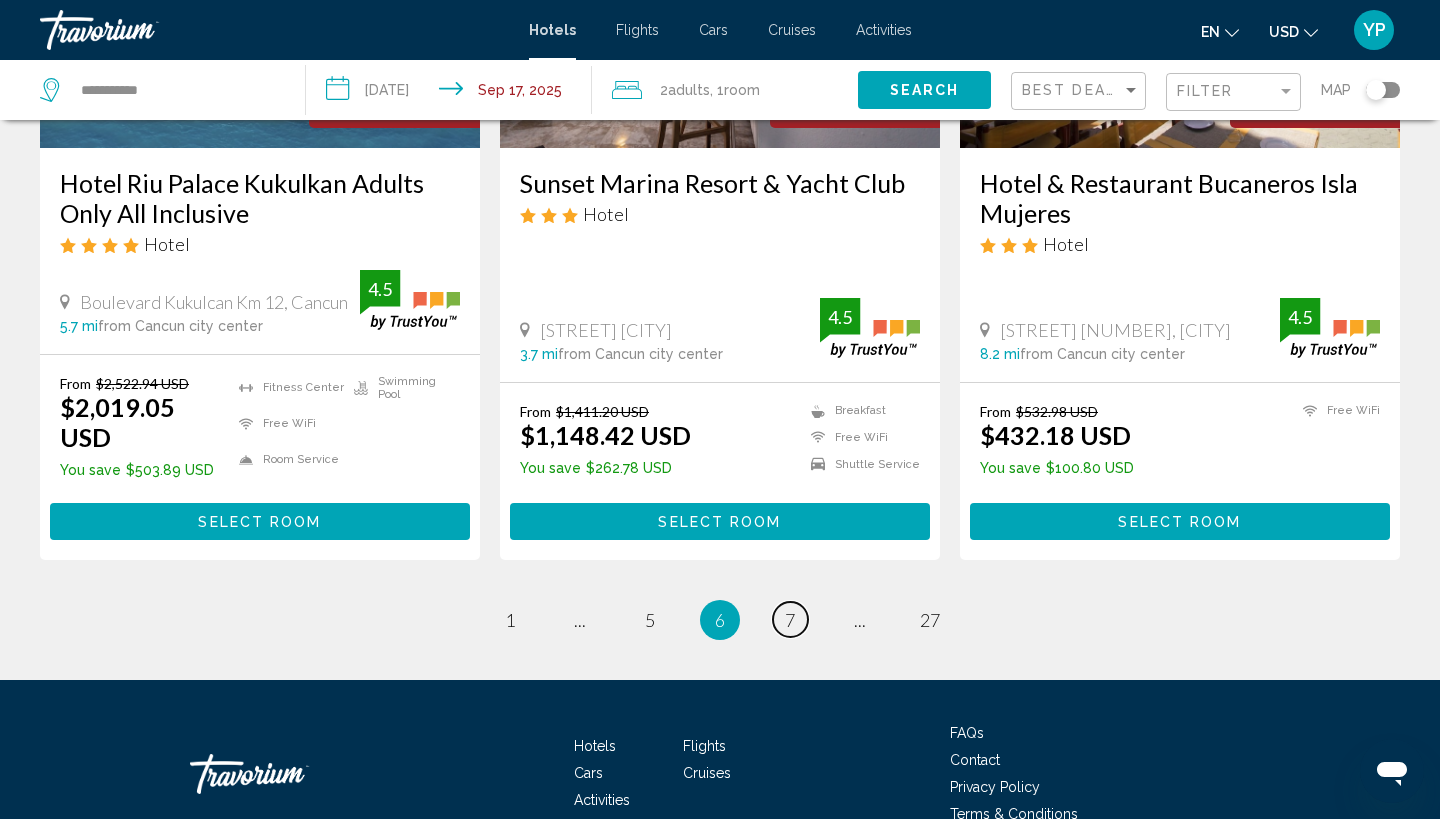 scroll, scrollTop: 2616, scrollLeft: 0, axis: vertical 